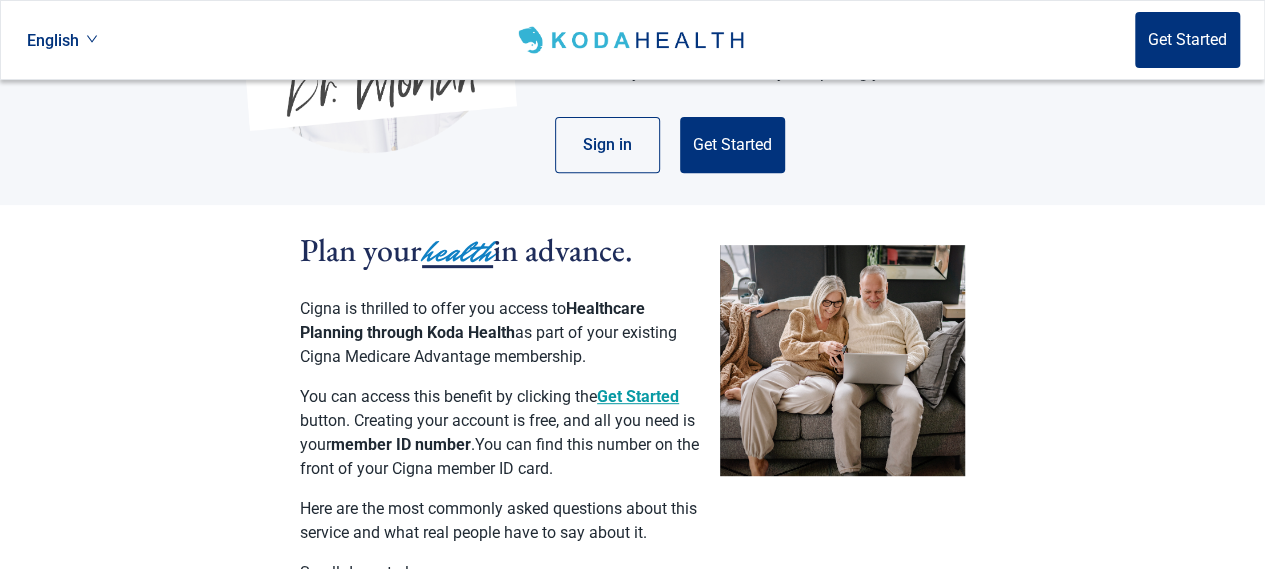 scroll, scrollTop: 0, scrollLeft: 0, axis: both 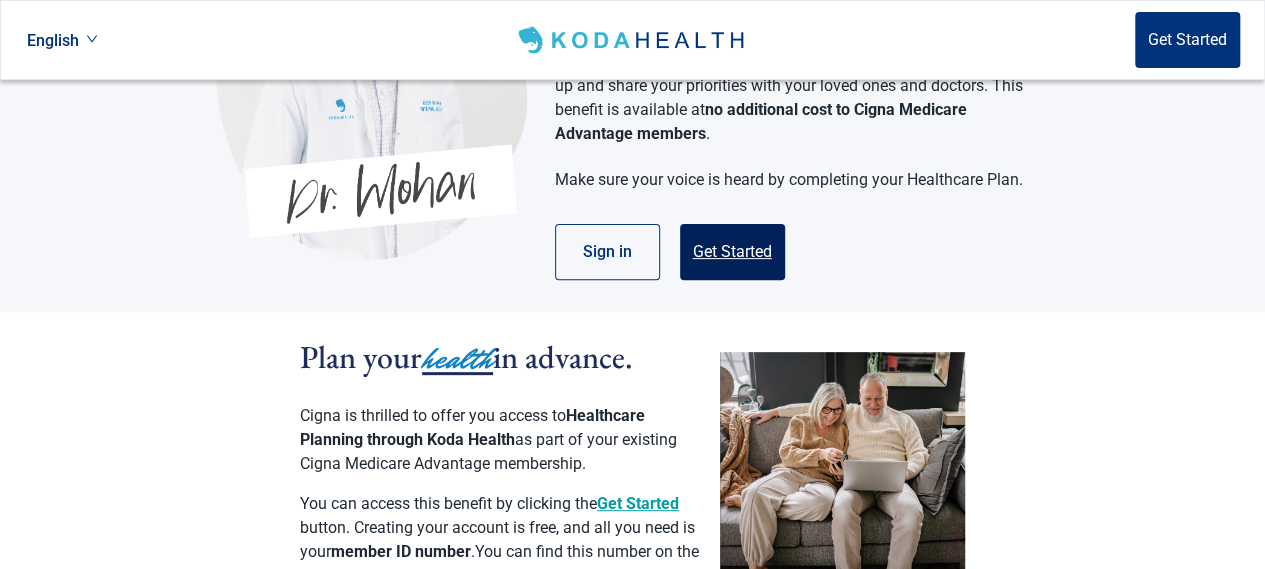 click on "Get Started" at bounding box center [732, 252] 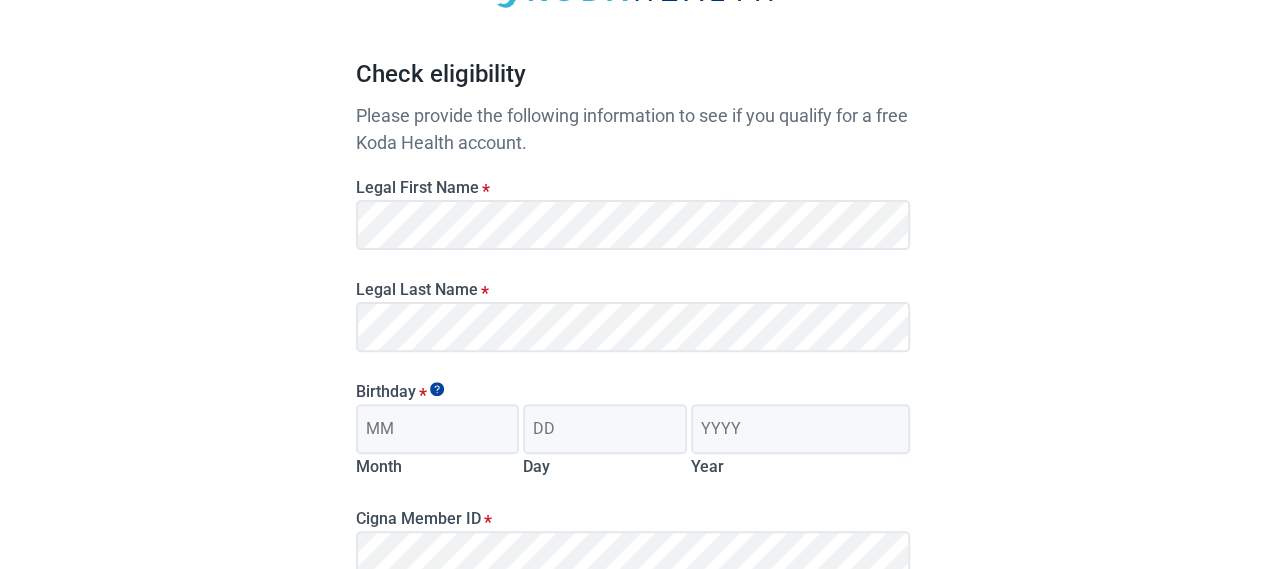 scroll, scrollTop: 200, scrollLeft: 0, axis: vertical 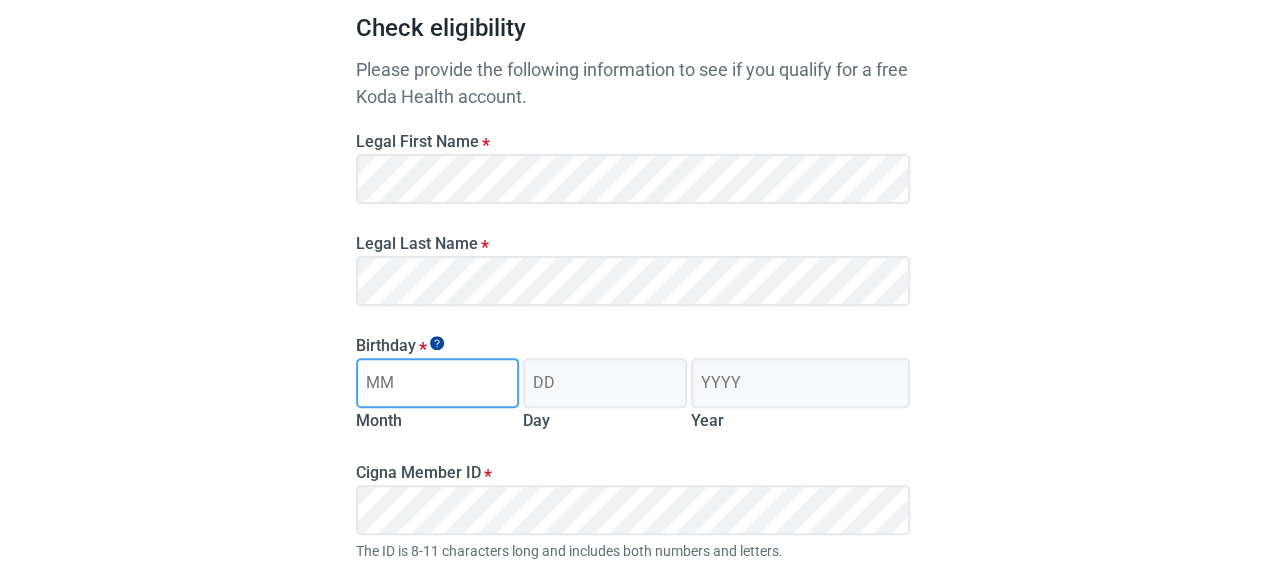 click on "Birthday *" at bounding box center (438, 383) 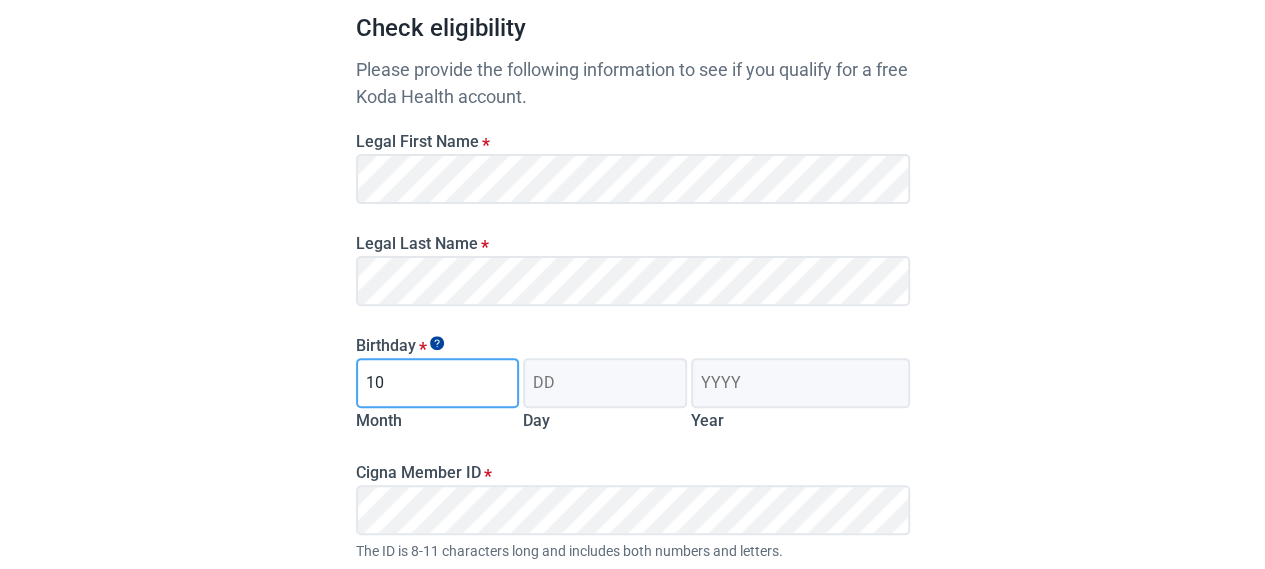 type on "10" 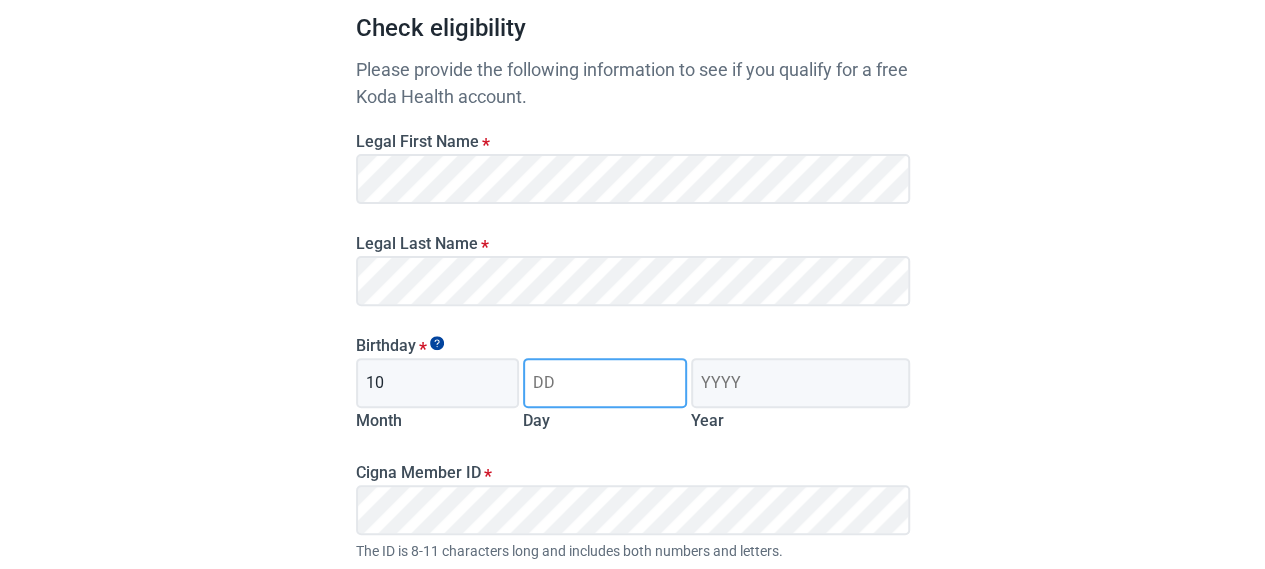 click on "Day" at bounding box center (605, 383) 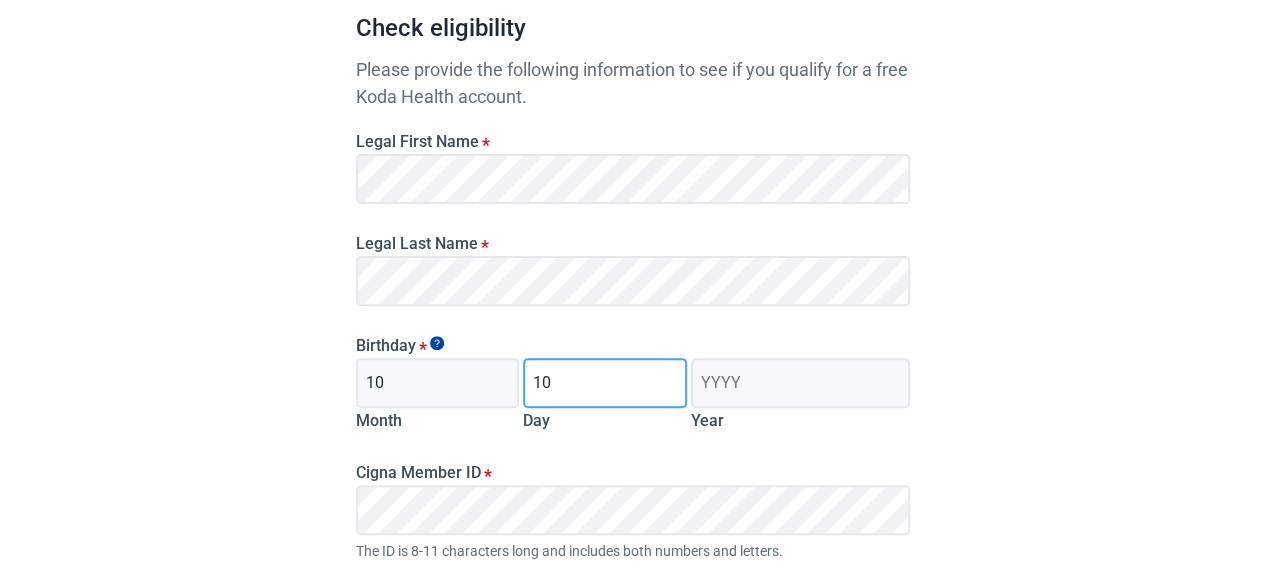 type on "10" 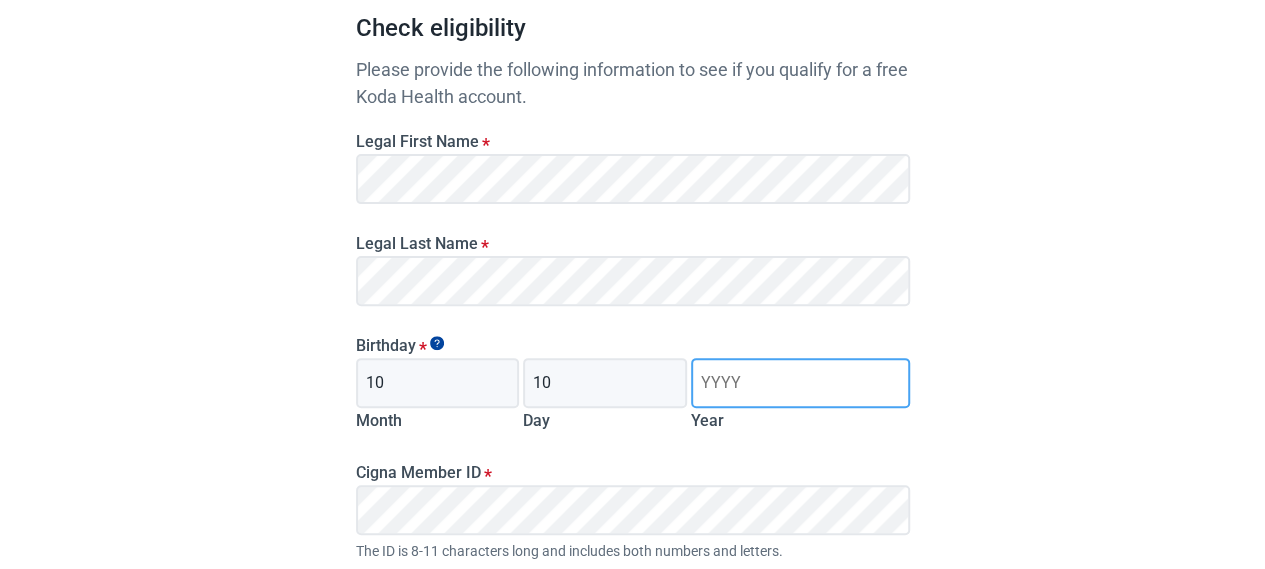 click on "Year" at bounding box center [800, 383] 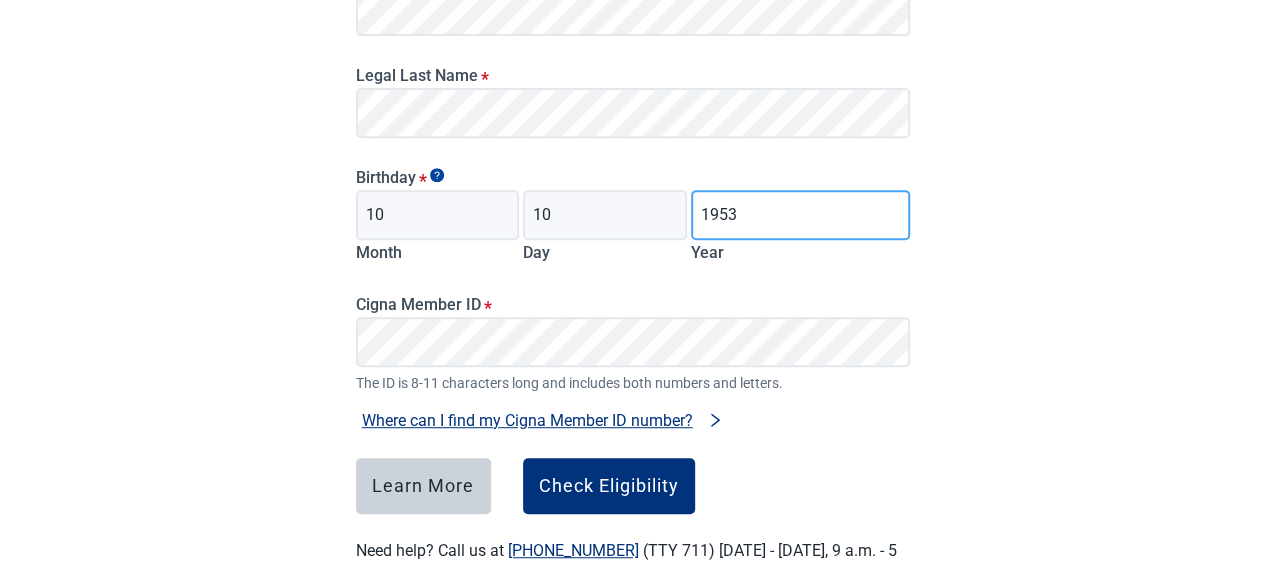scroll, scrollTop: 400, scrollLeft: 0, axis: vertical 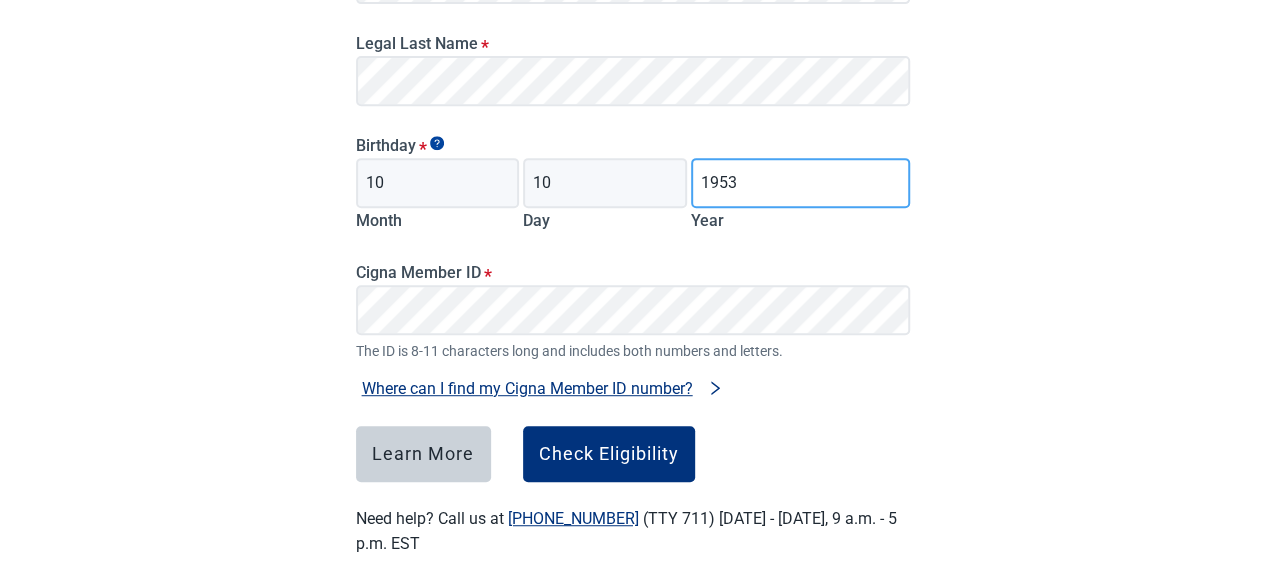 type on "1953" 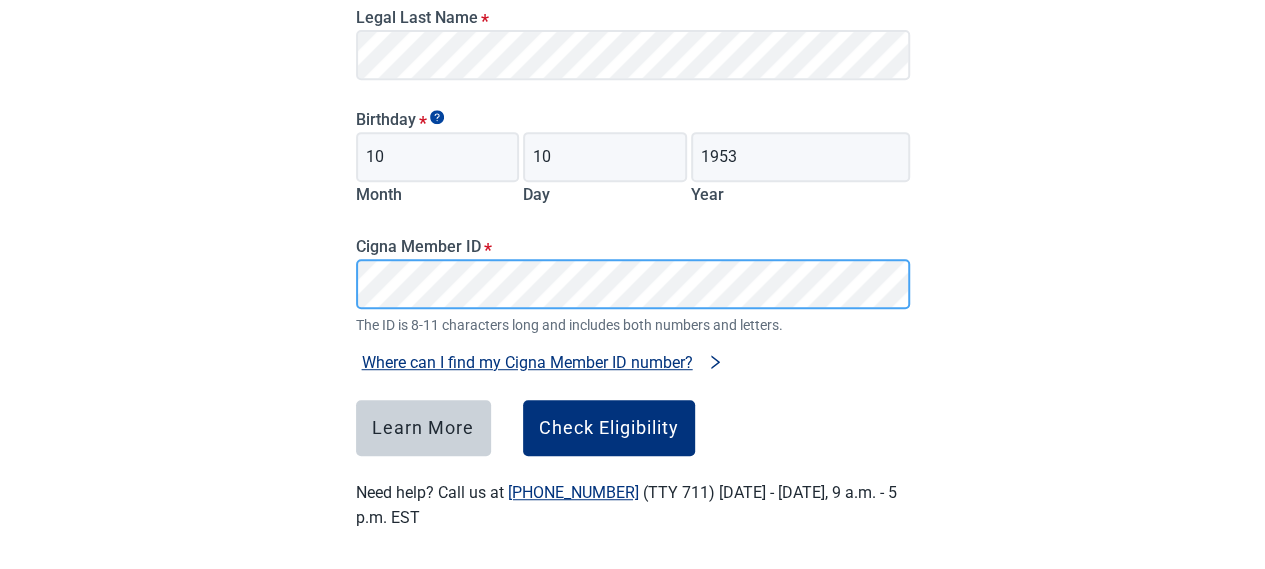 scroll, scrollTop: 436, scrollLeft: 0, axis: vertical 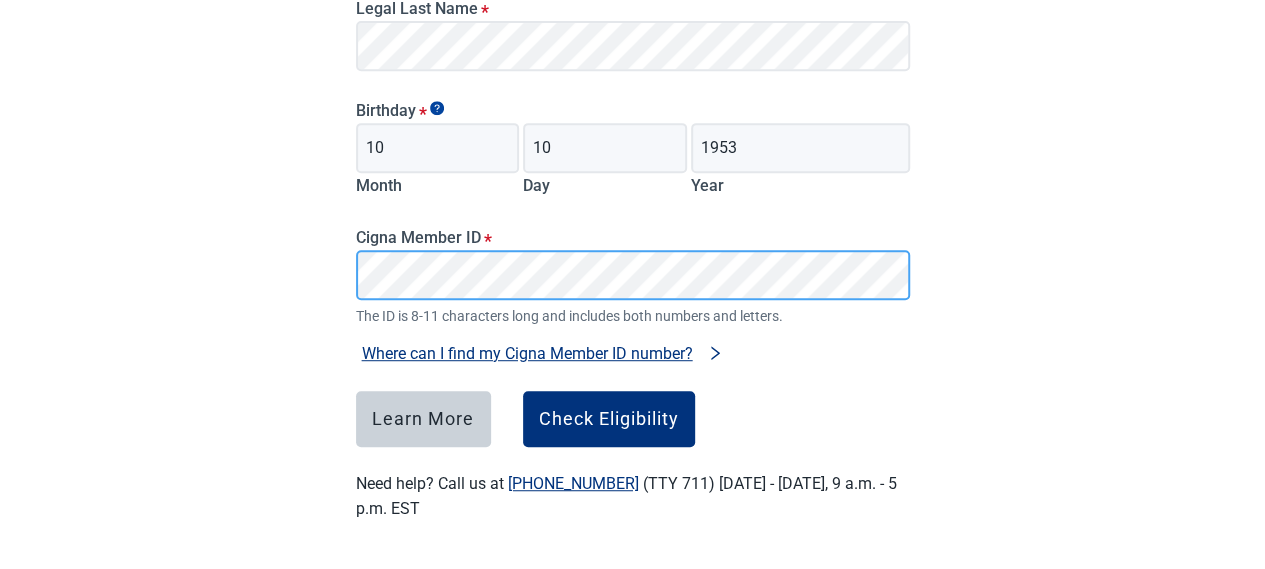 click on "Where can I find my Cigna Member ID number?" at bounding box center [527, 353] 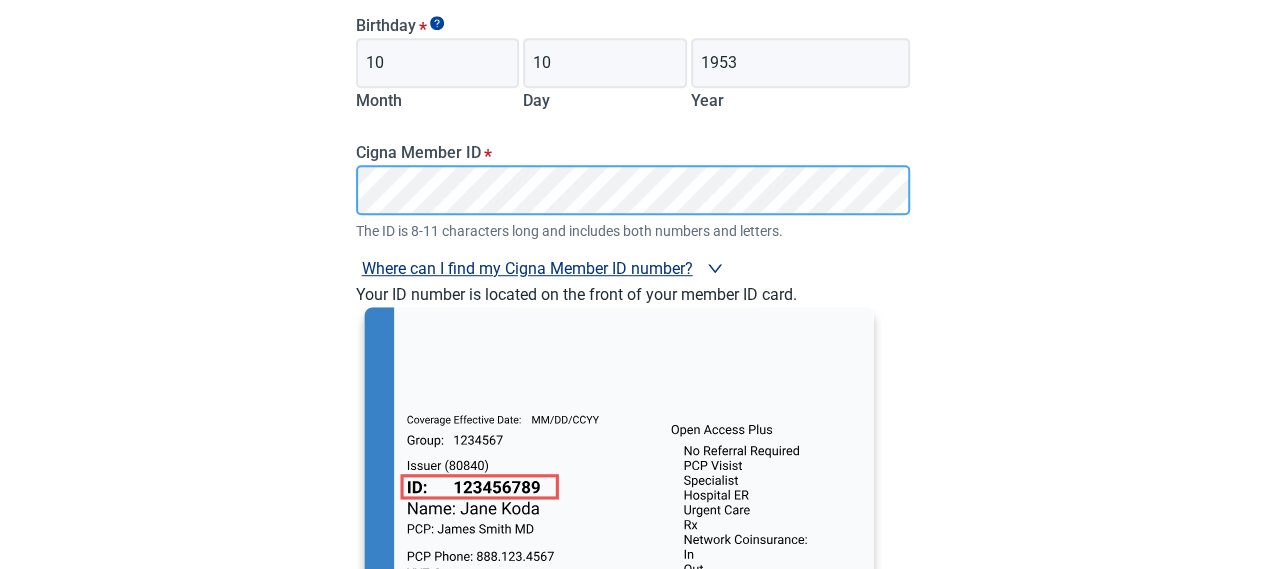 scroll, scrollTop: 636, scrollLeft: 0, axis: vertical 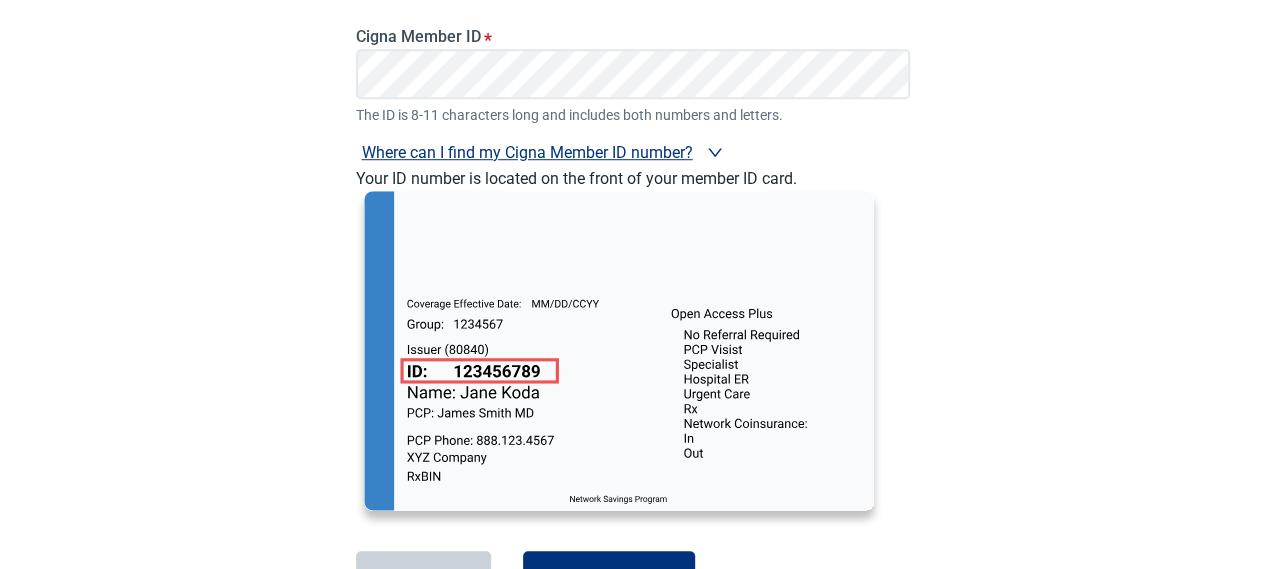 click on "Have Questions about Healthcare Planning? Learn More Here English Sign in   Check eligibility Please provide the following information to see if you qualify for a free Koda Health account. Legal First Name * Legal Last Name * Birthday * 10 Month 10 Day 1953 Year Cigna Member ID * The ID is 8-11 characters long and includes both numbers and letters. Where can I find my Cigna Member ID number? Your ID number is located on the front of your member ID card.  Learn More Check Eligibility Need help? Call us at   [PHONE_NUMBER]   (TTY 711)   [DATE] - [DATE], 9 a.m. - 5 p.m. EST" at bounding box center [632, 46] 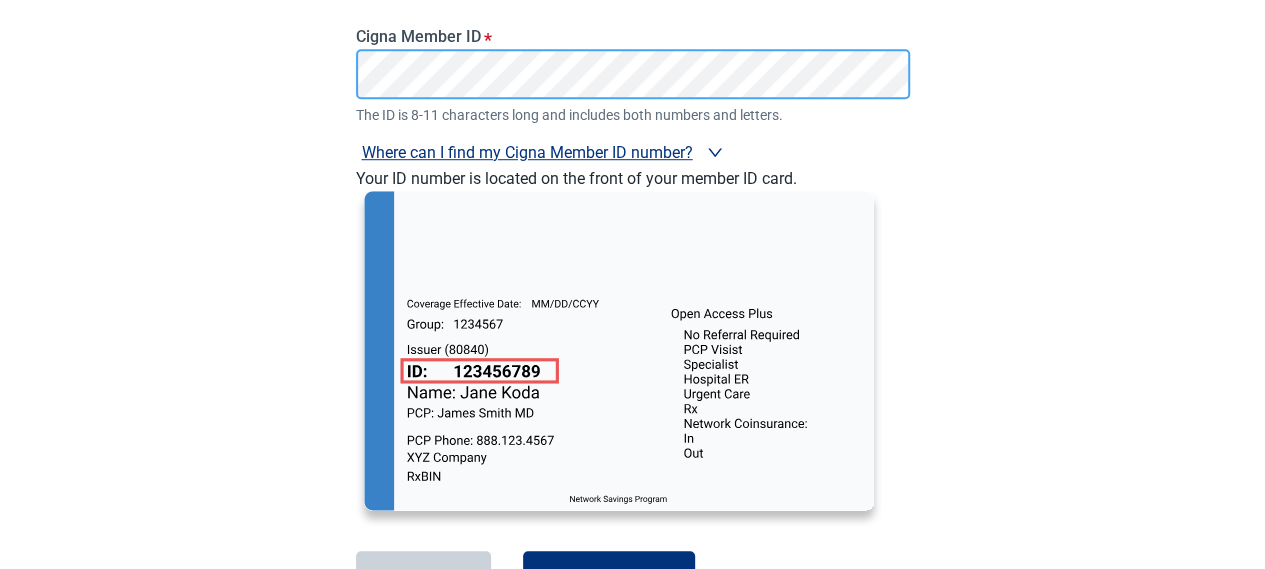 click on "Where can I find my Cigna Member ID number?" at bounding box center [527, 152] 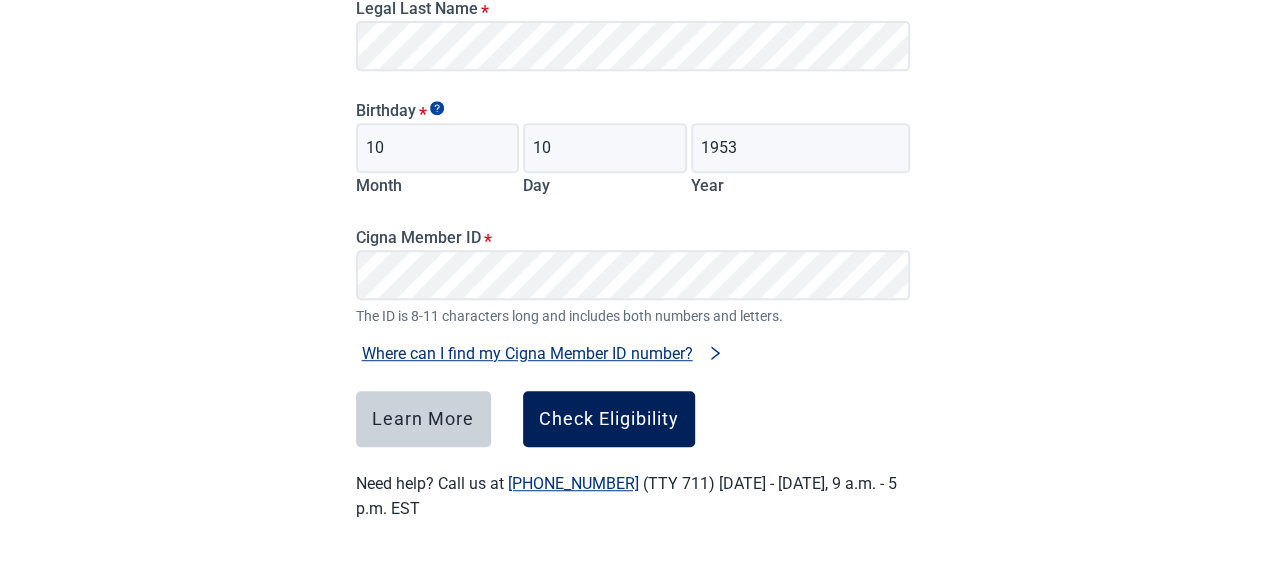 click on "Check Eligibility" at bounding box center [609, 419] 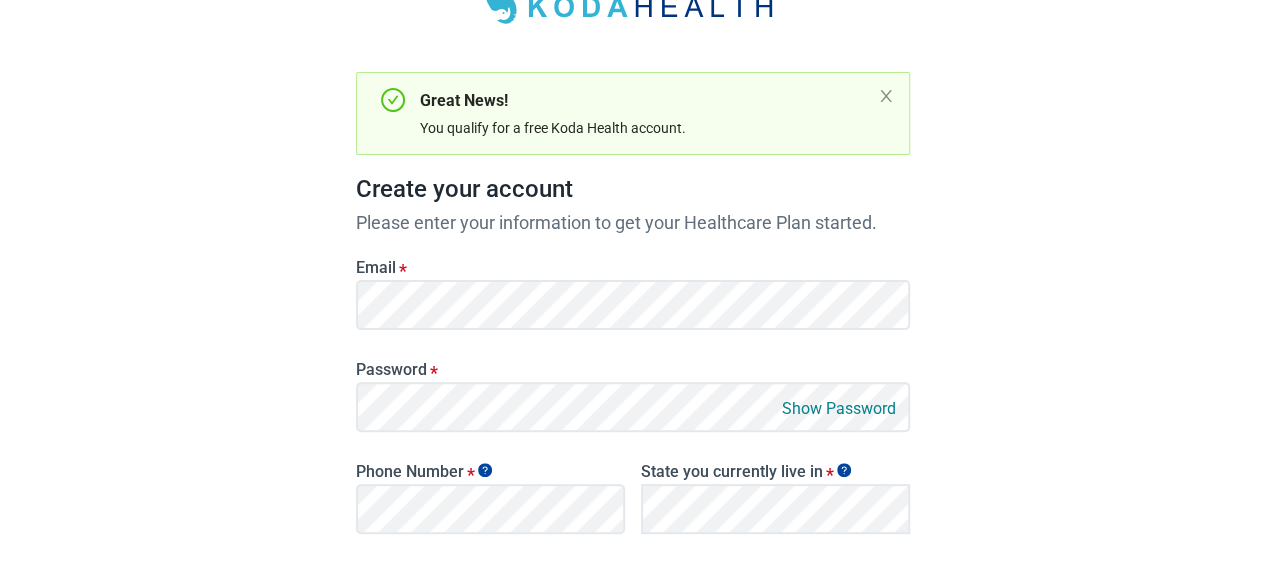 scroll, scrollTop: 136, scrollLeft: 0, axis: vertical 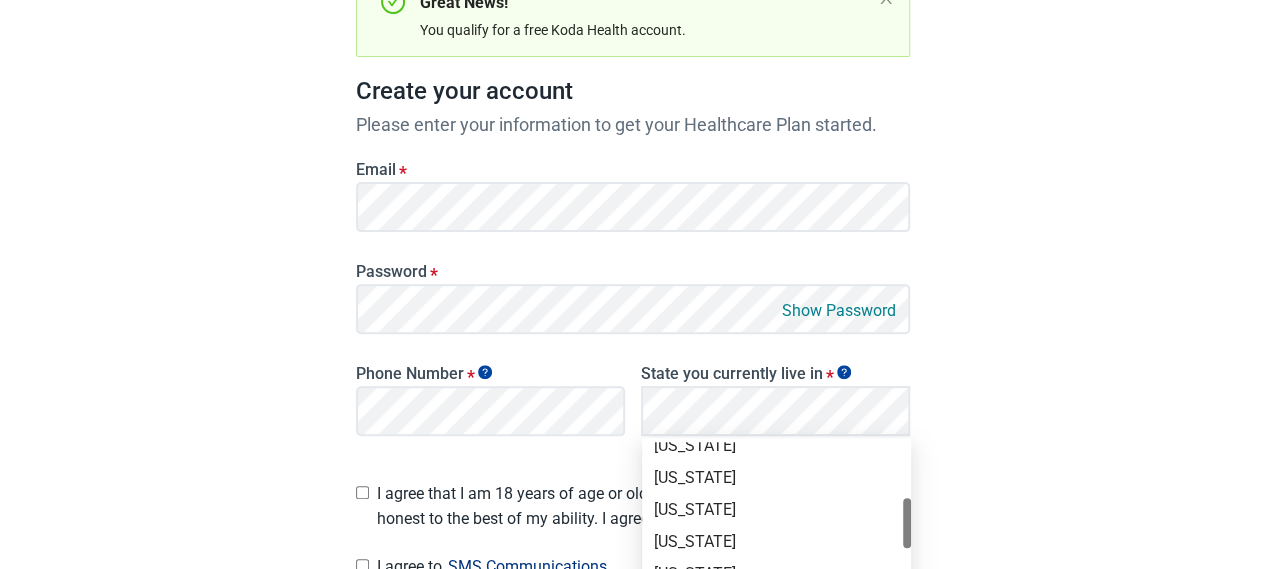 click on "[US_STATE]" at bounding box center (776, 478) 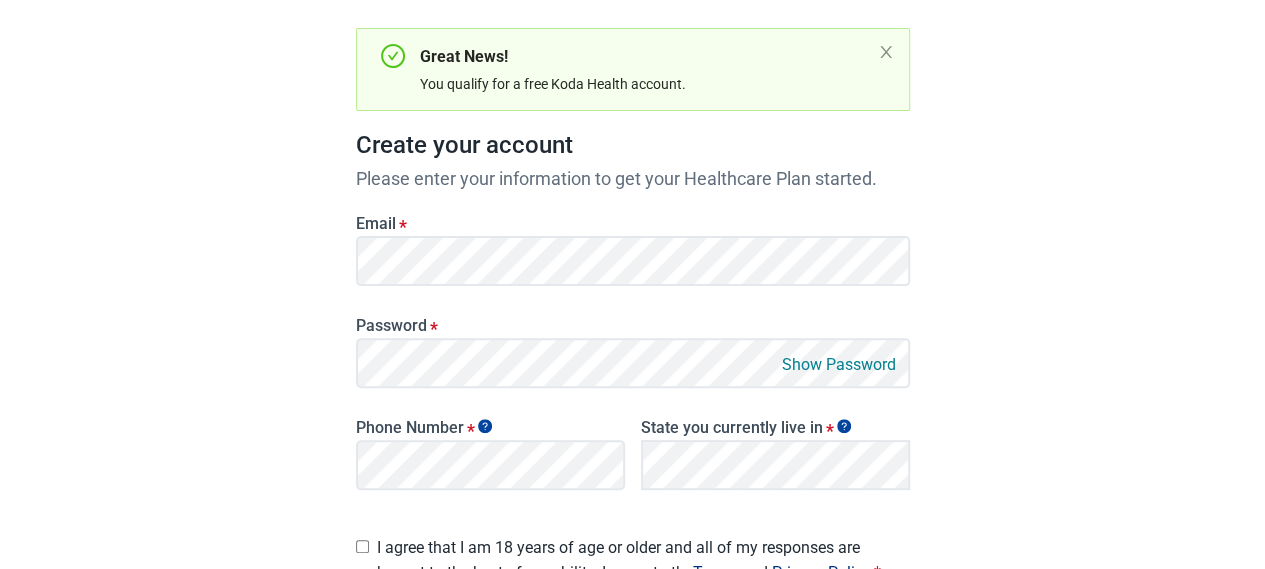 scroll, scrollTop: 136, scrollLeft: 0, axis: vertical 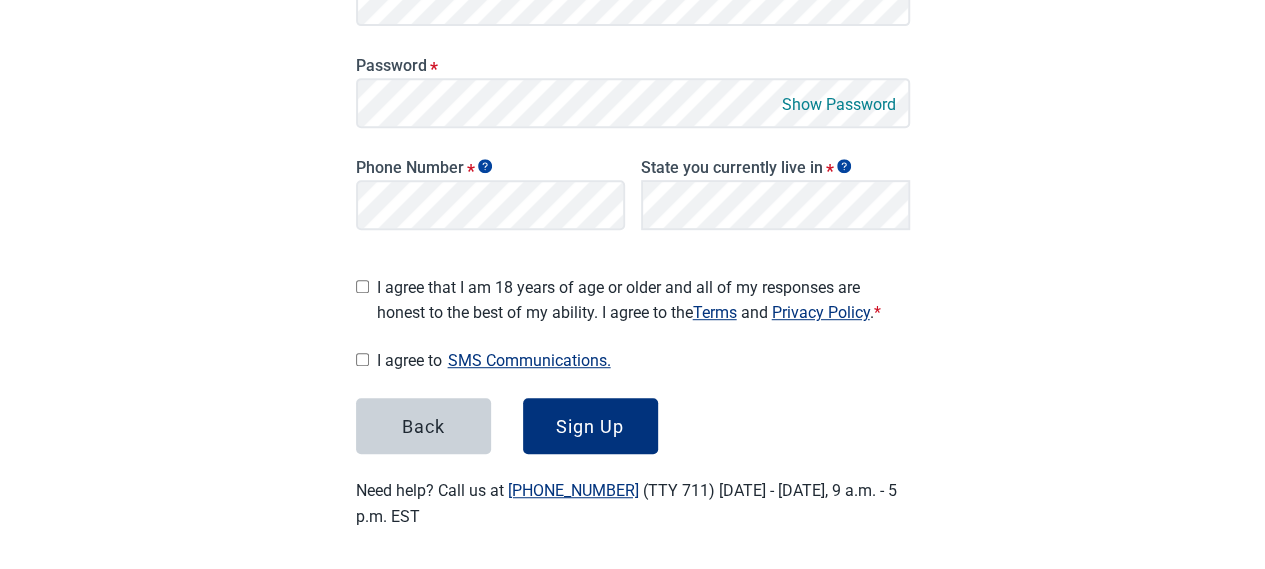 click on "Show   Password" at bounding box center [839, 104] 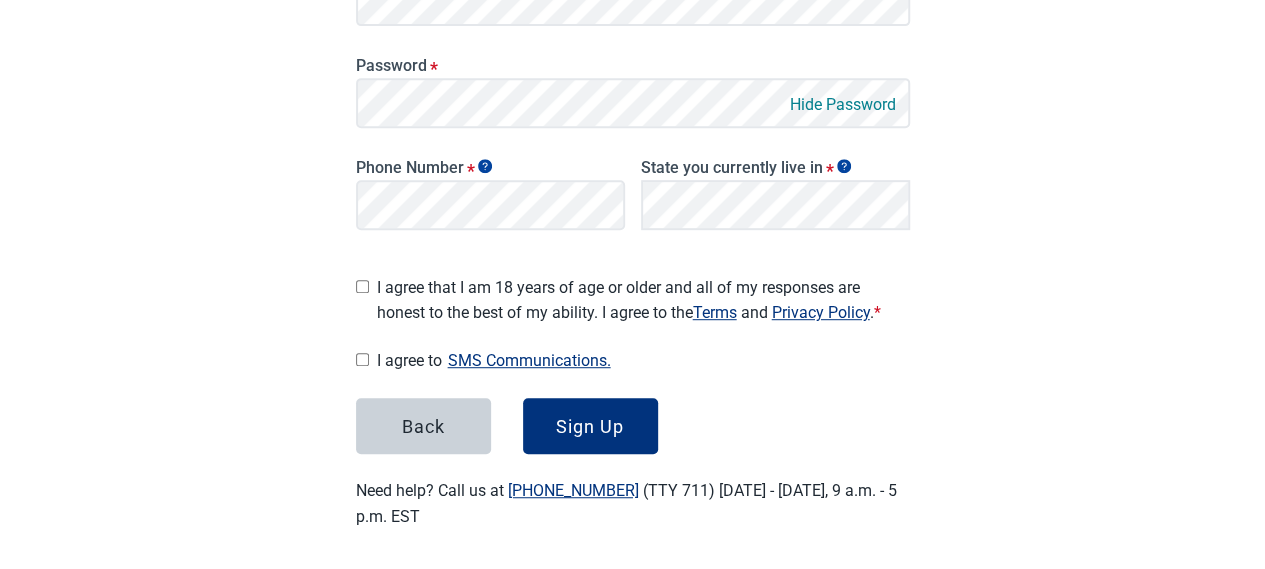 click on "Hide   Password" at bounding box center (843, 104) 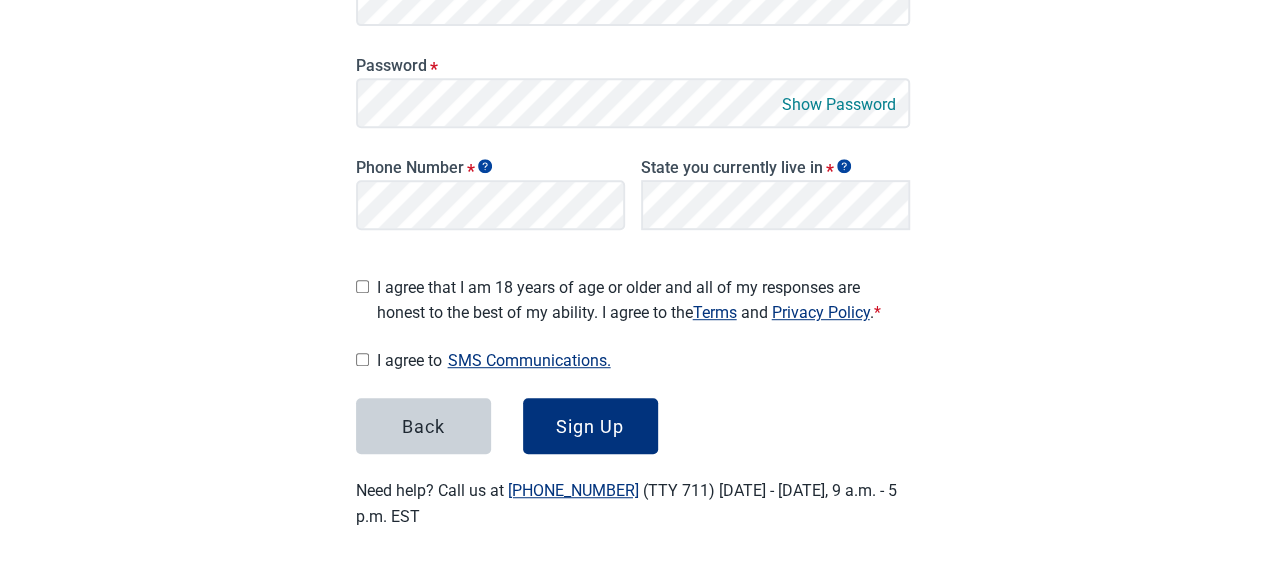 click on "I agree that I am 18 years of age or older and all of my responses are honest to the best of my ability. I agree to the  Terms   and   Privacy Policy . *" at bounding box center (362, 286) 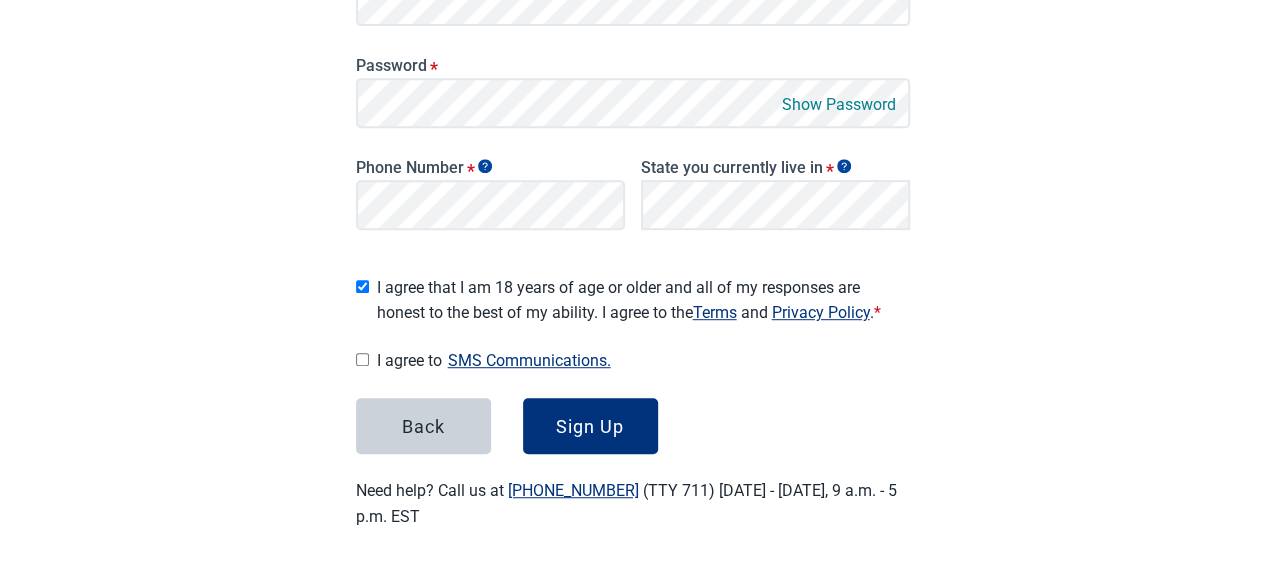 click at bounding box center [362, 360] 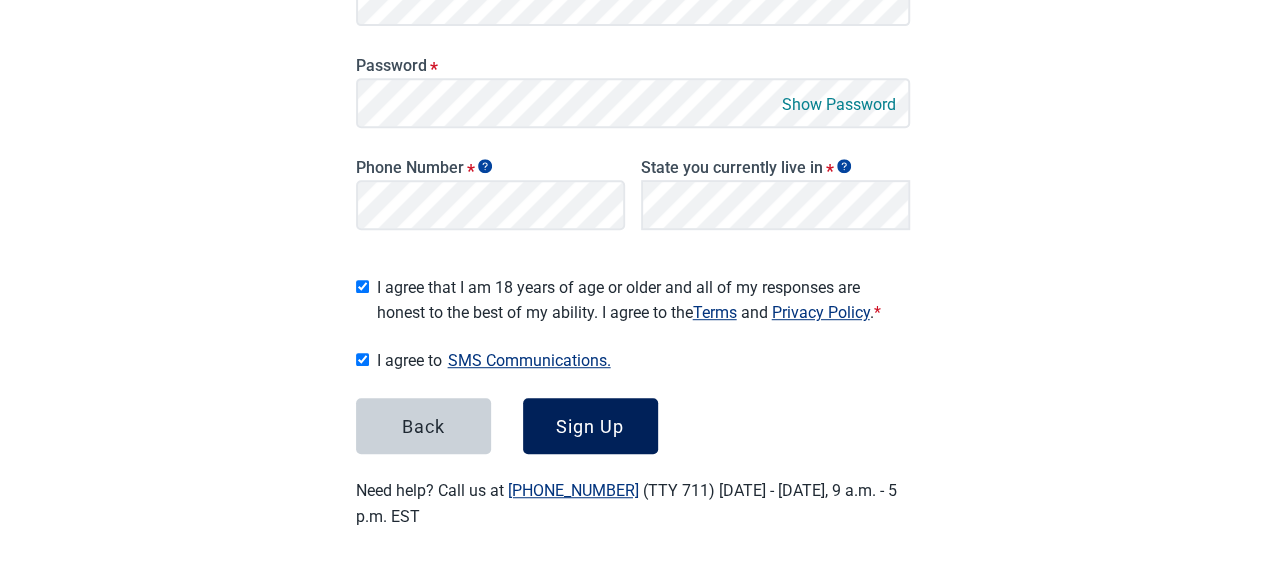 click on "Sign Up" at bounding box center (590, 426) 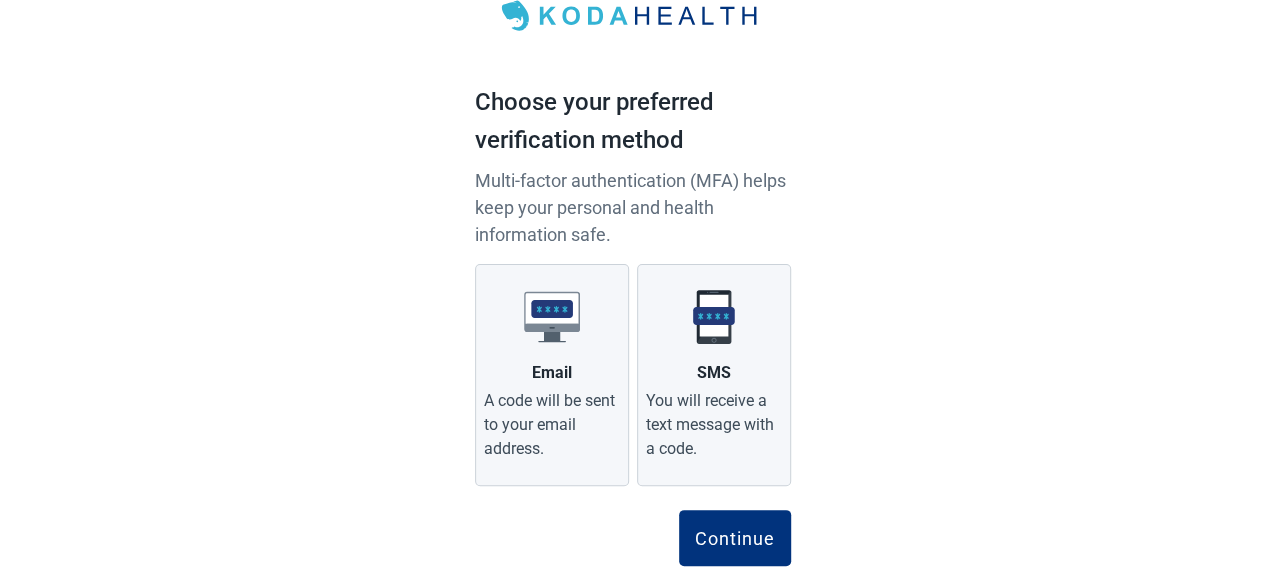 scroll, scrollTop: 100, scrollLeft: 0, axis: vertical 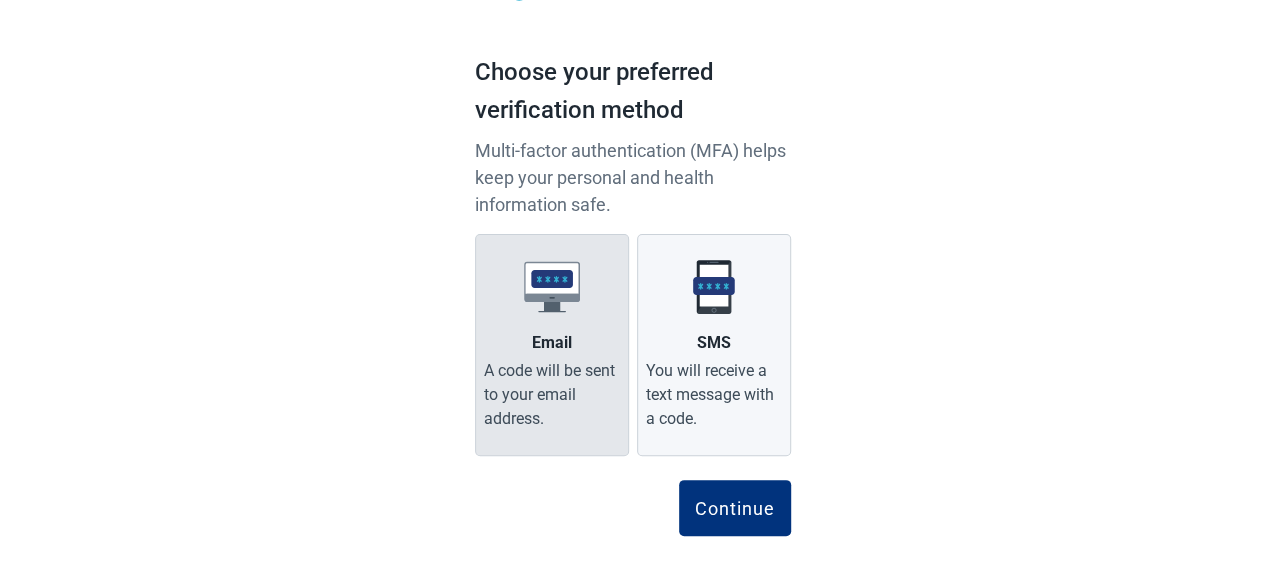 click on "A code will be sent to your email address." at bounding box center [552, 395] 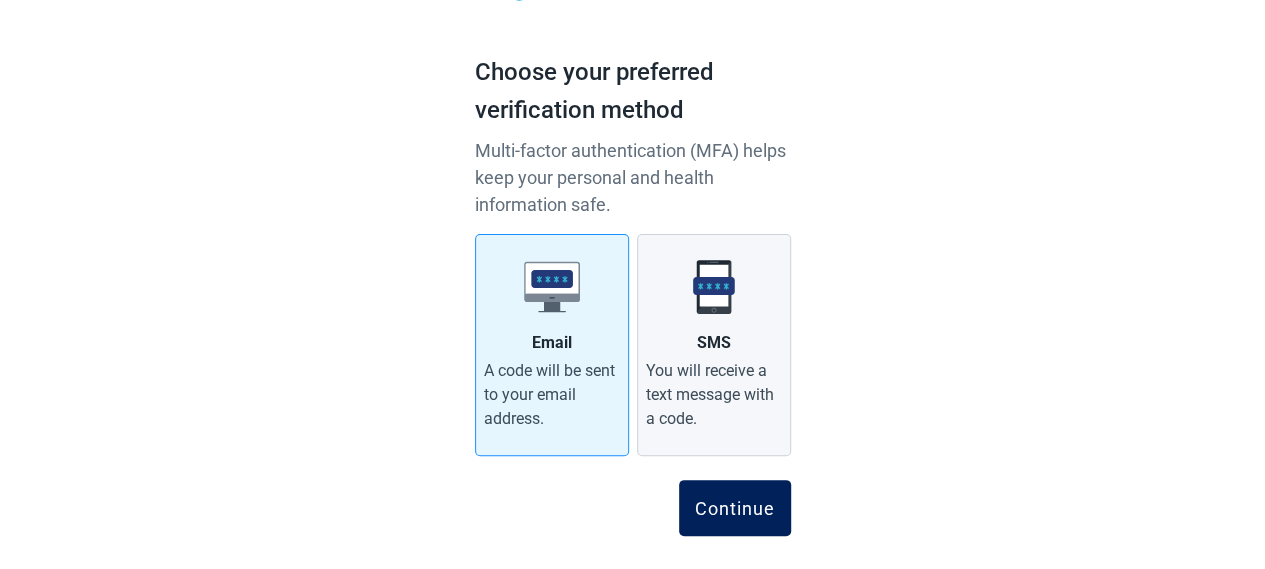 scroll, scrollTop: 130, scrollLeft: 0, axis: vertical 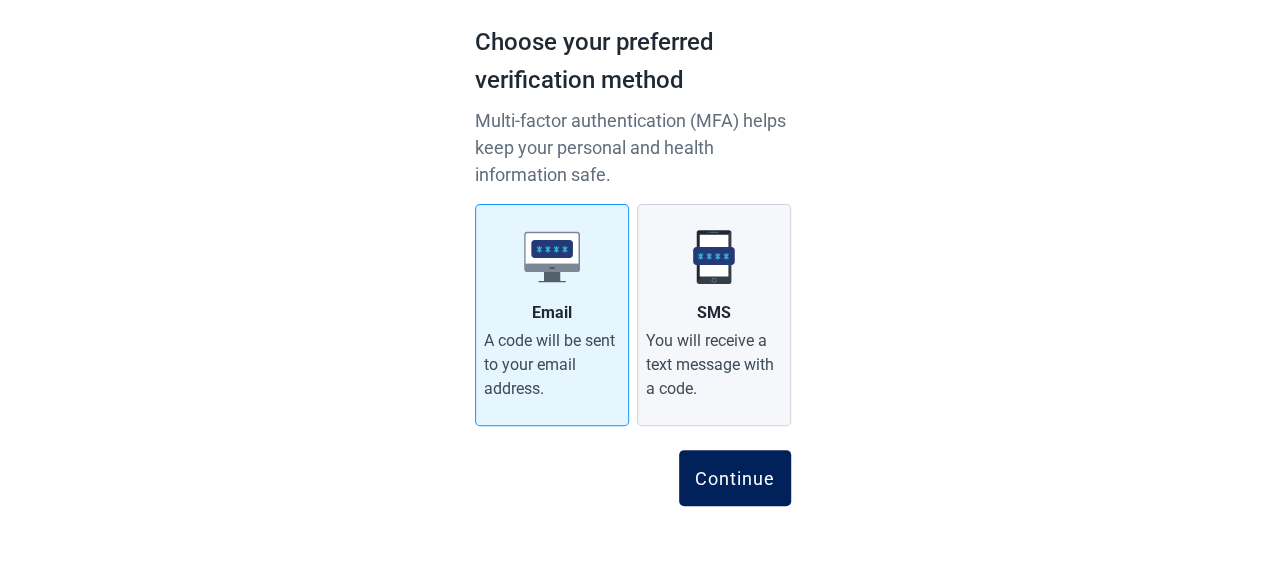 click on "Continue" at bounding box center [735, 478] 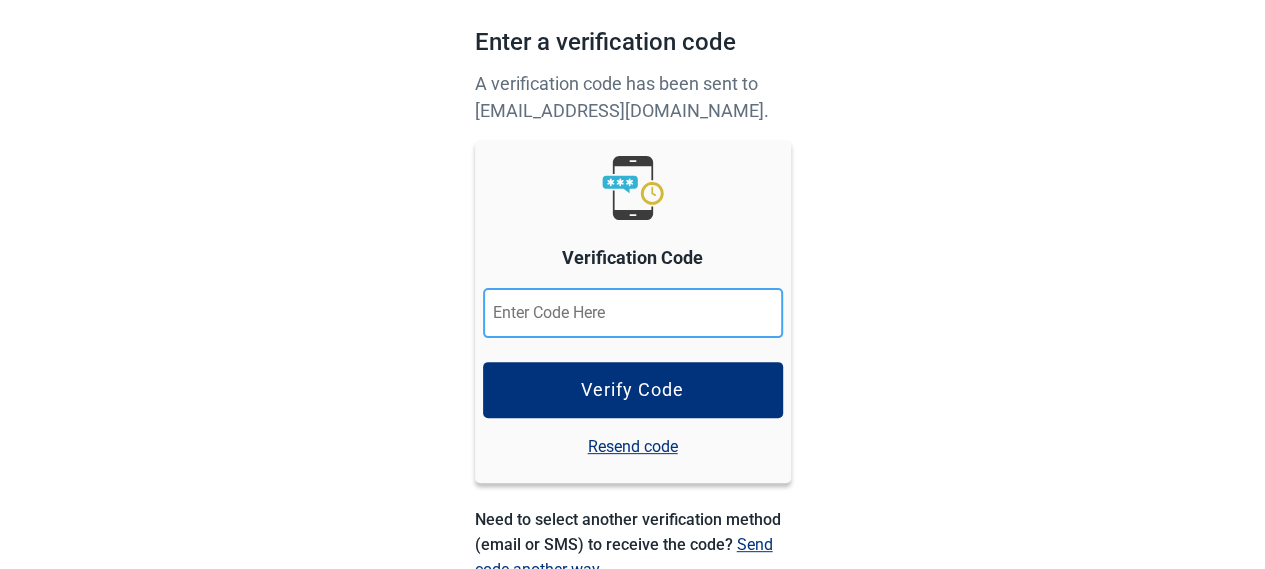 click at bounding box center [633, 313] 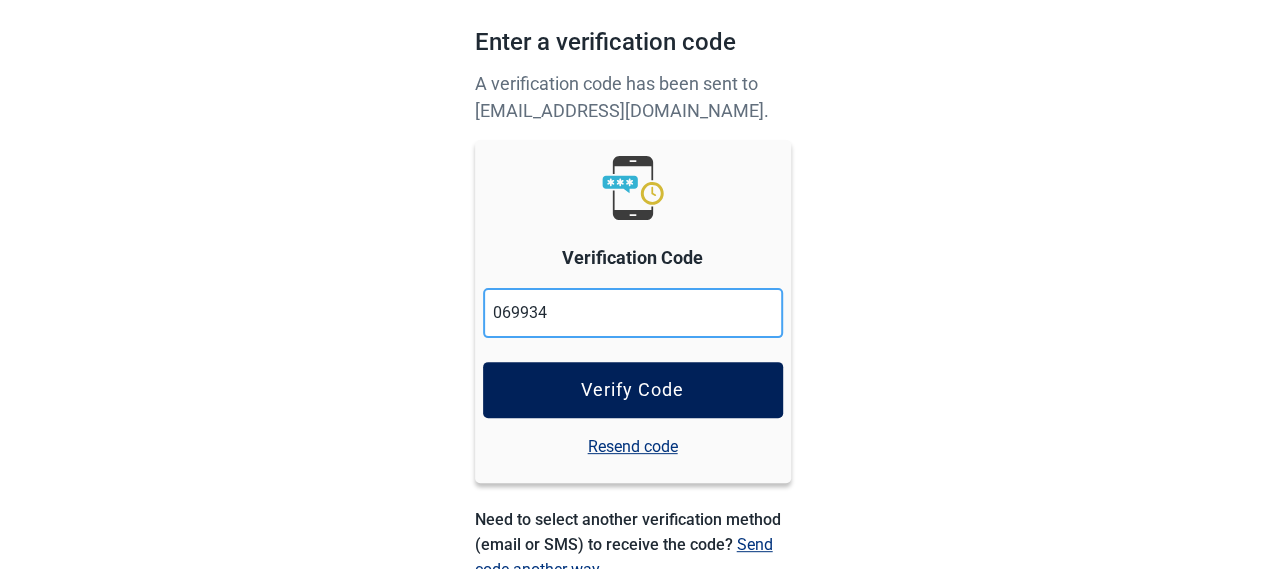 type on "069934" 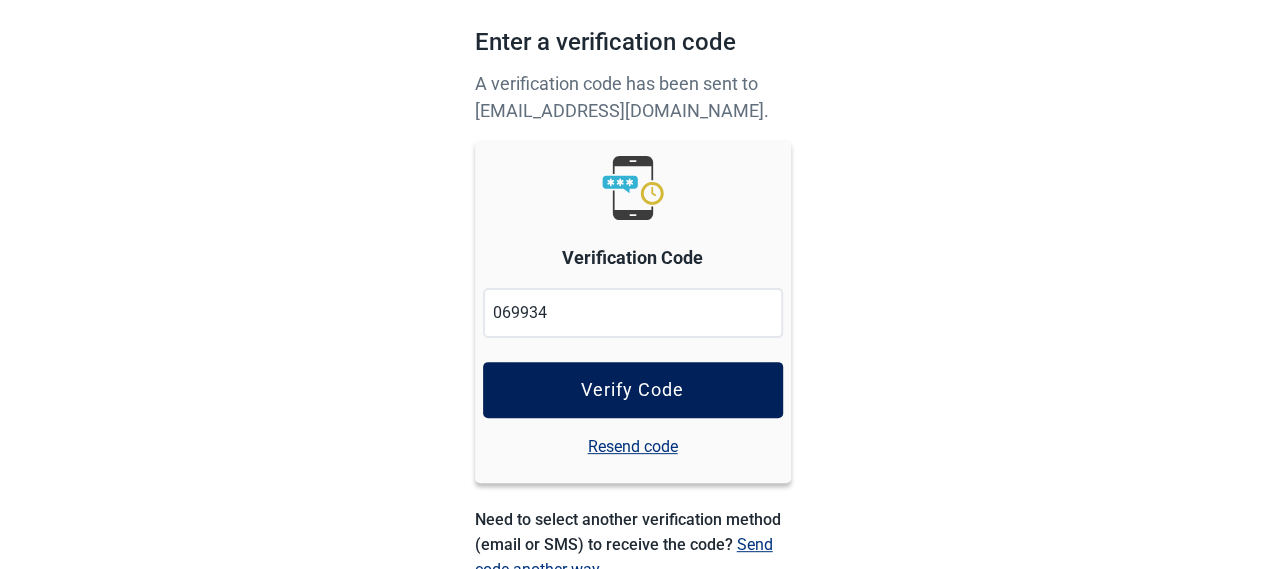 click on "Verify Code" at bounding box center [632, 390] 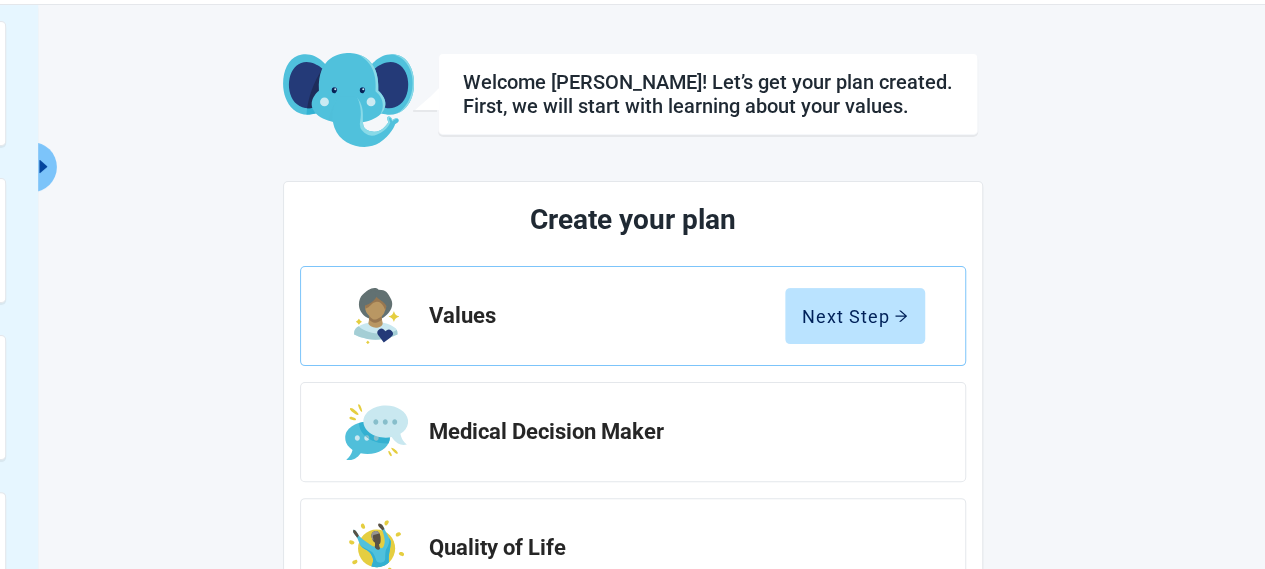scroll, scrollTop: 100, scrollLeft: 0, axis: vertical 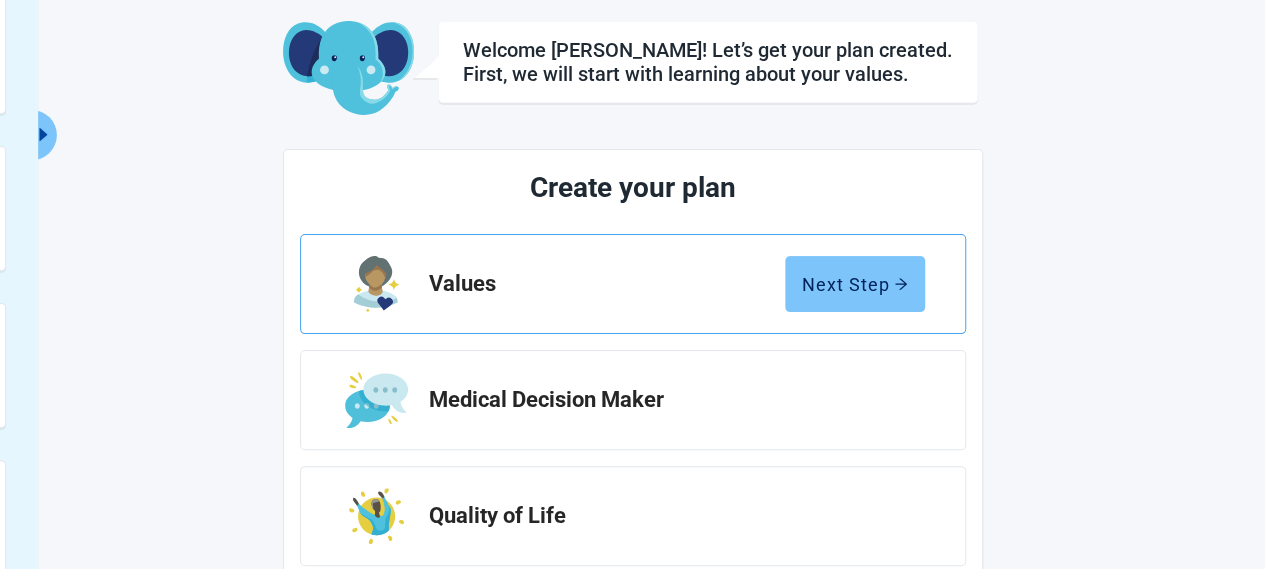 click on "Next Step" at bounding box center (855, 284) 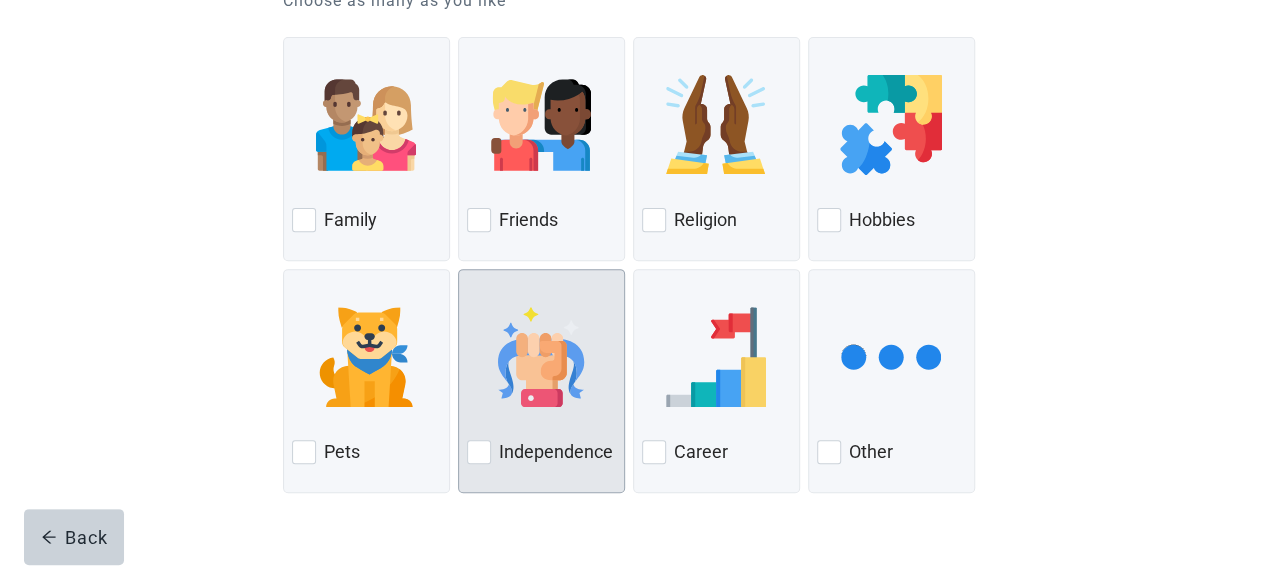 scroll, scrollTop: 289, scrollLeft: 0, axis: vertical 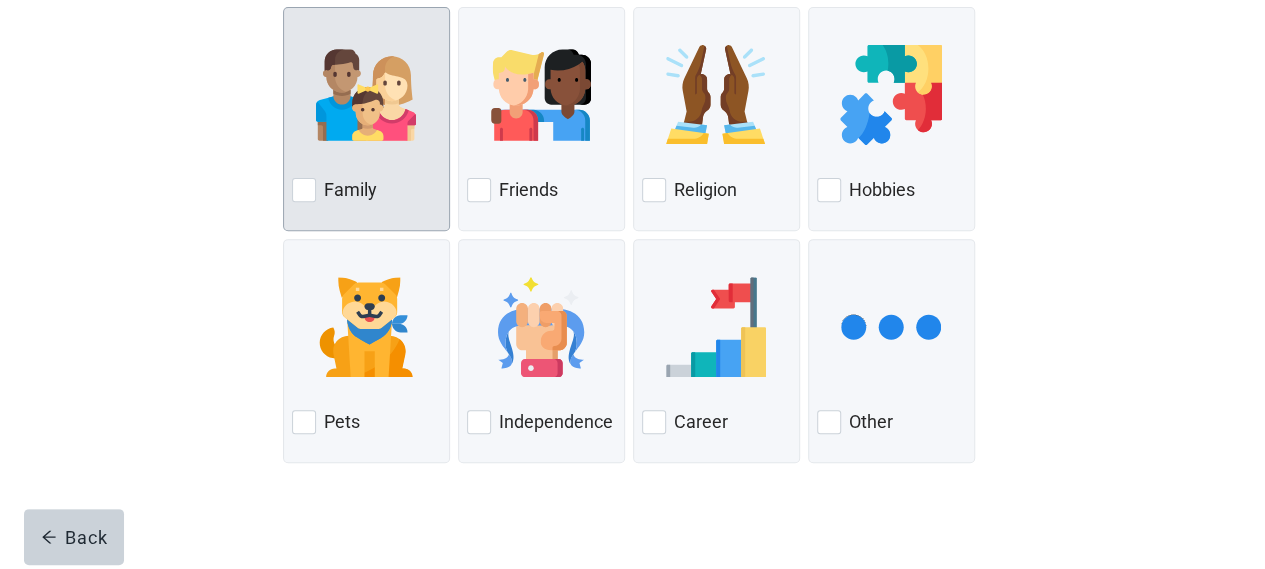click at bounding box center [304, 190] 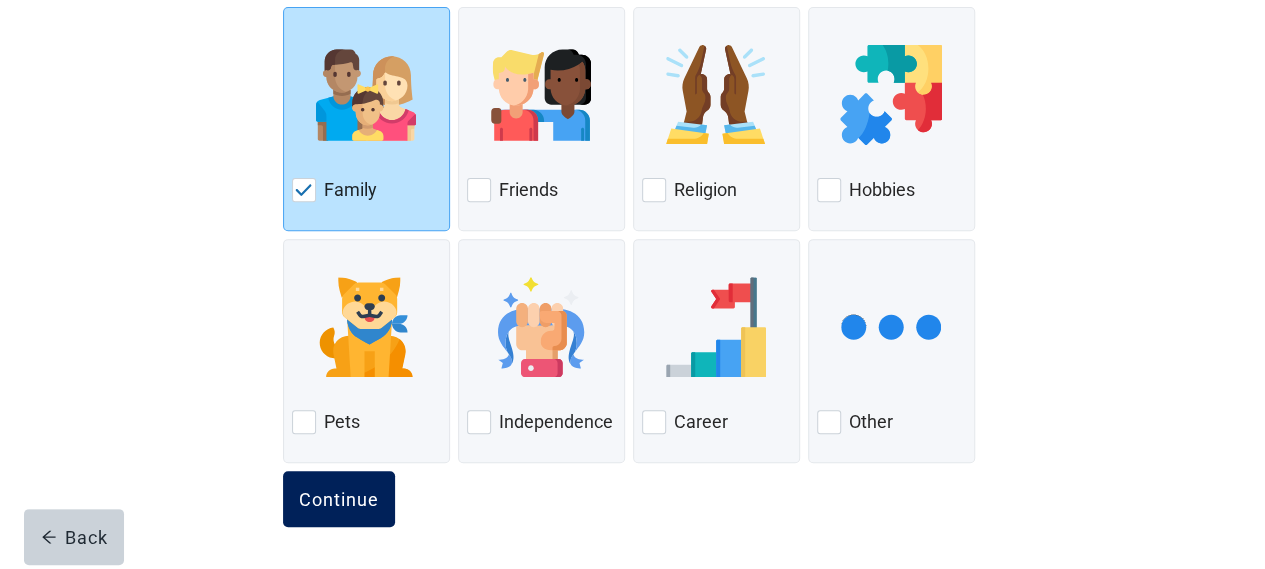 click on "Continue" at bounding box center (339, 499) 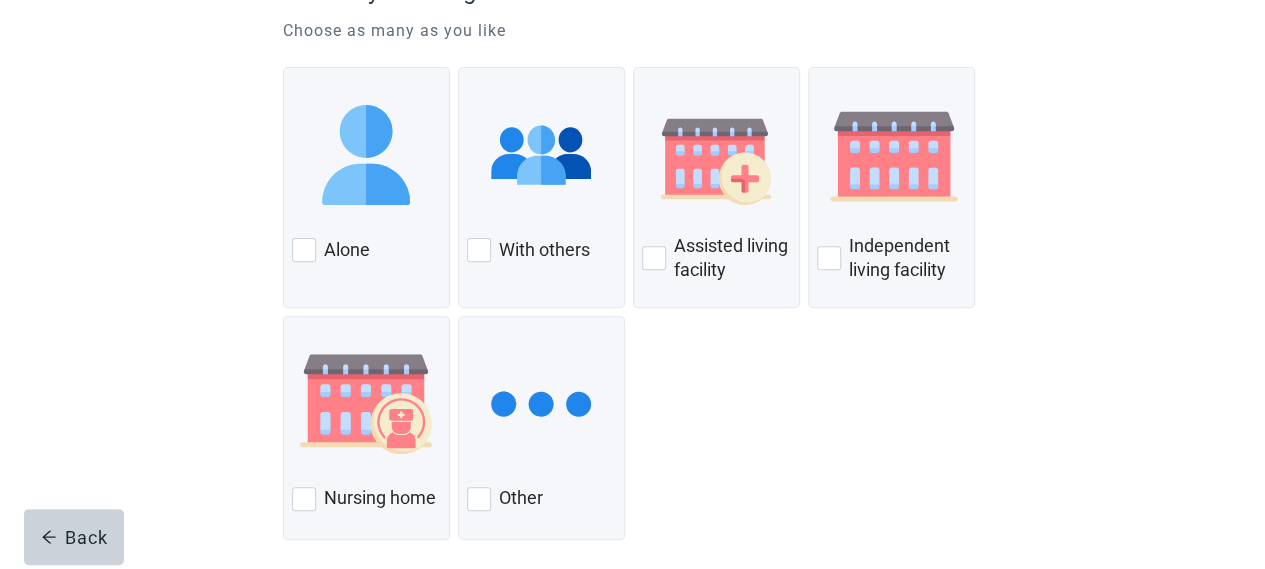 scroll, scrollTop: 200, scrollLeft: 0, axis: vertical 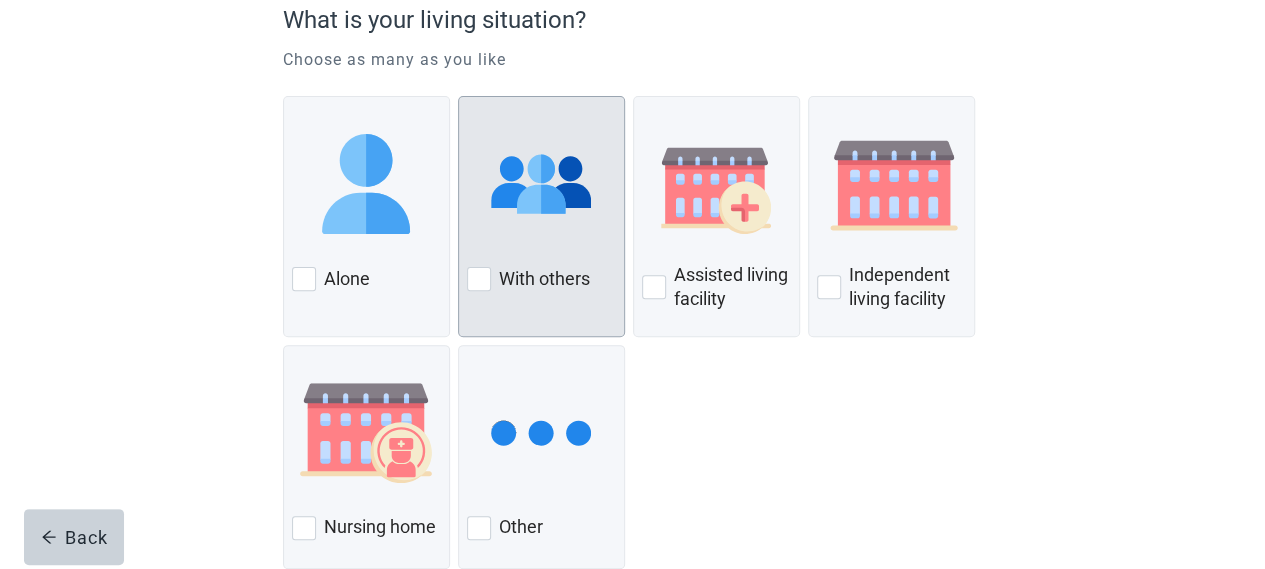 click at bounding box center (479, 279) 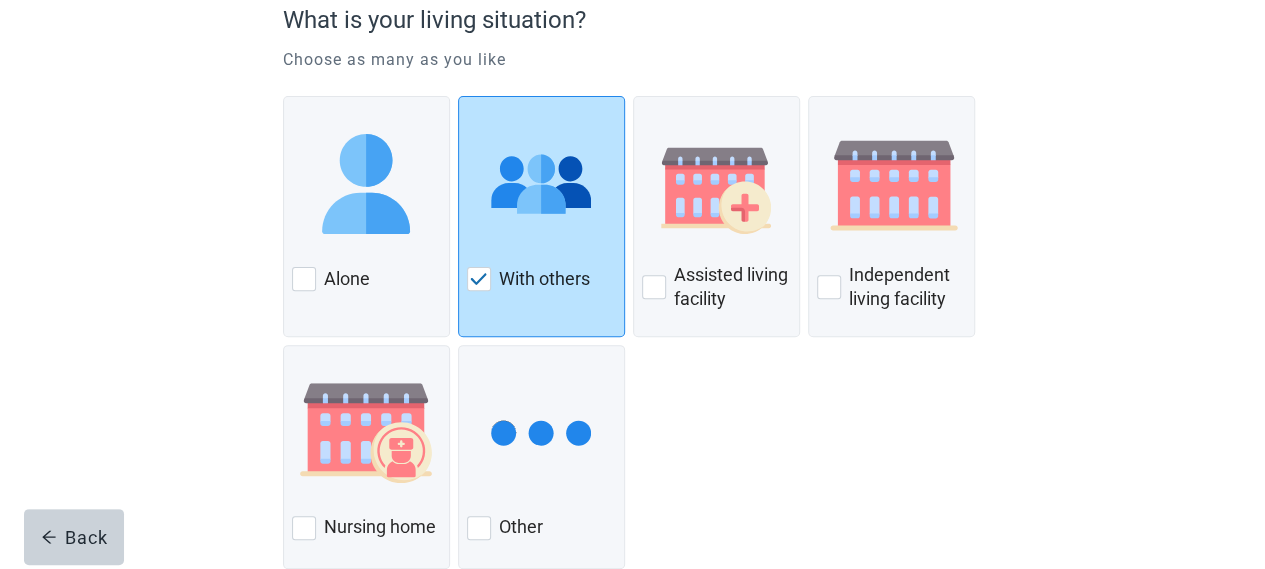 scroll, scrollTop: 306, scrollLeft: 0, axis: vertical 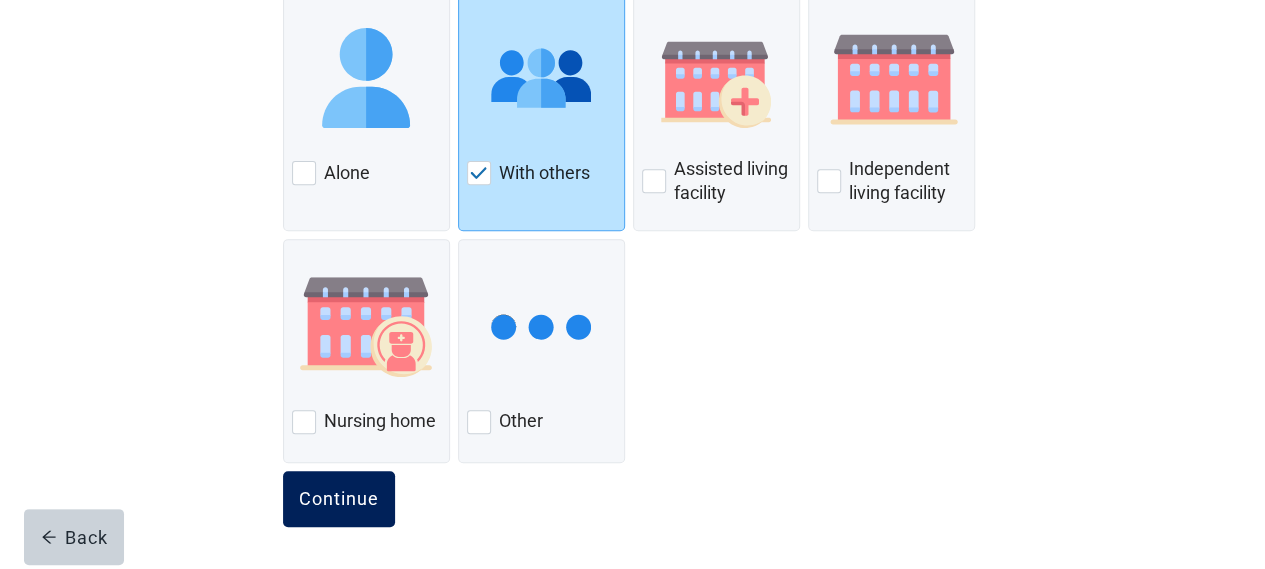 click on "Continue" at bounding box center [339, 499] 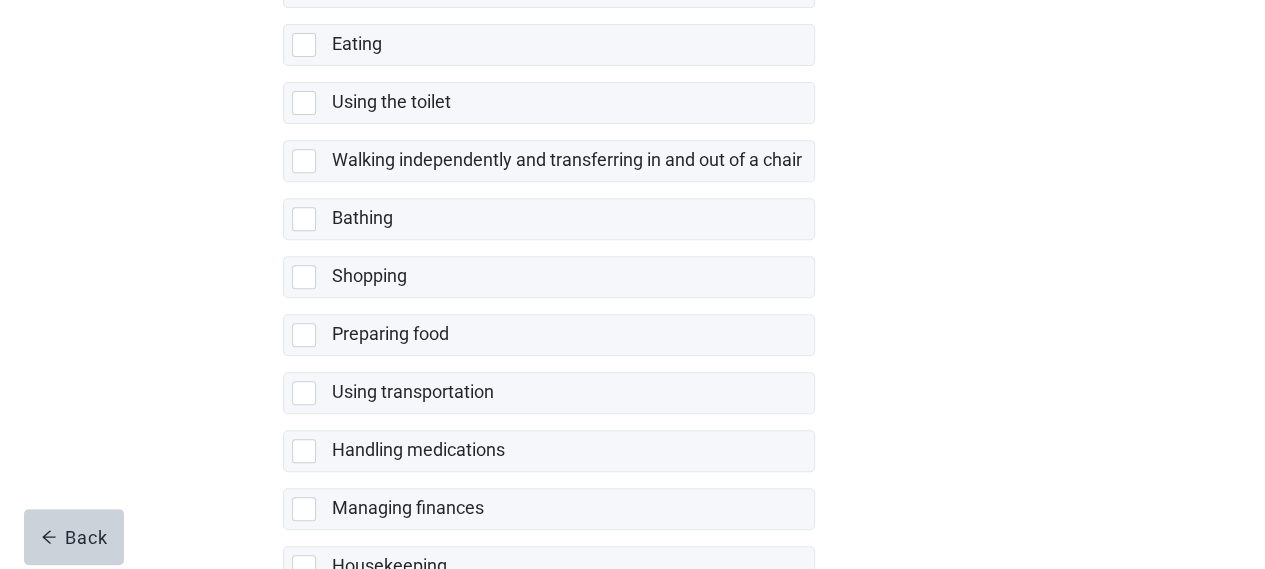 scroll, scrollTop: 528, scrollLeft: 0, axis: vertical 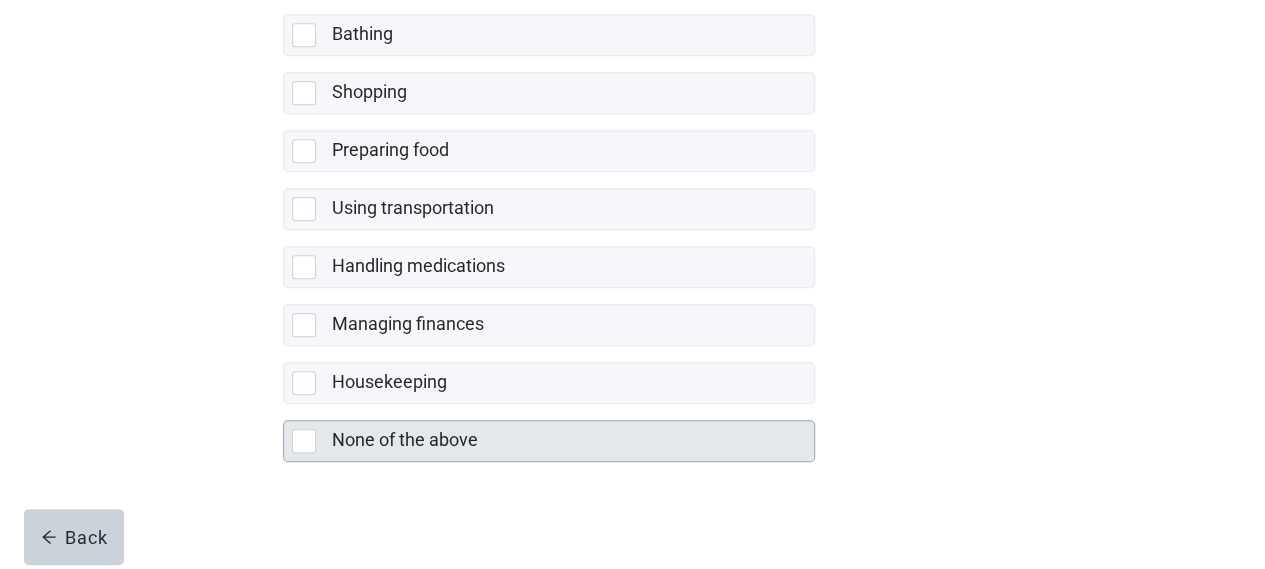 click on "None of the above" at bounding box center [549, 441] 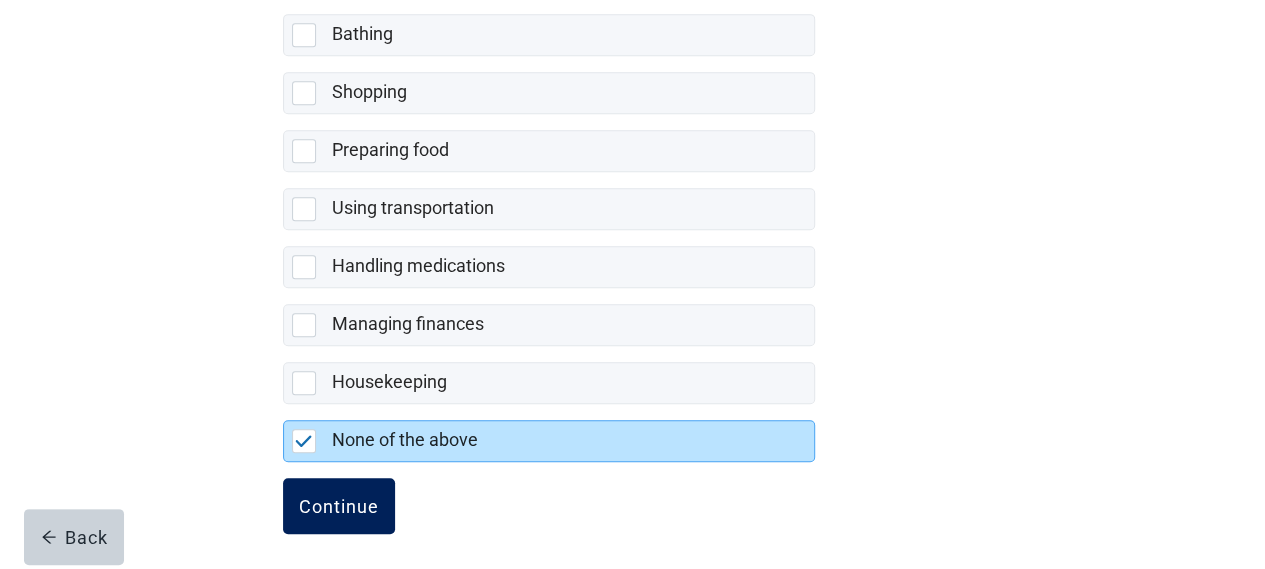 click on "Continue" at bounding box center (339, 506) 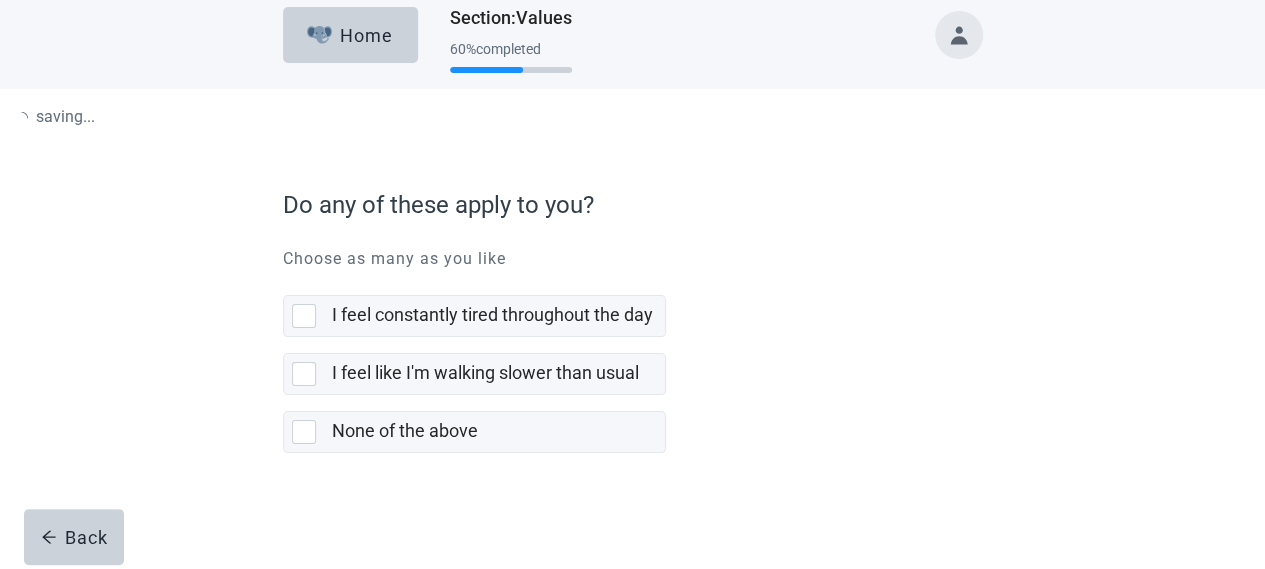 scroll, scrollTop: 0, scrollLeft: 0, axis: both 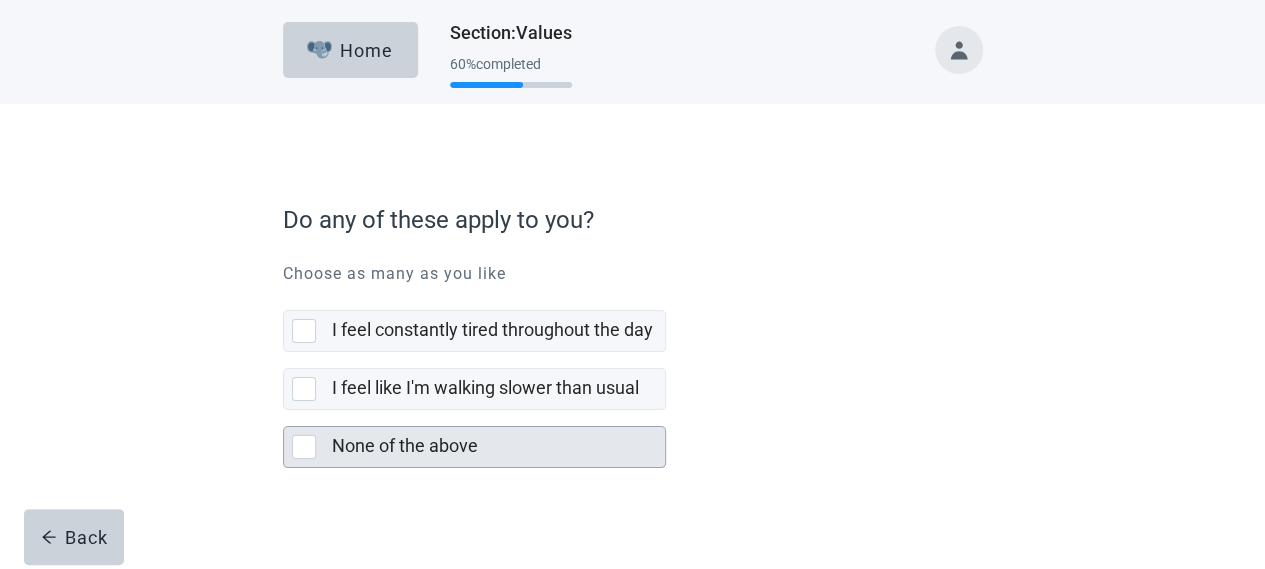 click at bounding box center (304, 447) 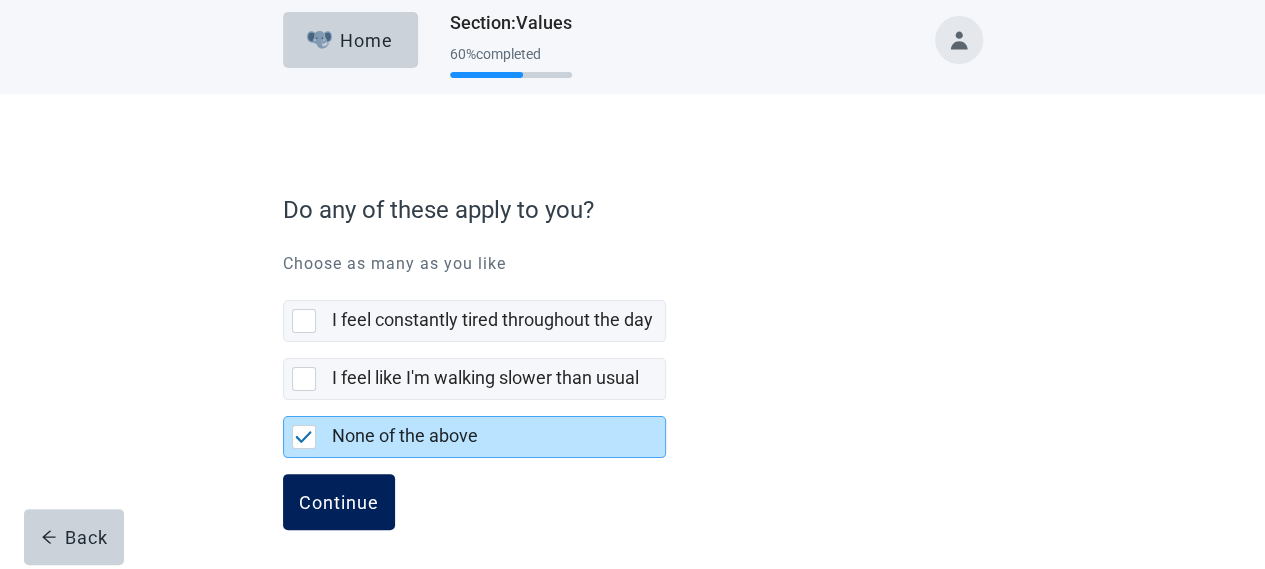 scroll, scrollTop: 12, scrollLeft: 0, axis: vertical 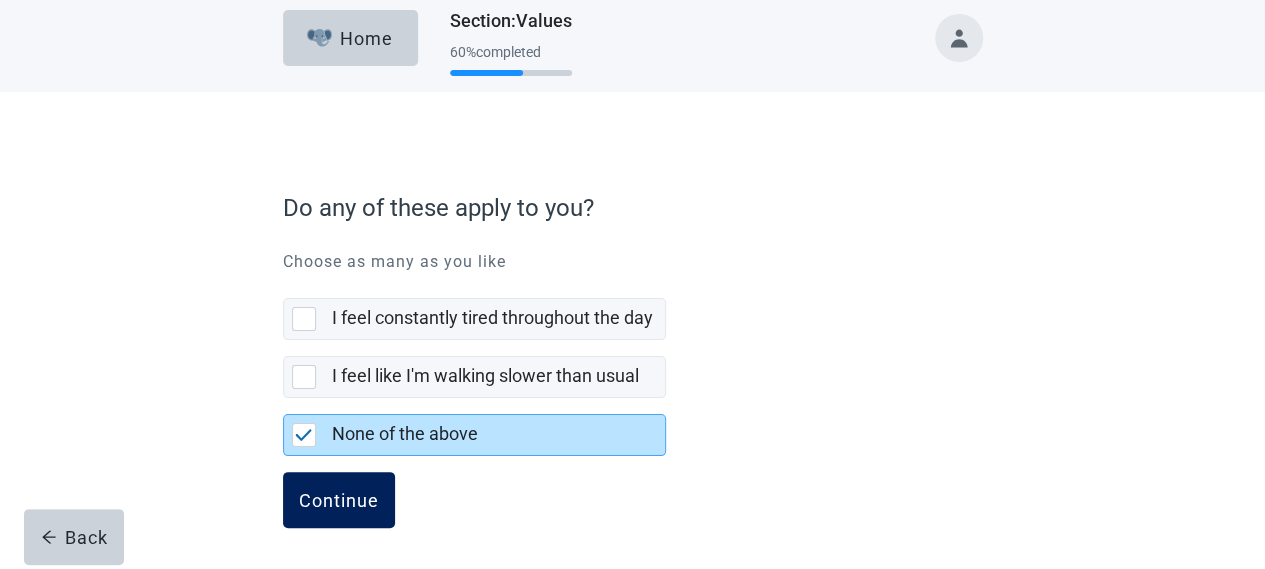 click on "Continue" at bounding box center [339, 500] 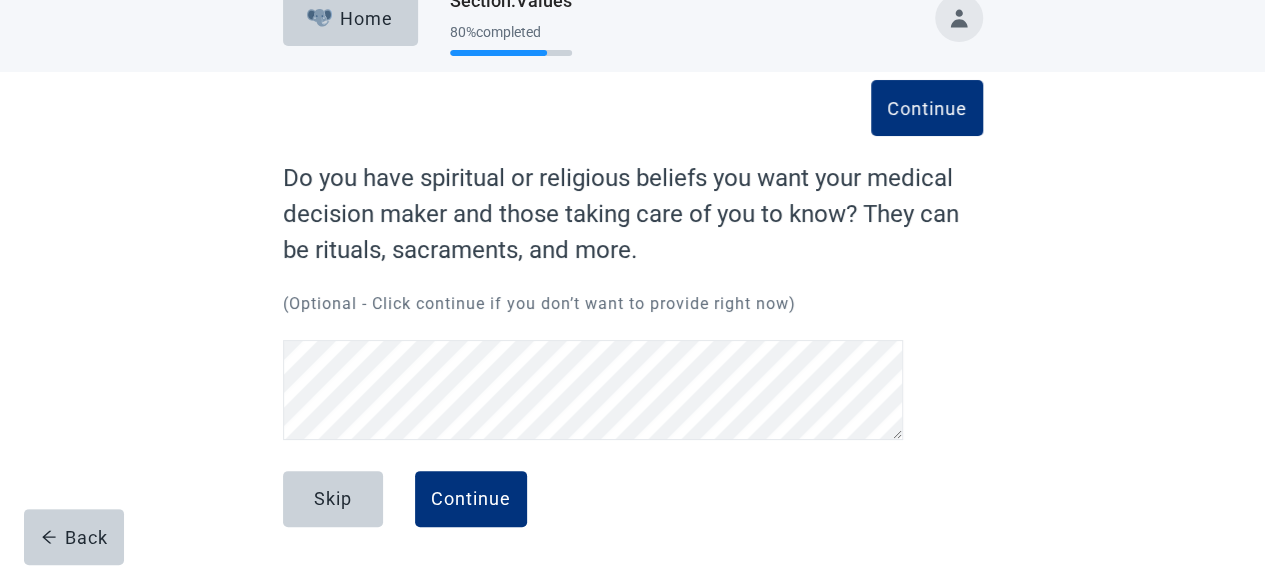 scroll, scrollTop: 33, scrollLeft: 0, axis: vertical 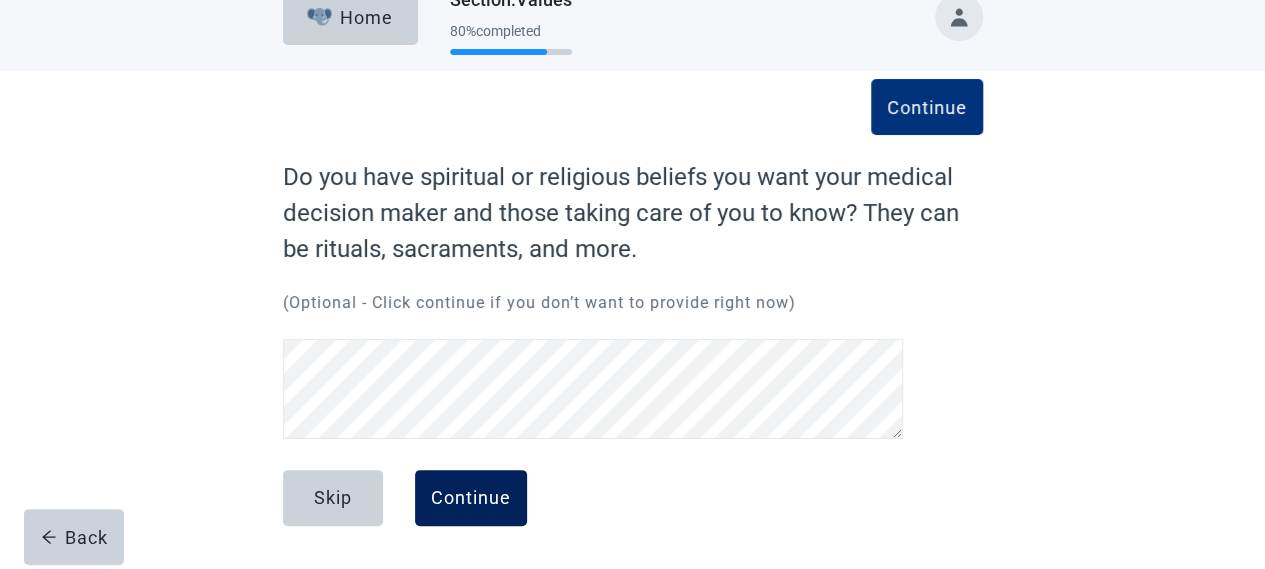 click on "Continue" at bounding box center (471, 498) 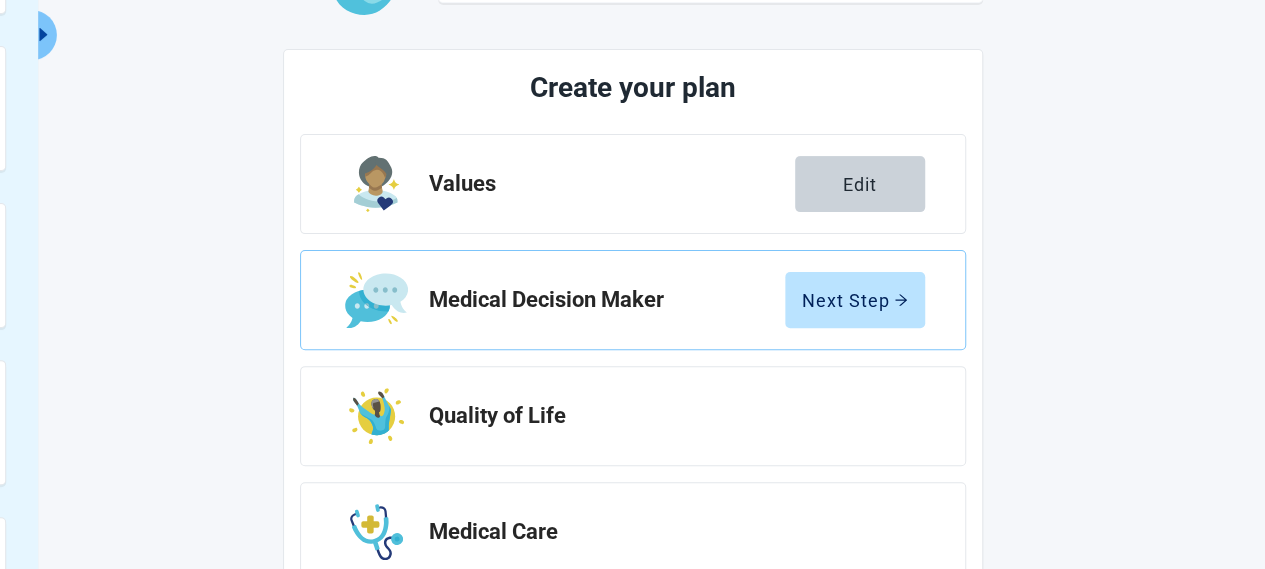 scroll, scrollTop: 300, scrollLeft: 0, axis: vertical 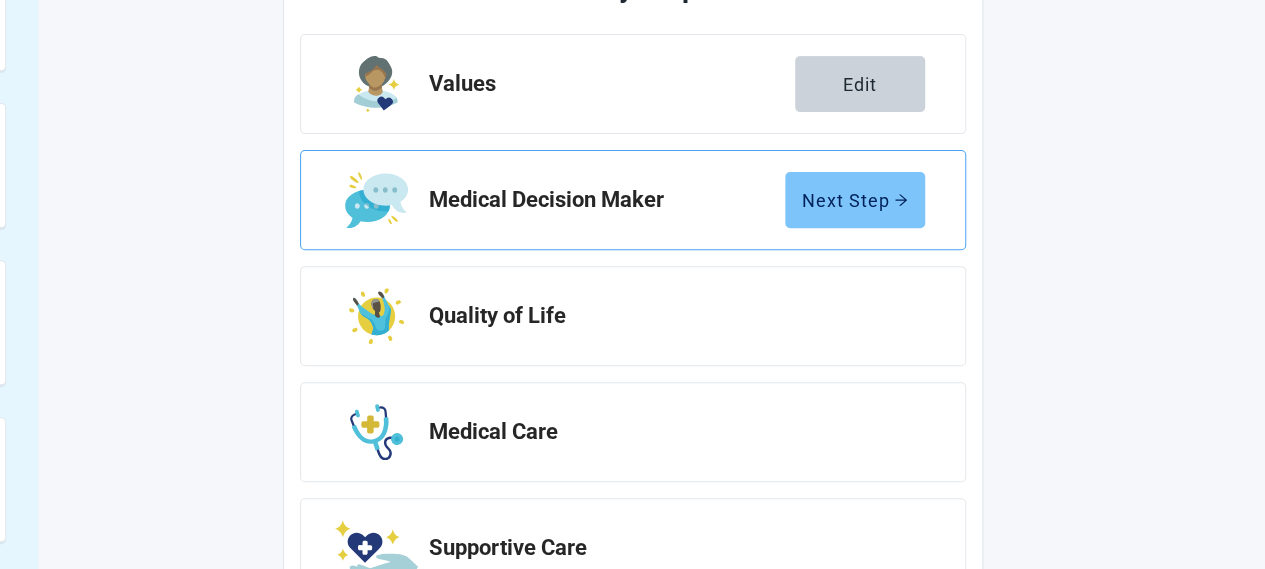 click on "Next Step" at bounding box center [855, 200] 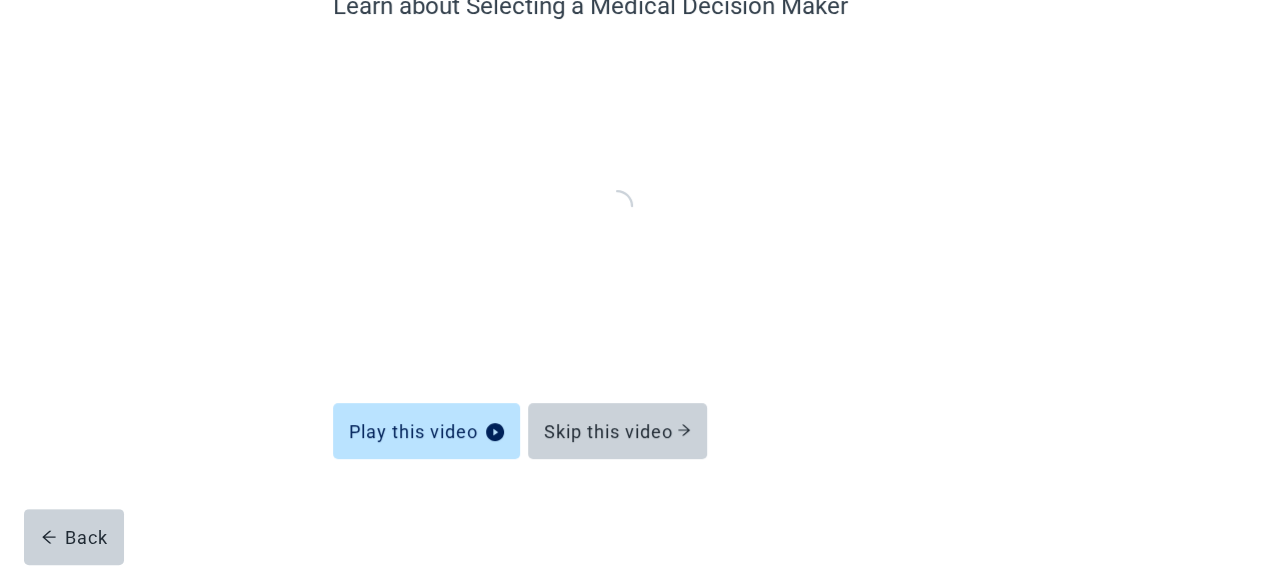 scroll, scrollTop: 202, scrollLeft: 0, axis: vertical 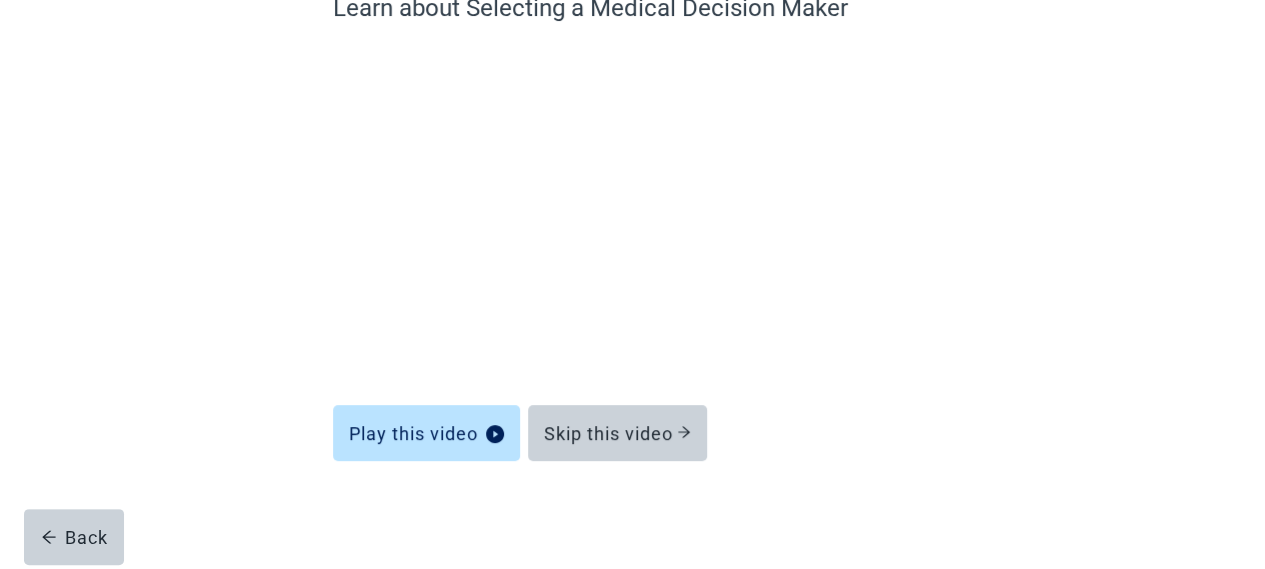 click at bounding box center [633, 519] 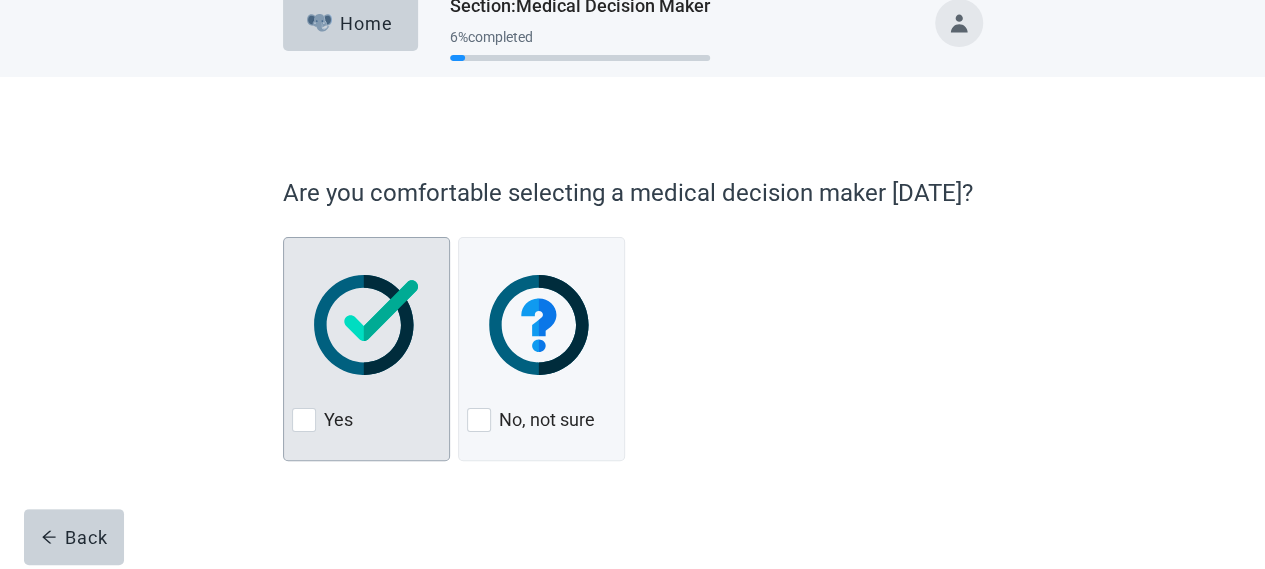 scroll, scrollTop: 26, scrollLeft: 0, axis: vertical 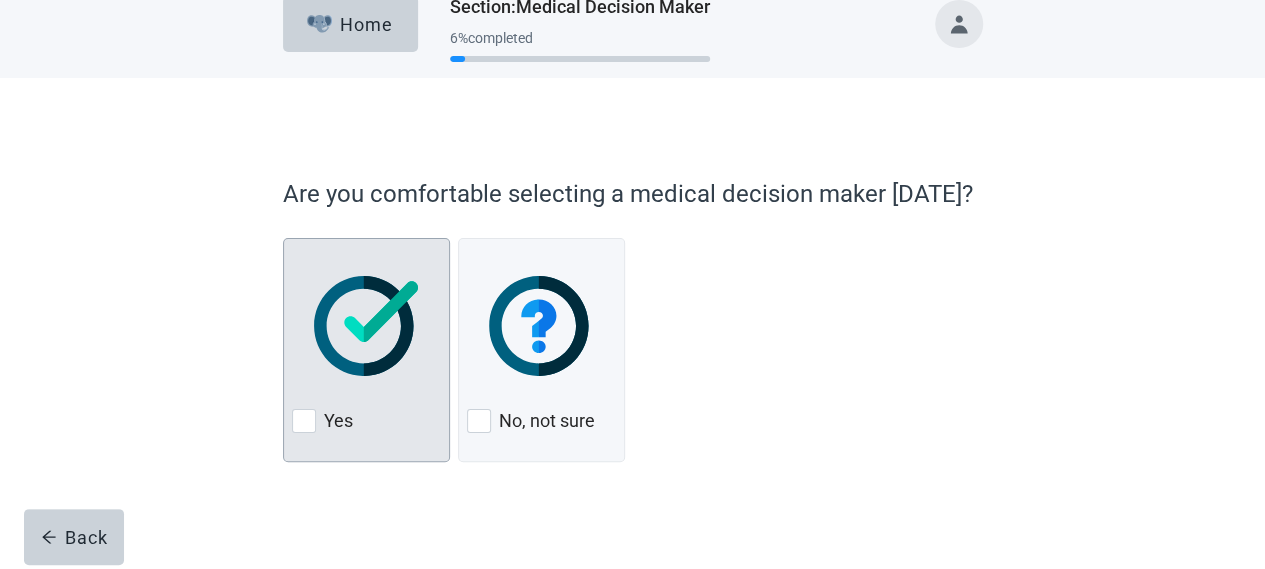 click at bounding box center (304, 421) 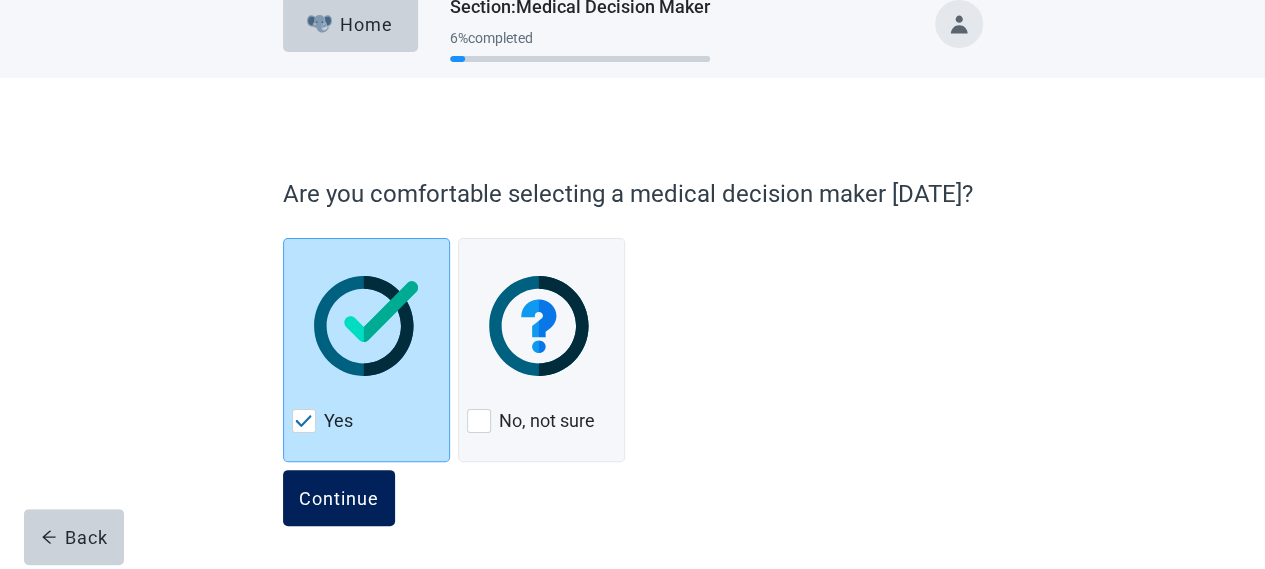 click on "Continue" at bounding box center (339, 498) 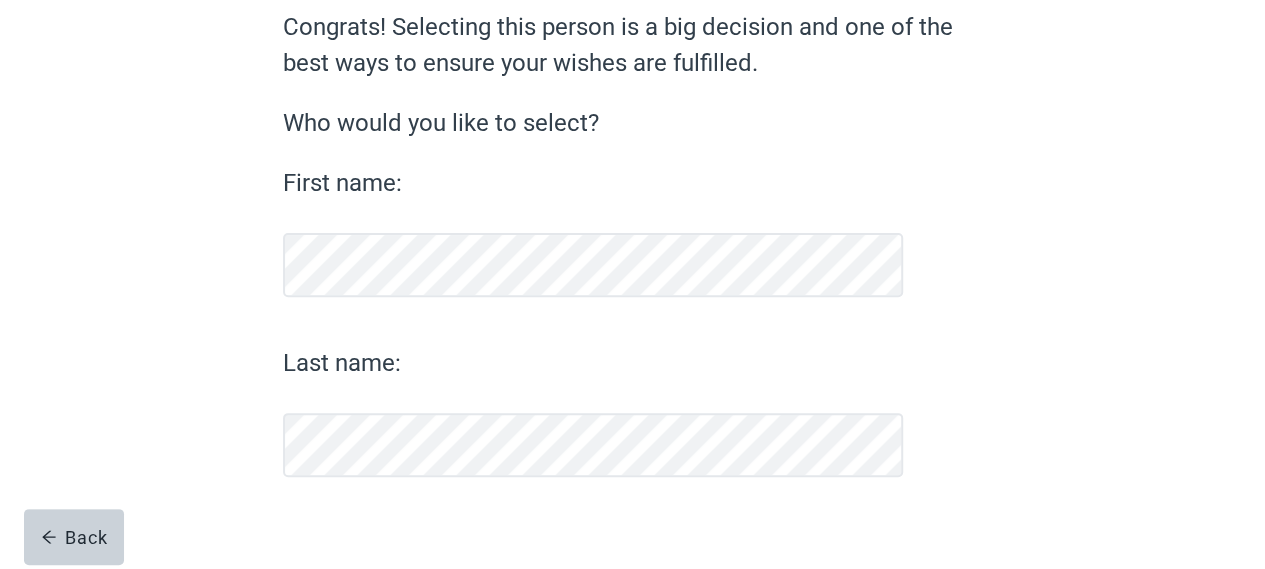 scroll, scrollTop: 214, scrollLeft: 0, axis: vertical 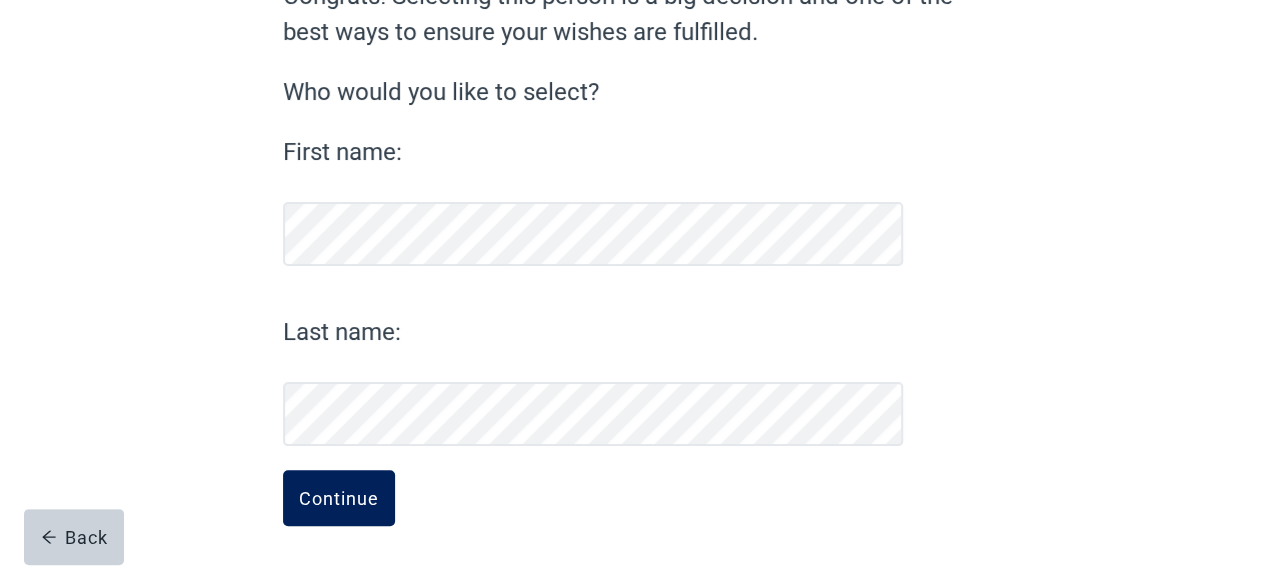 click on "Continue" at bounding box center (339, 498) 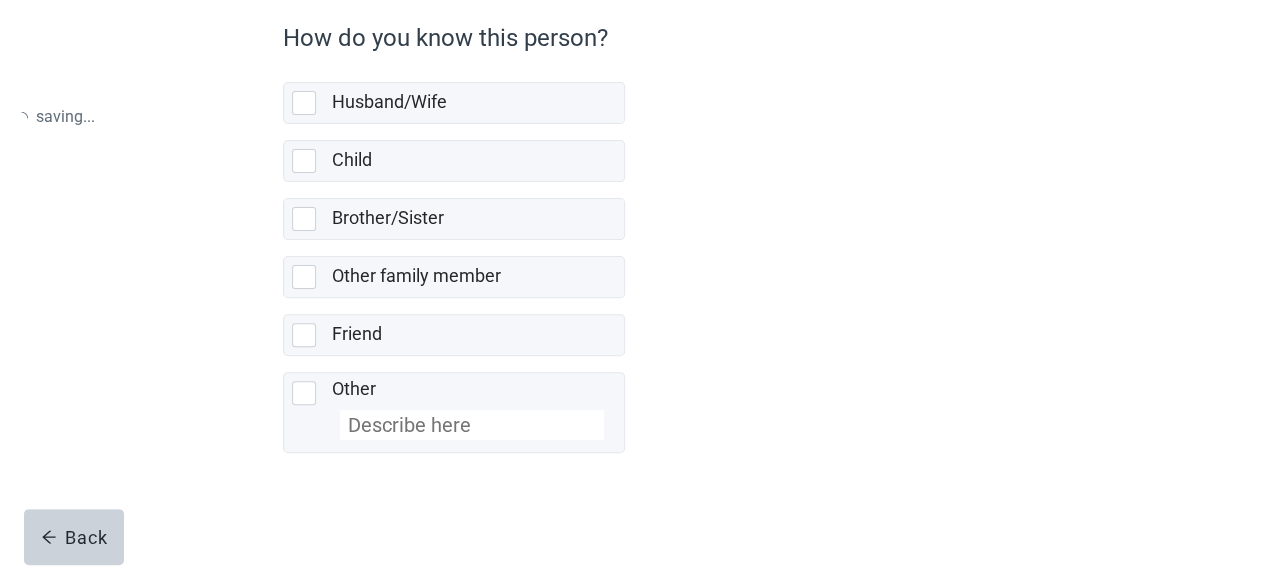 scroll, scrollTop: 0, scrollLeft: 0, axis: both 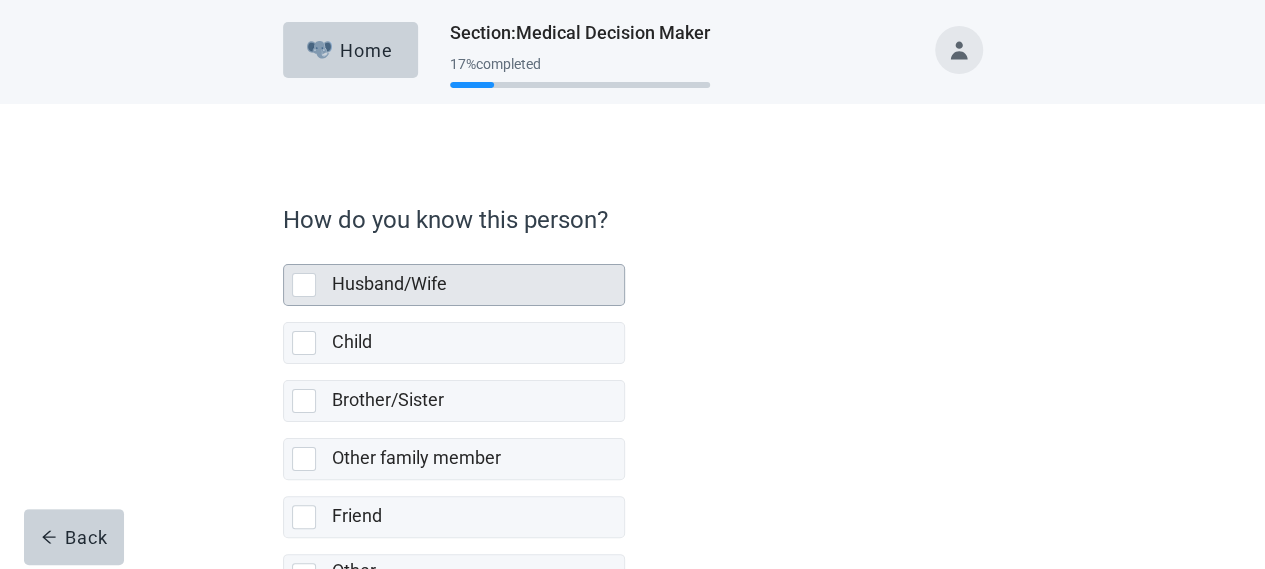 click at bounding box center [304, 285] 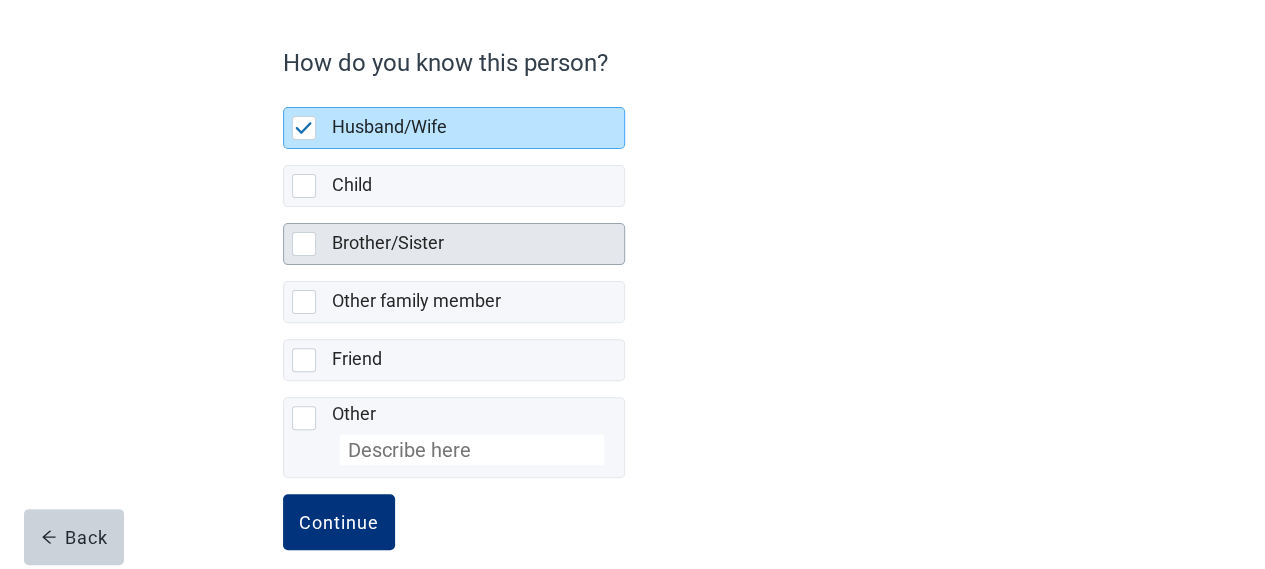 scroll, scrollTop: 178, scrollLeft: 0, axis: vertical 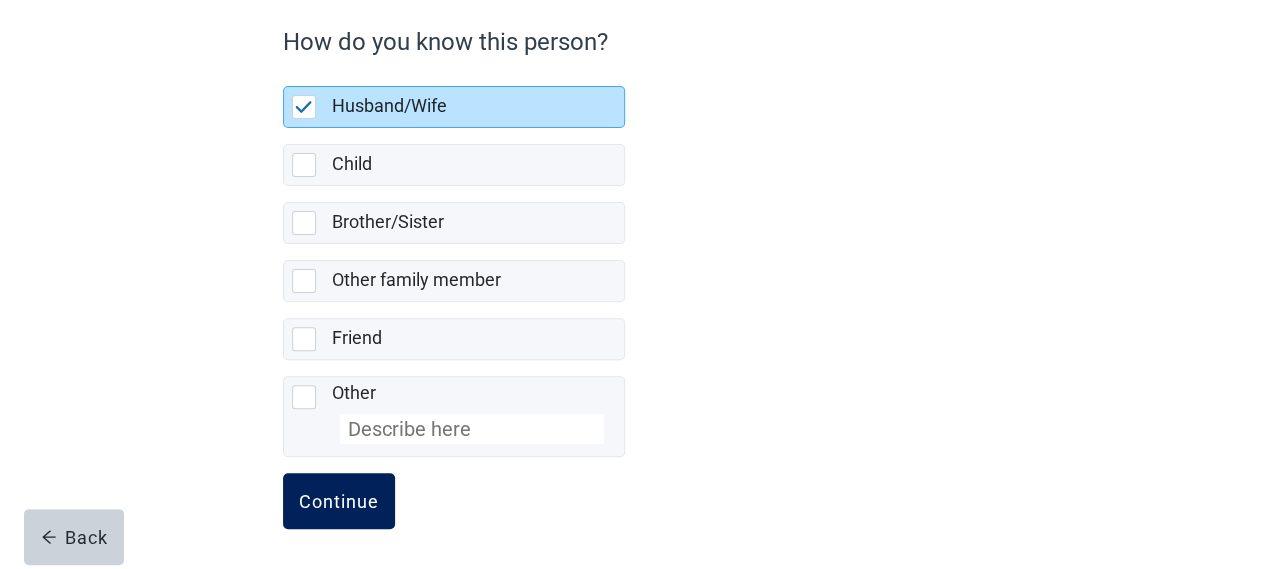click on "Continue" at bounding box center (339, 501) 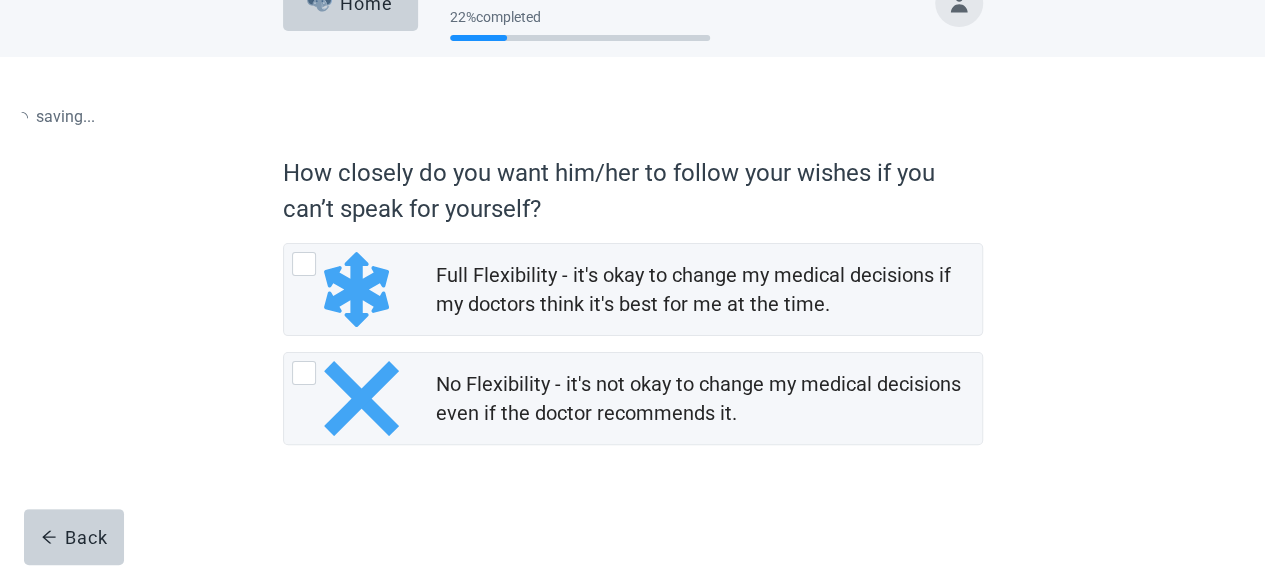 scroll, scrollTop: 0, scrollLeft: 0, axis: both 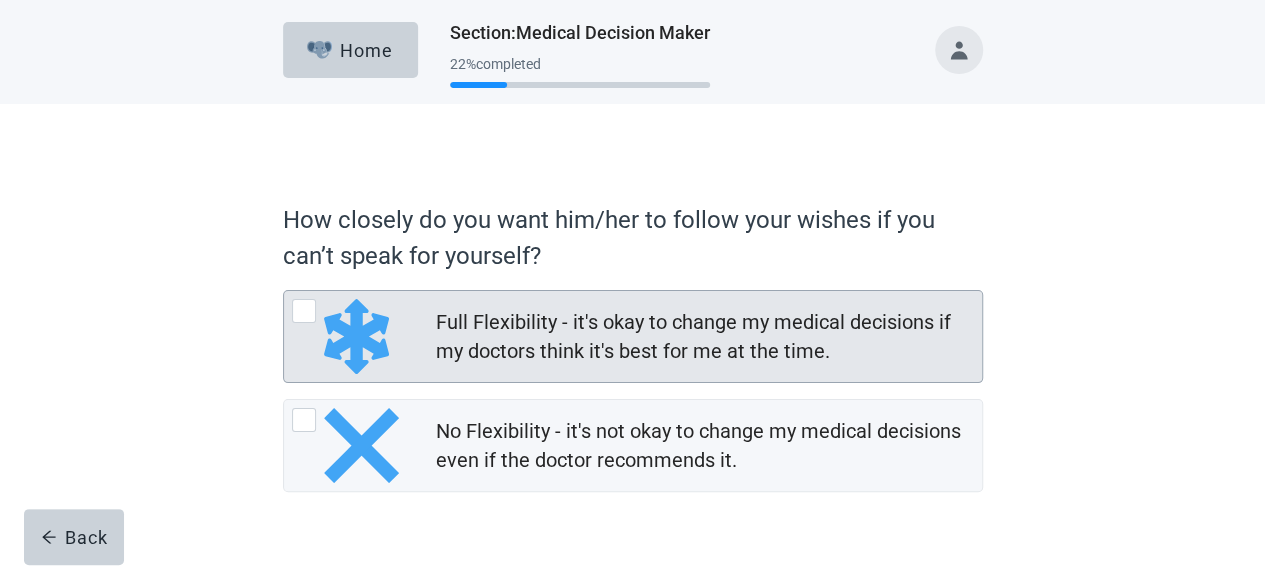 click at bounding box center (304, 311) 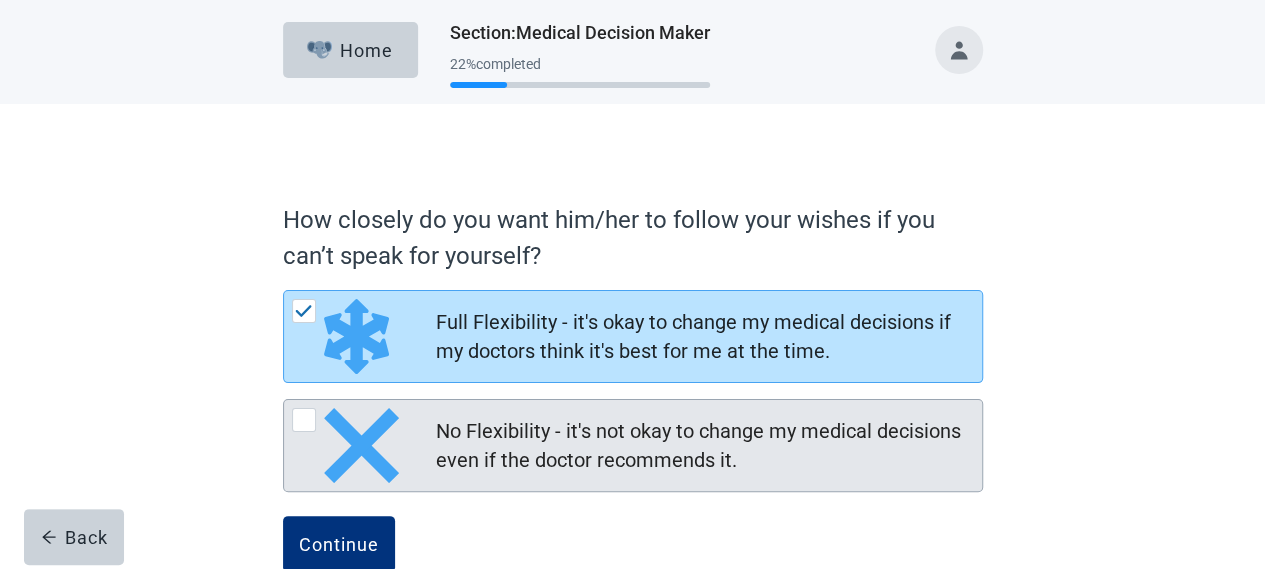 scroll, scrollTop: 45, scrollLeft: 0, axis: vertical 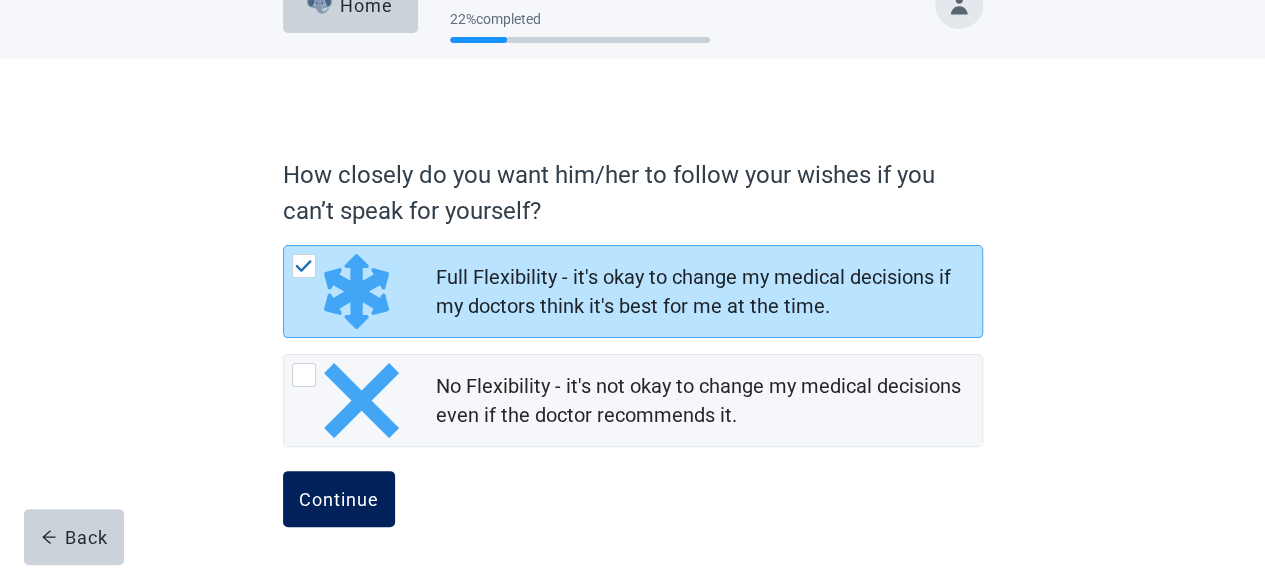 click on "Continue" at bounding box center (339, 499) 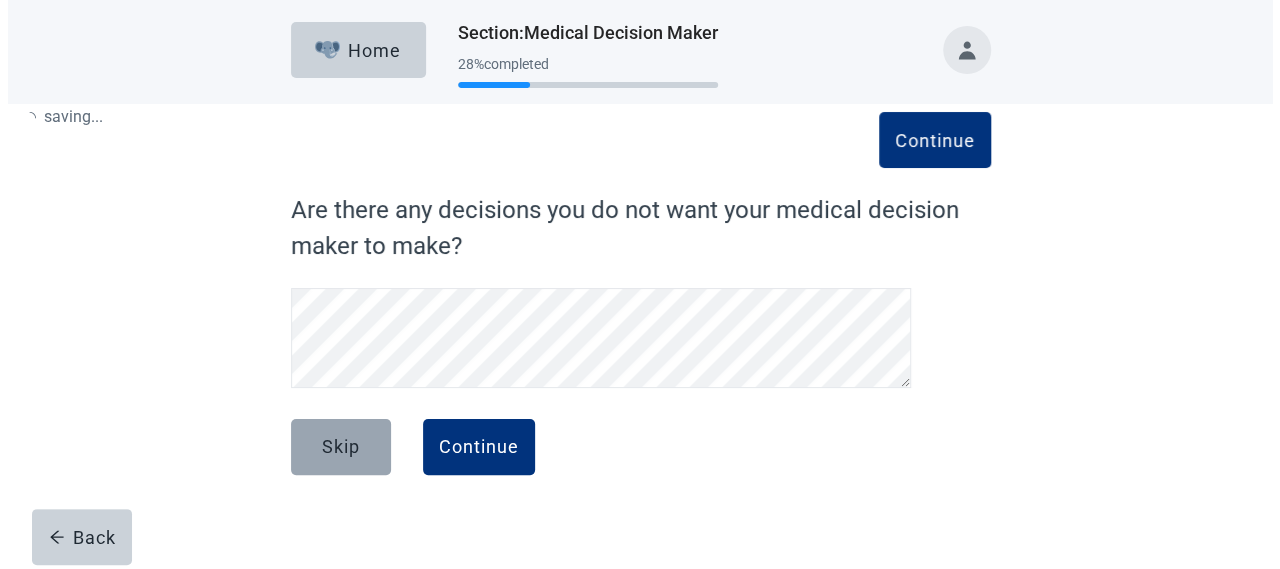 scroll, scrollTop: 0, scrollLeft: 0, axis: both 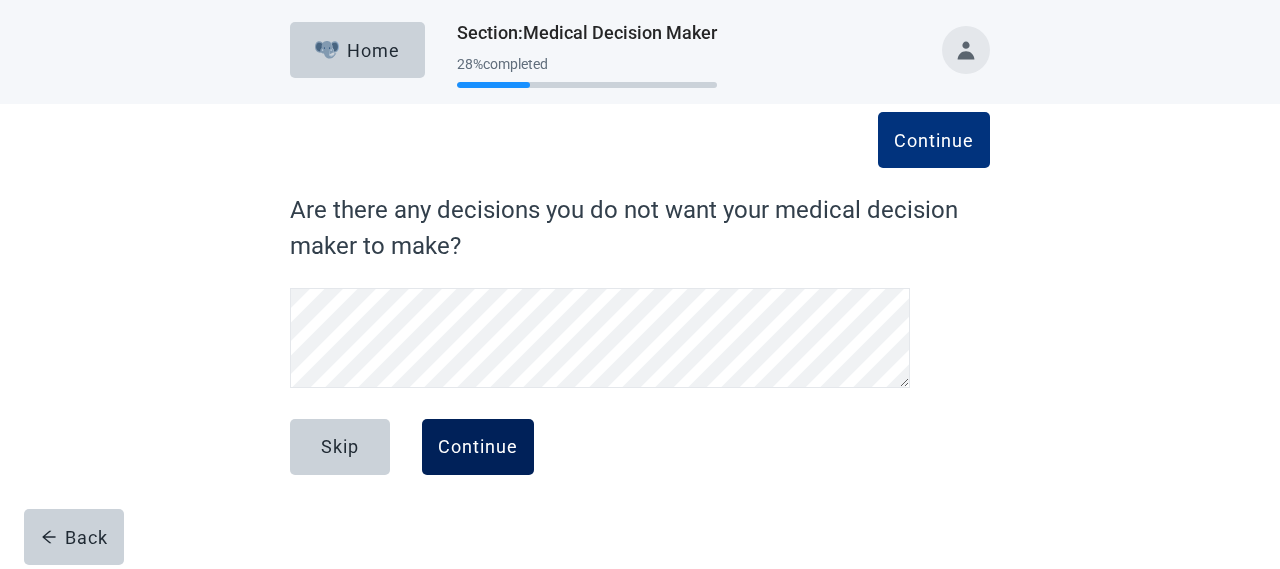 click on "Continue" at bounding box center (478, 447) 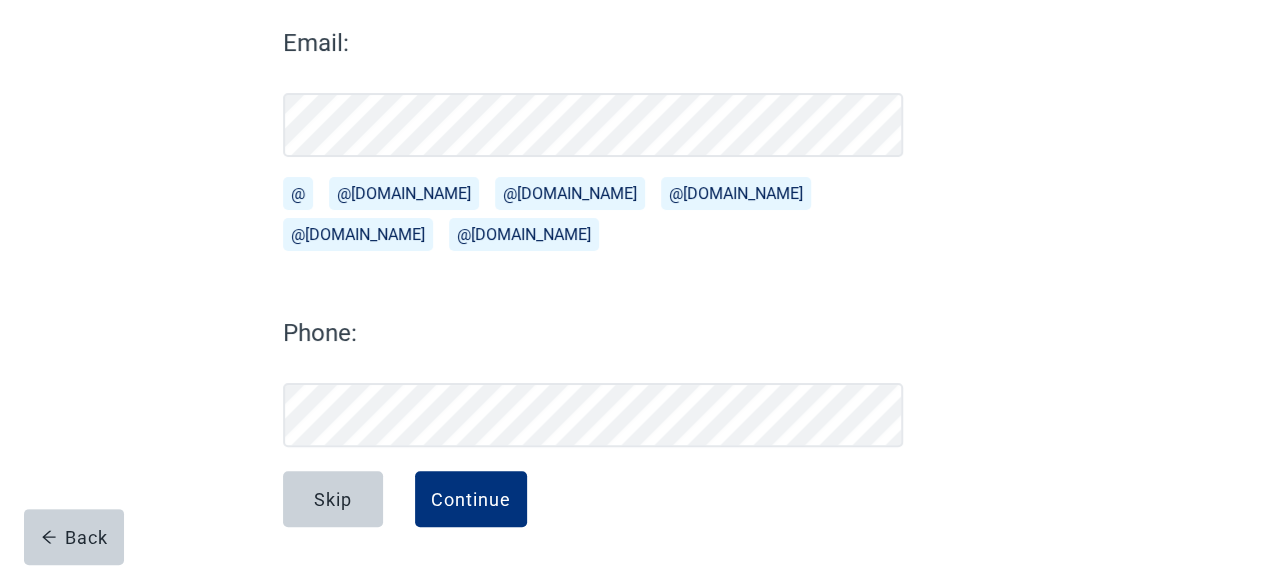 scroll, scrollTop: 276, scrollLeft: 0, axis: vertical 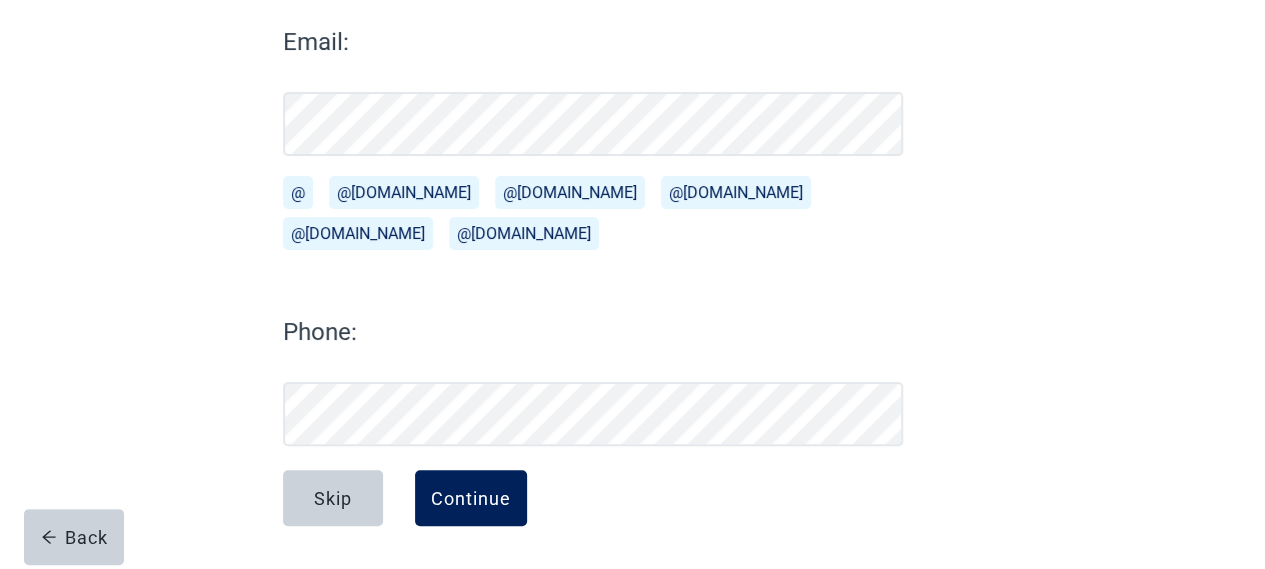 click on "Continue" at bounding box center [471, 498] 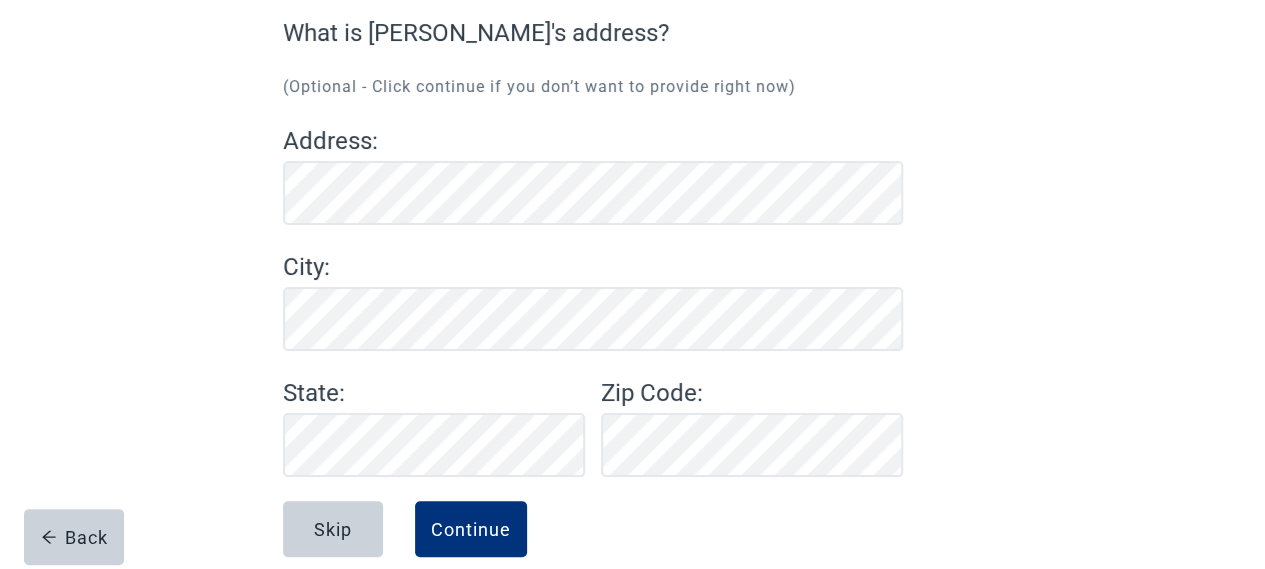 scroll, scrollTop: 208, scrollLeft: 0, axis: vertical 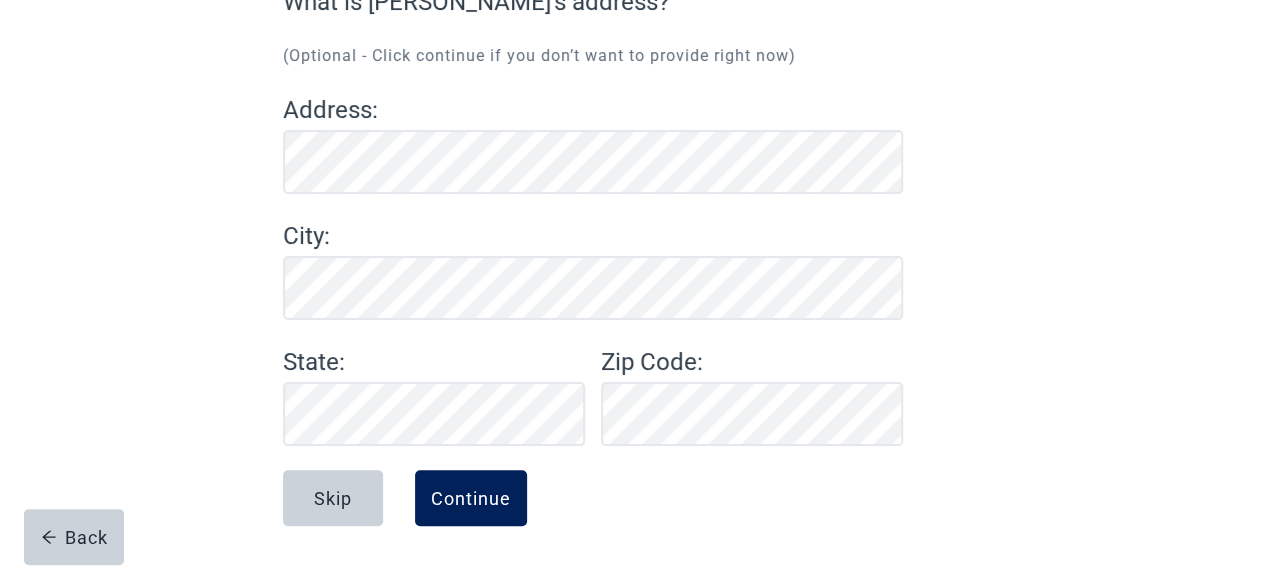 click on "Continue" at bounding box center (471, 498) 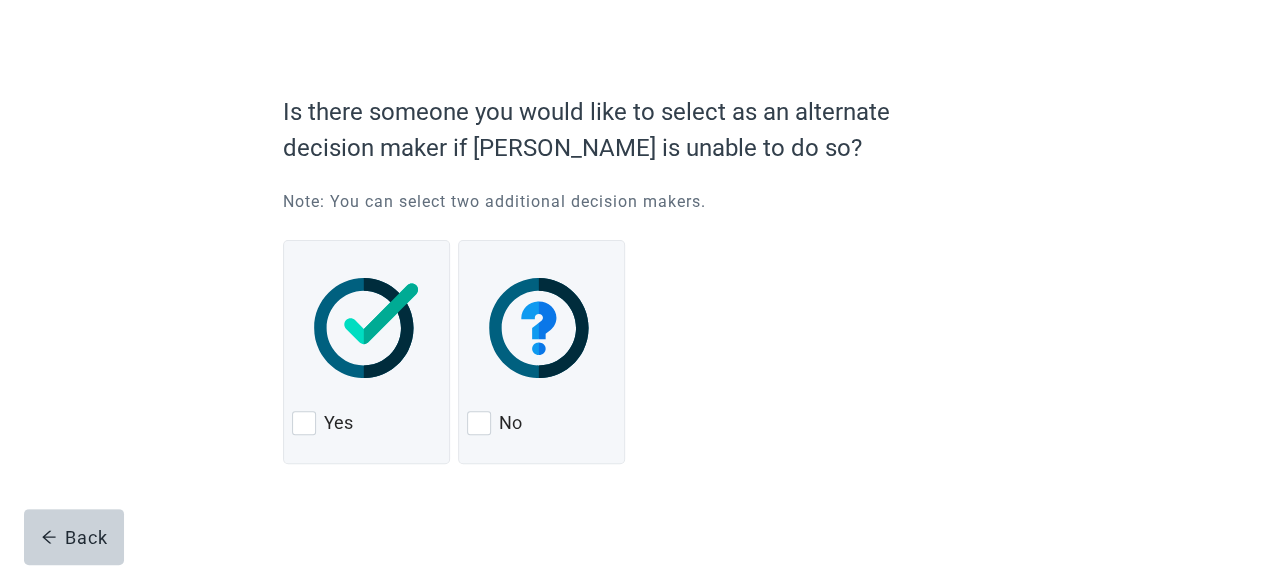 scroll, scrollTop: 110, scrollLeft: 0, axis: vertical 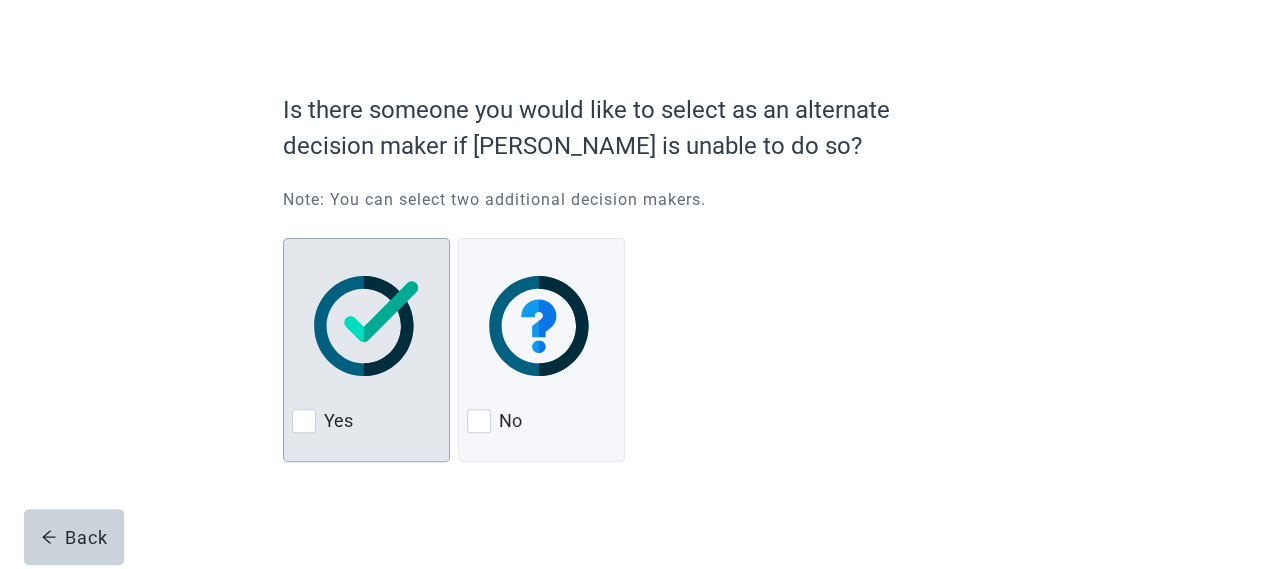 click at bounding box center (304, 421) 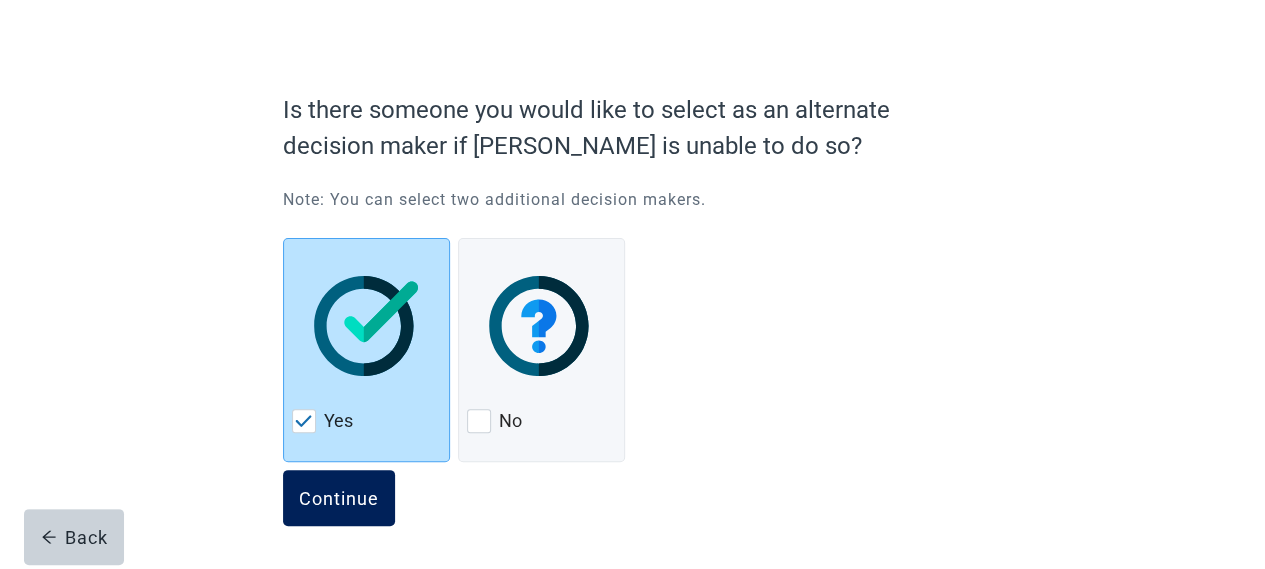click on "Continue" at bounding box center (339, 498) 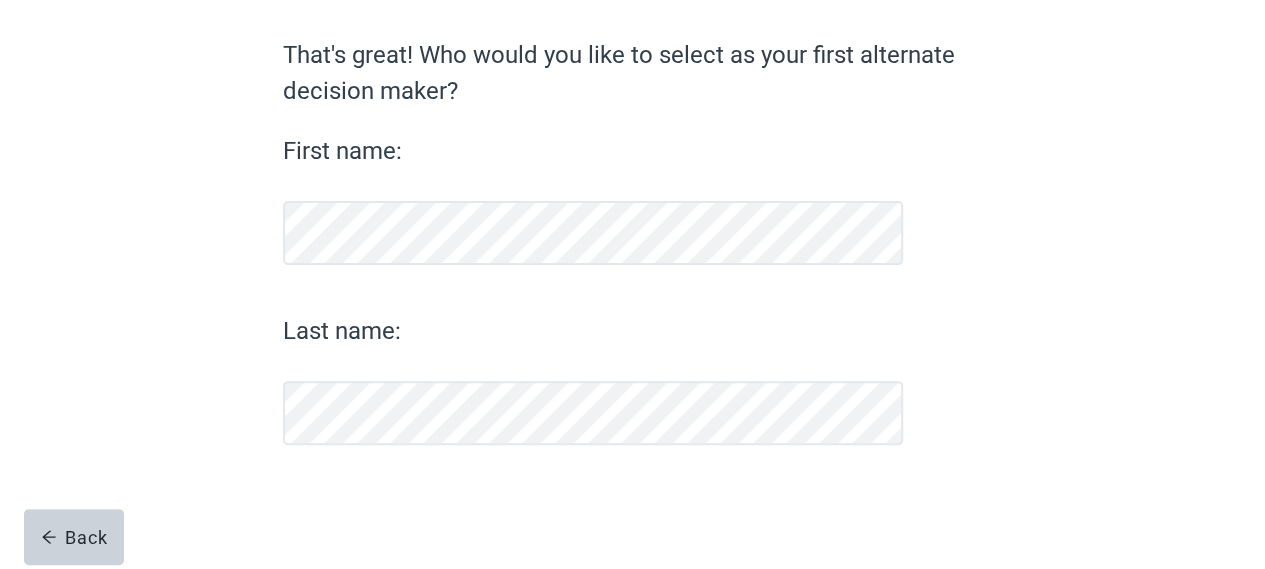 scroll, scrollTop: 154, scrollLeft: 0, axis: vertical 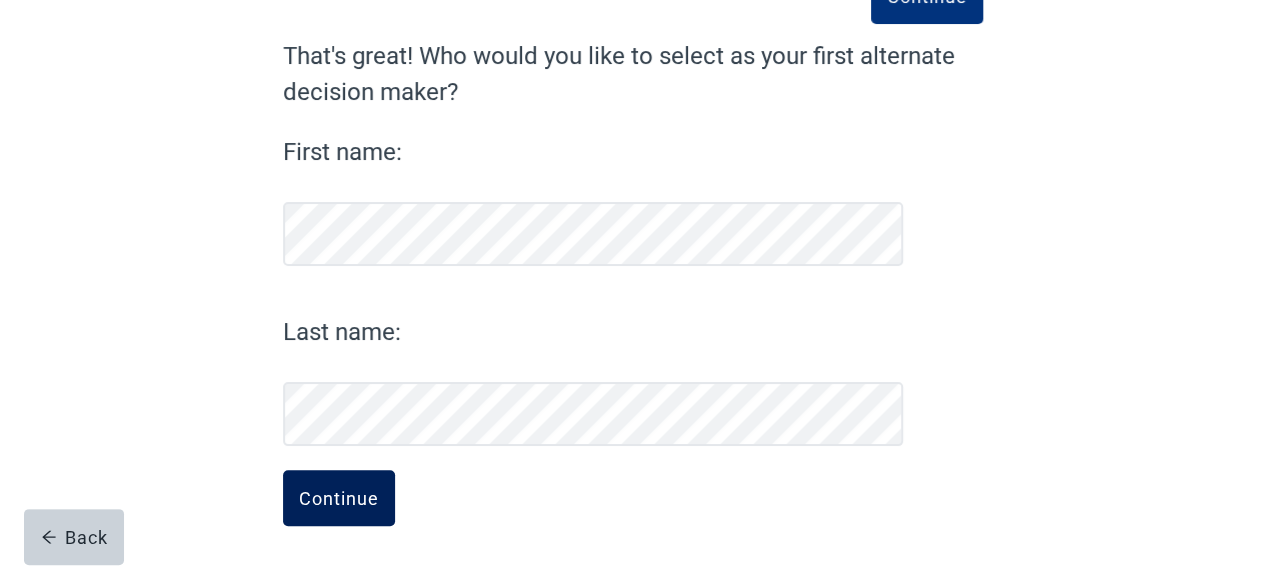 click on "Continue" at bounding box center (339, 498) 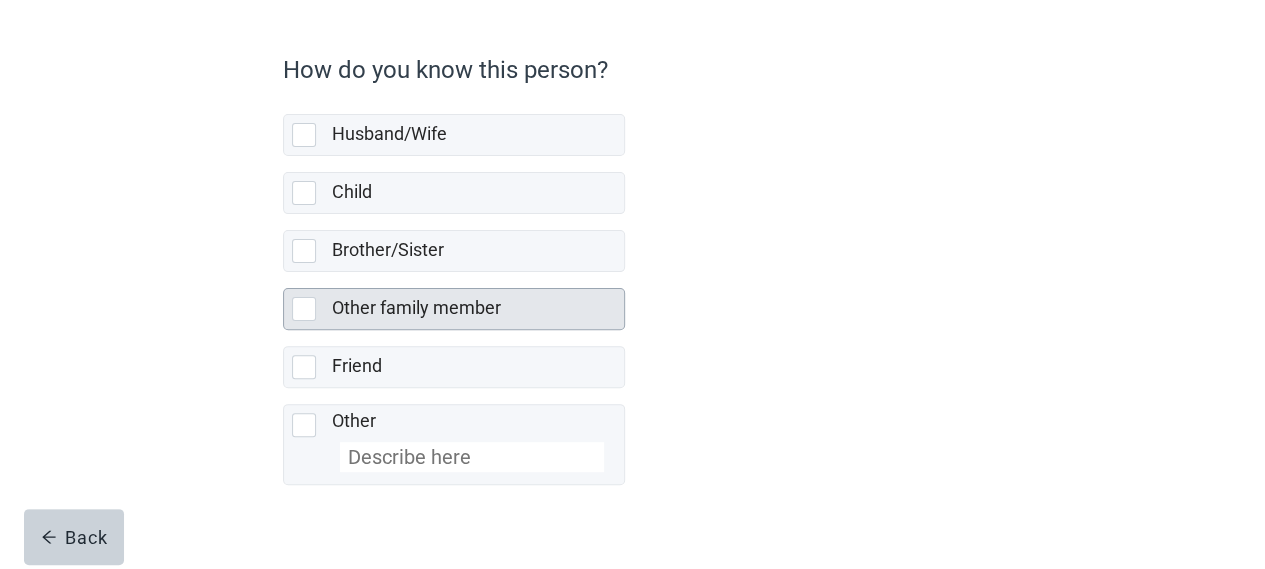 scroll, scrollTop: 178, scrollLeft: 0, axis: vertical 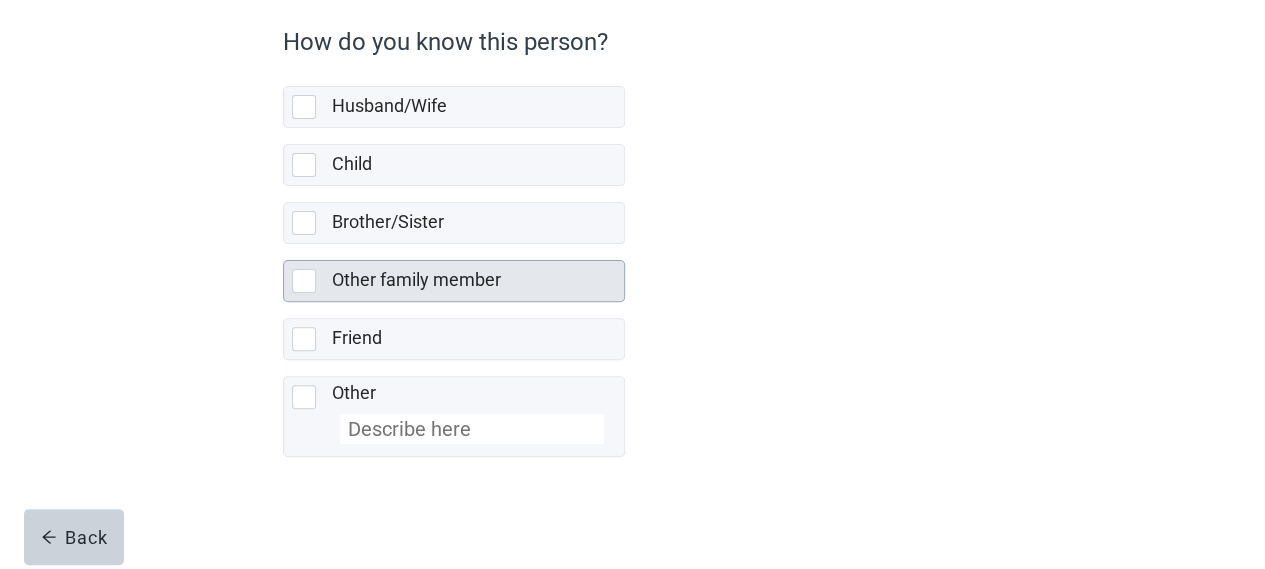 click at bounding box center (304, 281) 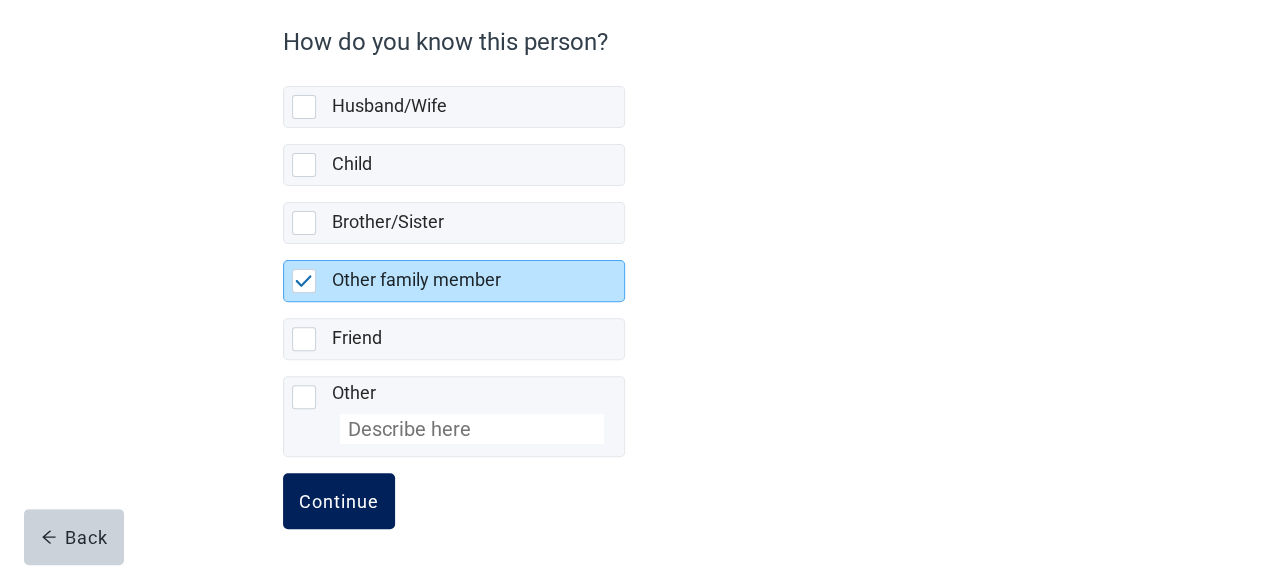 click on "Continue" at bounding box center (339, 501) 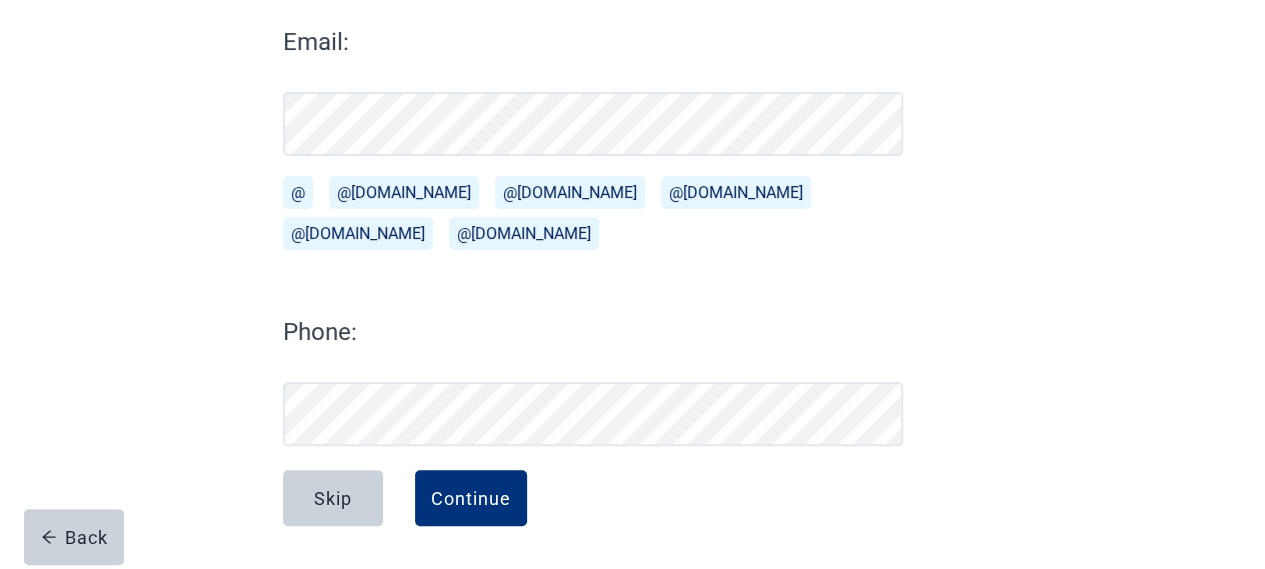 scroll, scrollTop: 176, scrollLeft: 0, axis: vertical 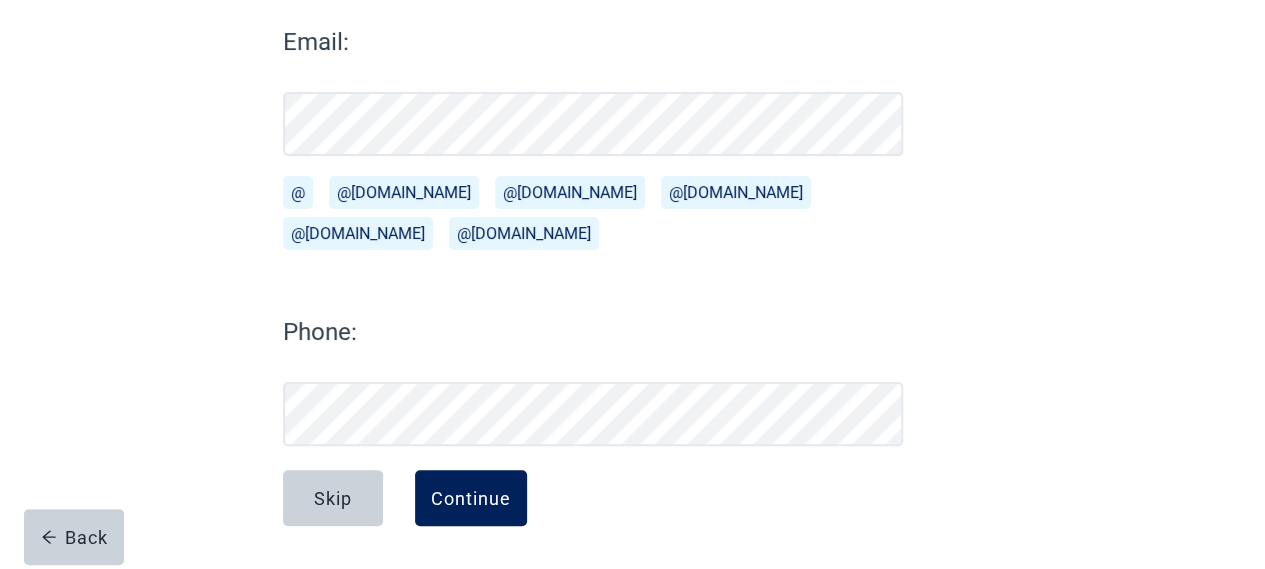 click on "Continue" at bounding box center [471, 498] 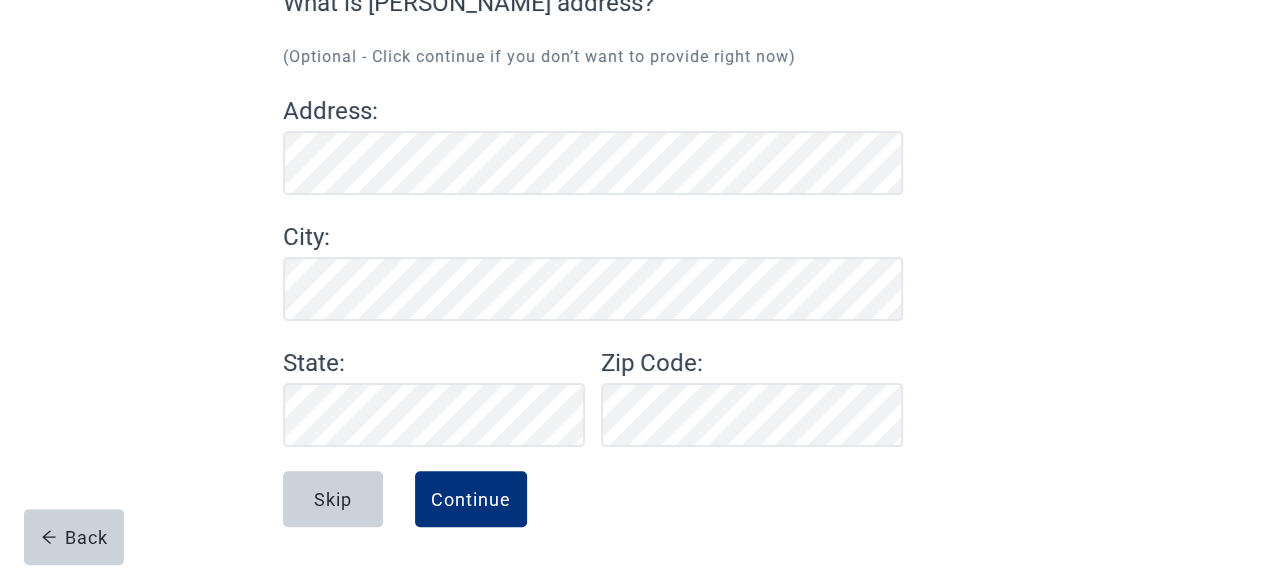 scroll, scrollTop: 208, scrollLeft: 0, axis: vertical 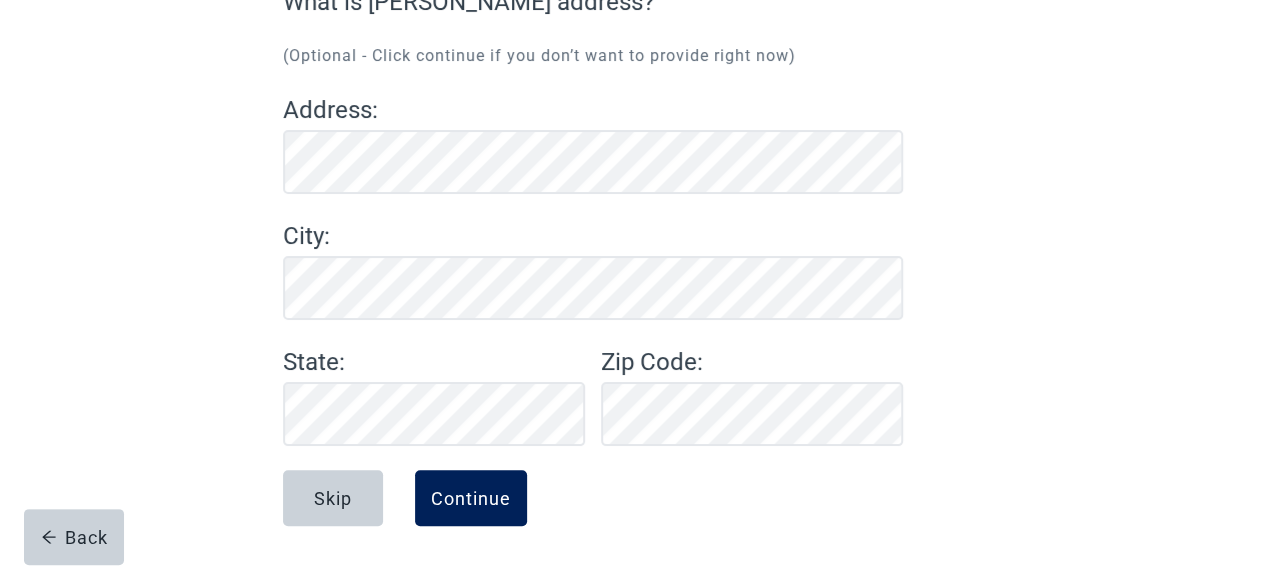 click on "Continue" at bounding box center [471, 498] 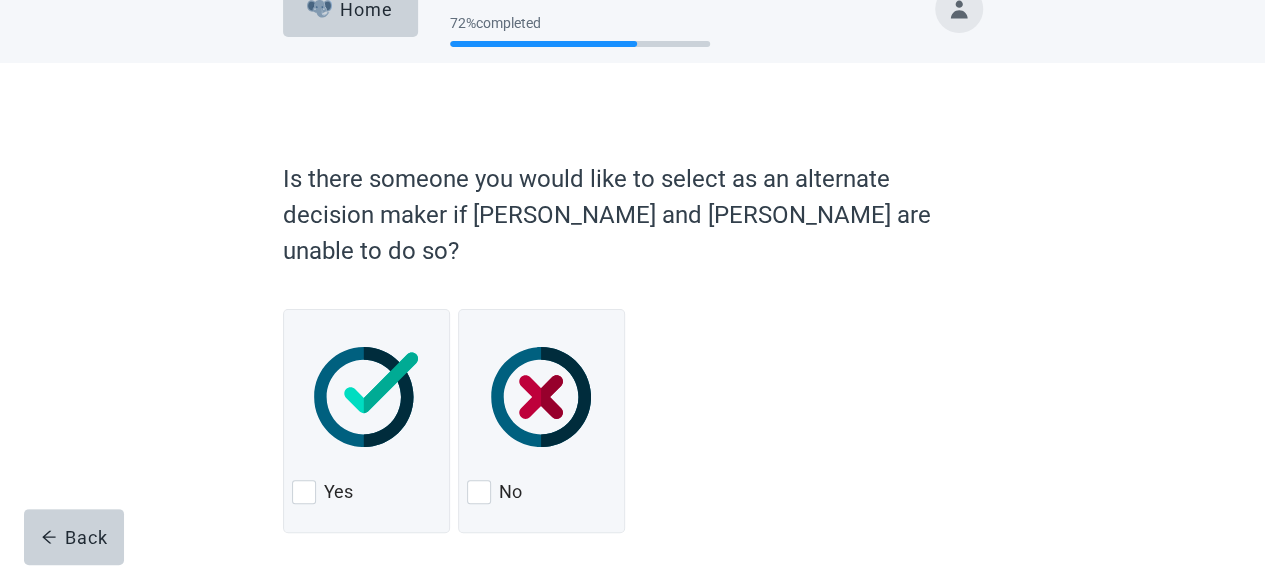 scroll, scrollTop: 76, scrollLeft: 0, axis: vertical 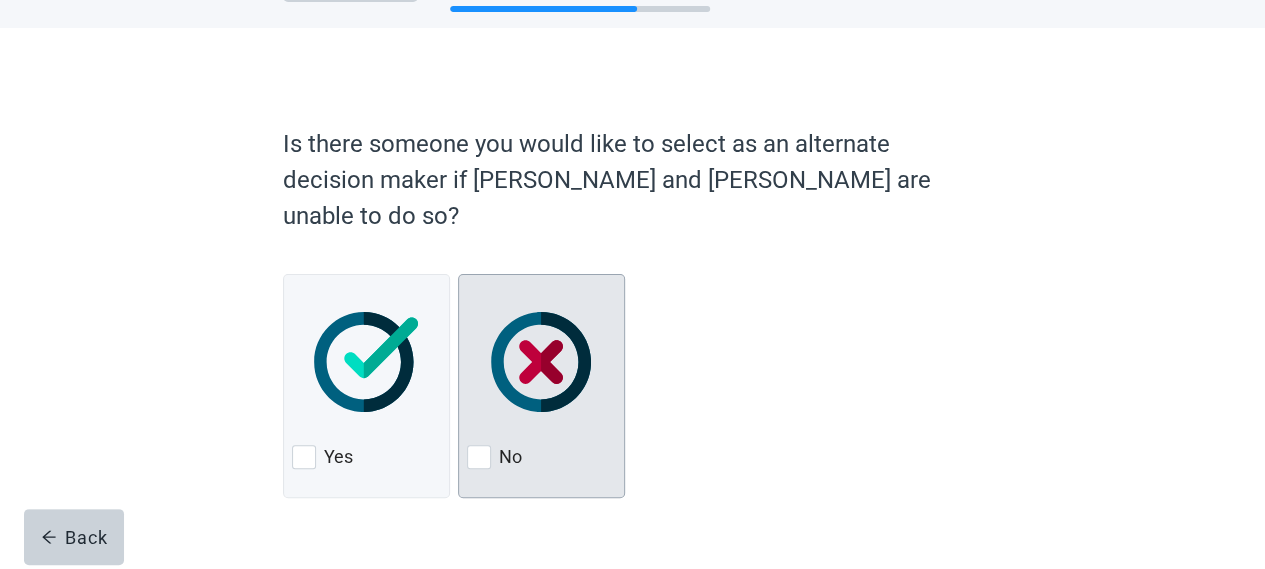 click at bounding box center (479, 457) 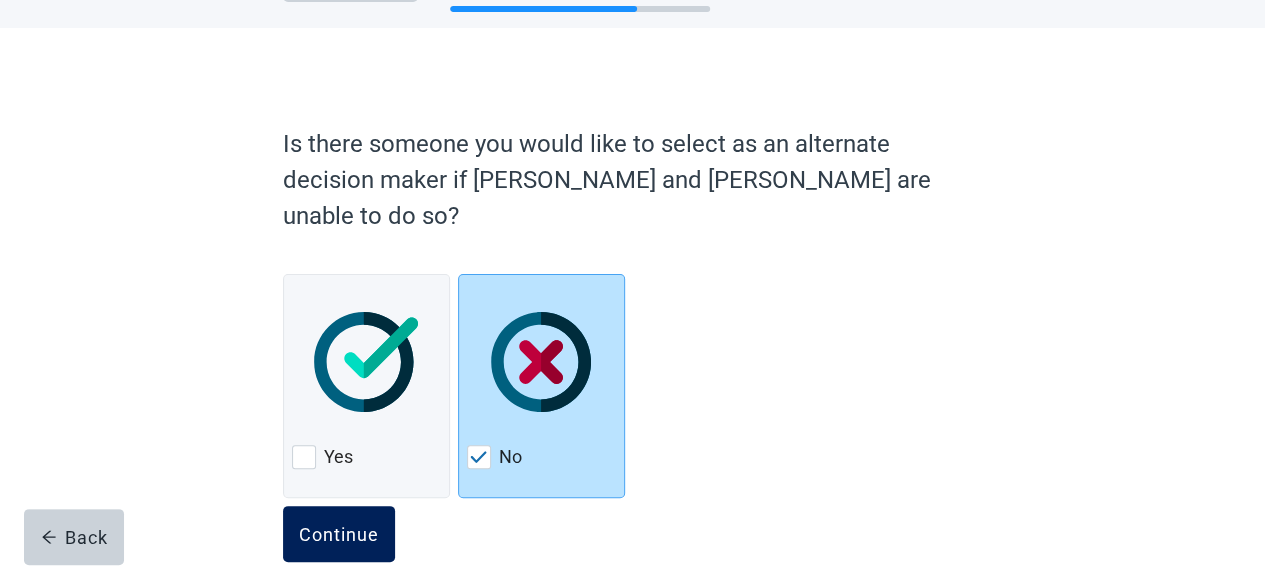 click on "Continue" at bounding box center (339, 534) 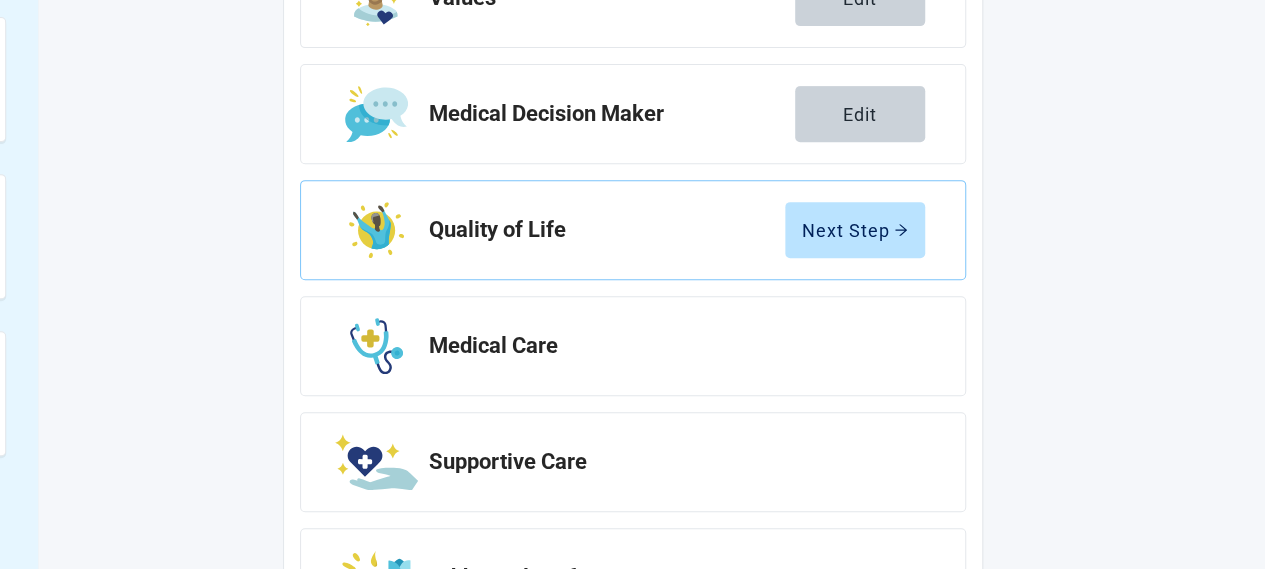 scroll, scrollTop: 292, scrollLeft: 0, axis: vertical 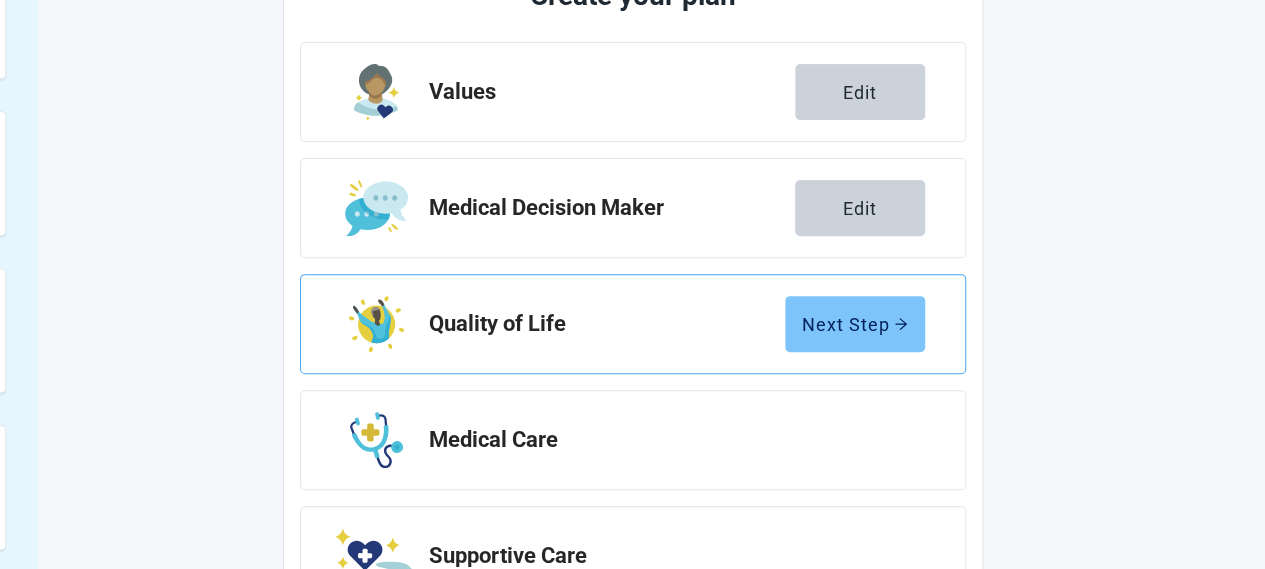 click on "Next Step" at bounding box center [855, 324] 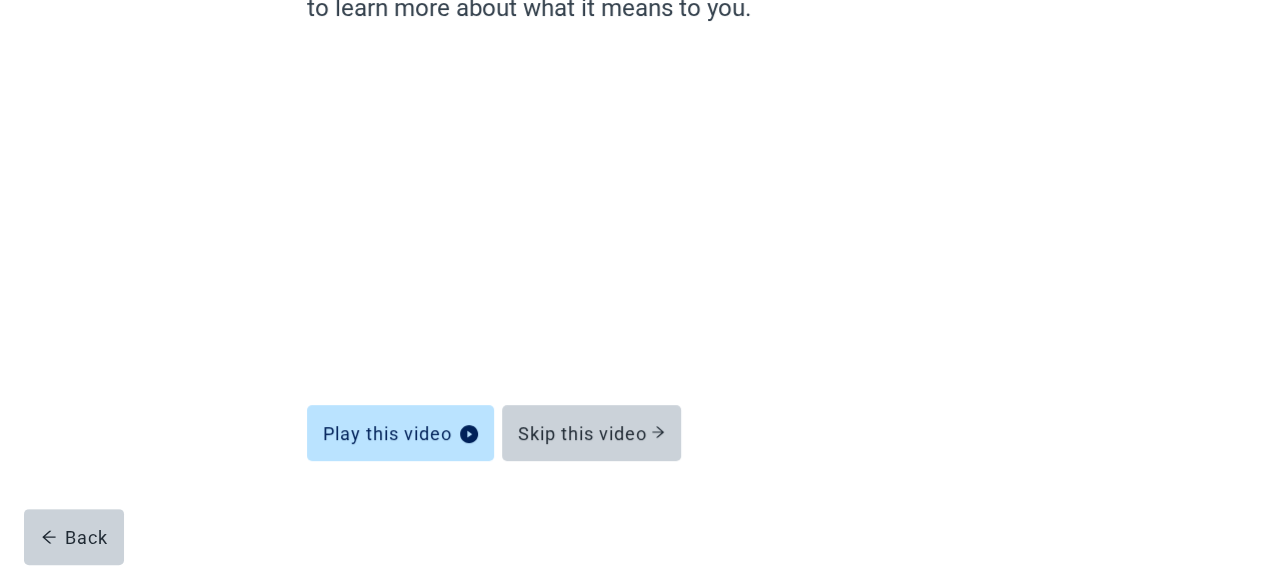 scroll, scrollTop: 238, scrollLeft: 0, axis: vertical 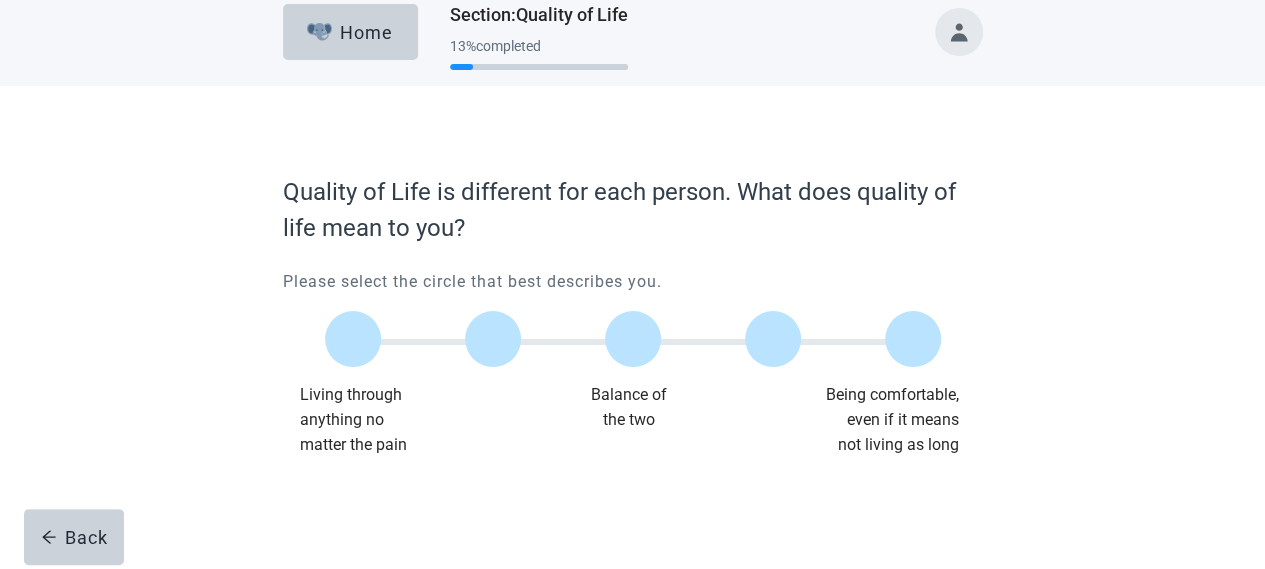 click at bounding box center [633, 520] 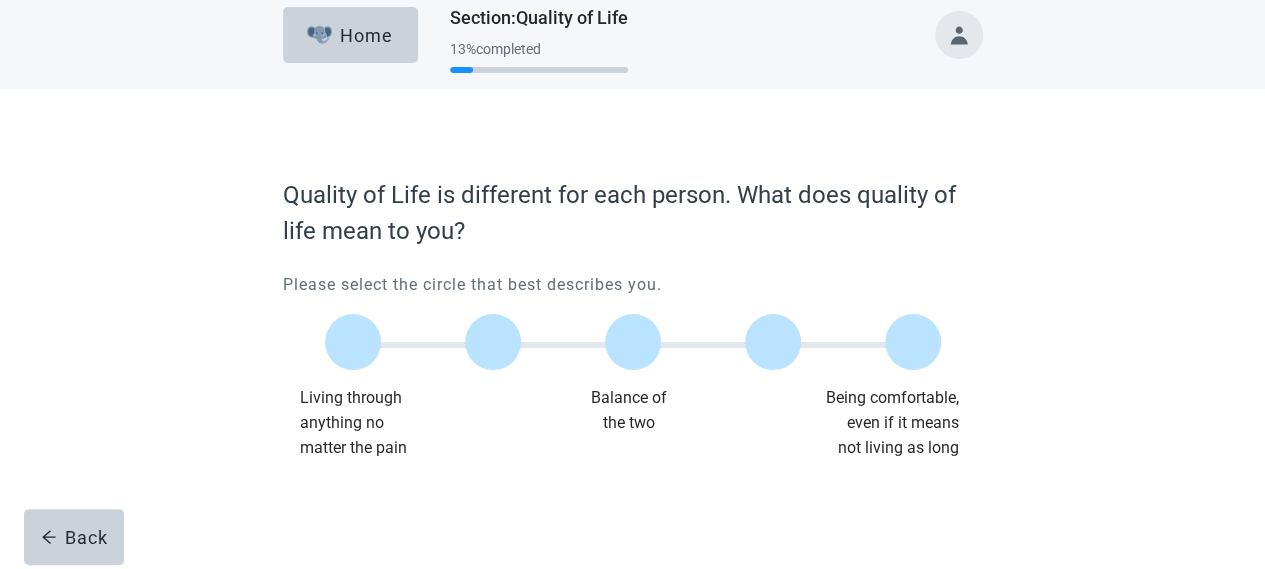 scroll, scrollTop: 18, scrollLeft: 0, axis: vertical 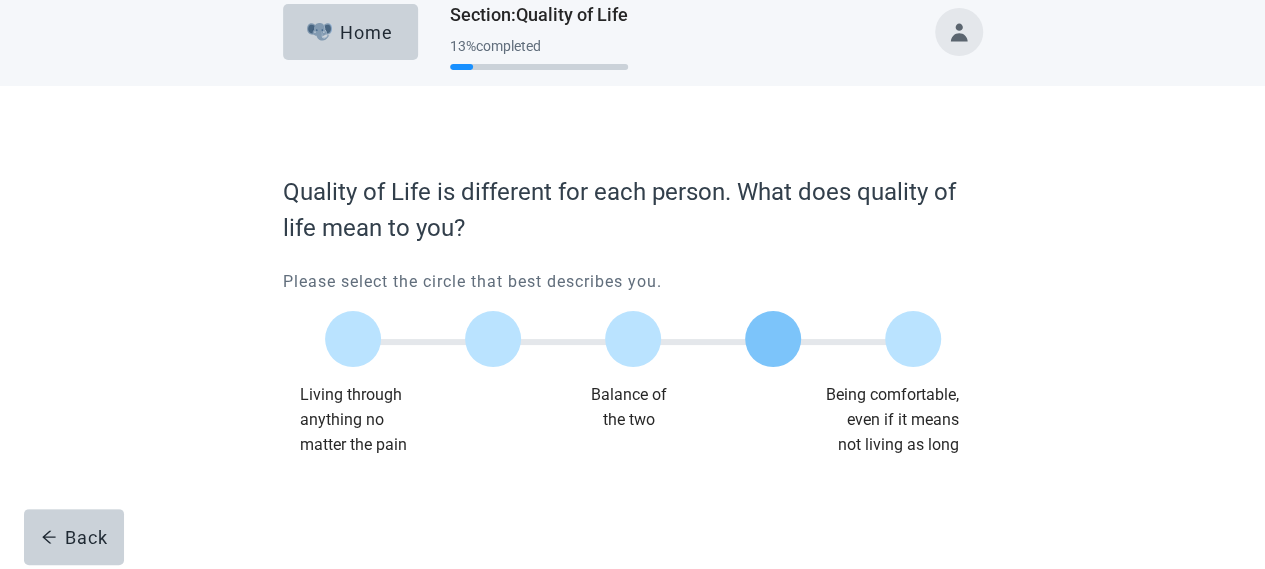 click at bounding box center [773, 339] 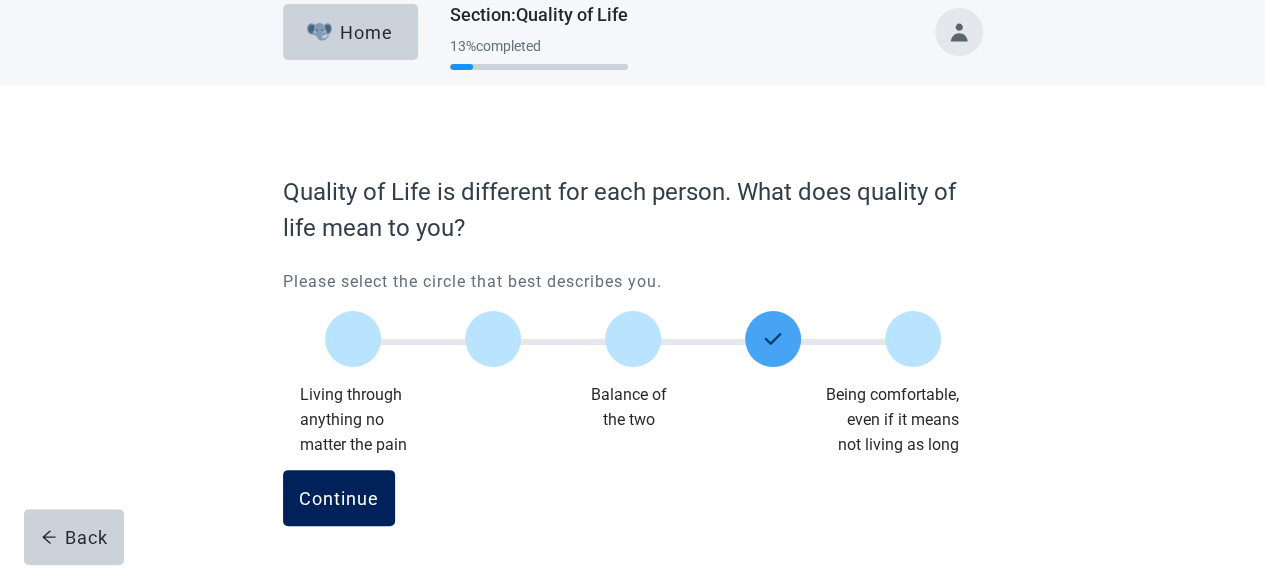 click on "Continue" at bounding box center [339, 498] 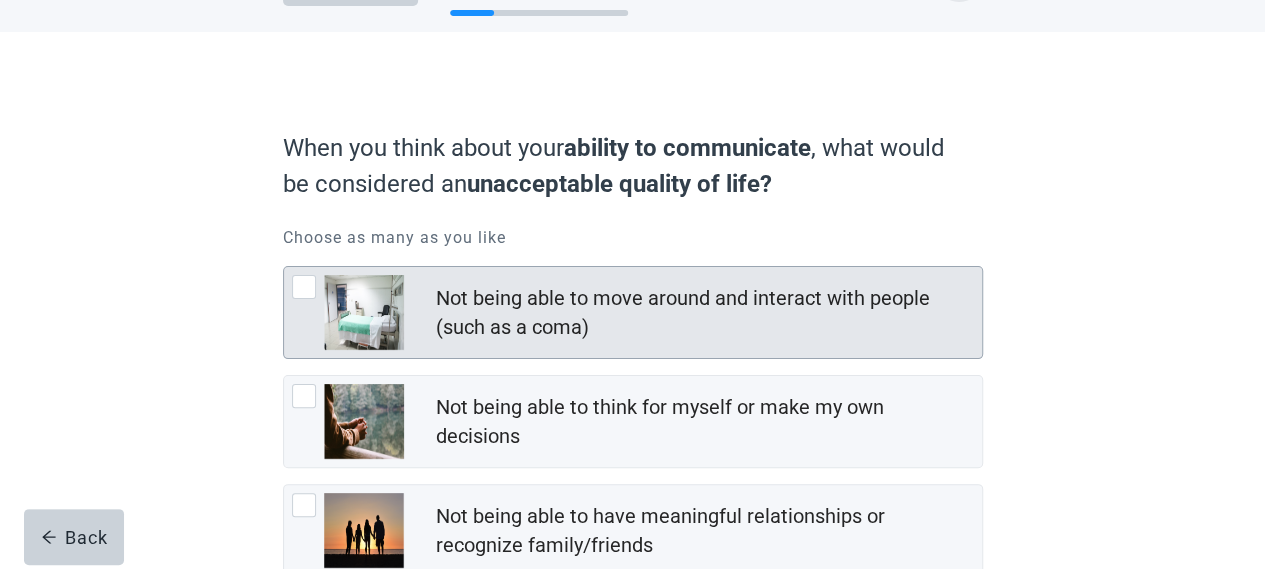 scroll, scrollTop: 100, scrollLeft: 0, axis: vertical 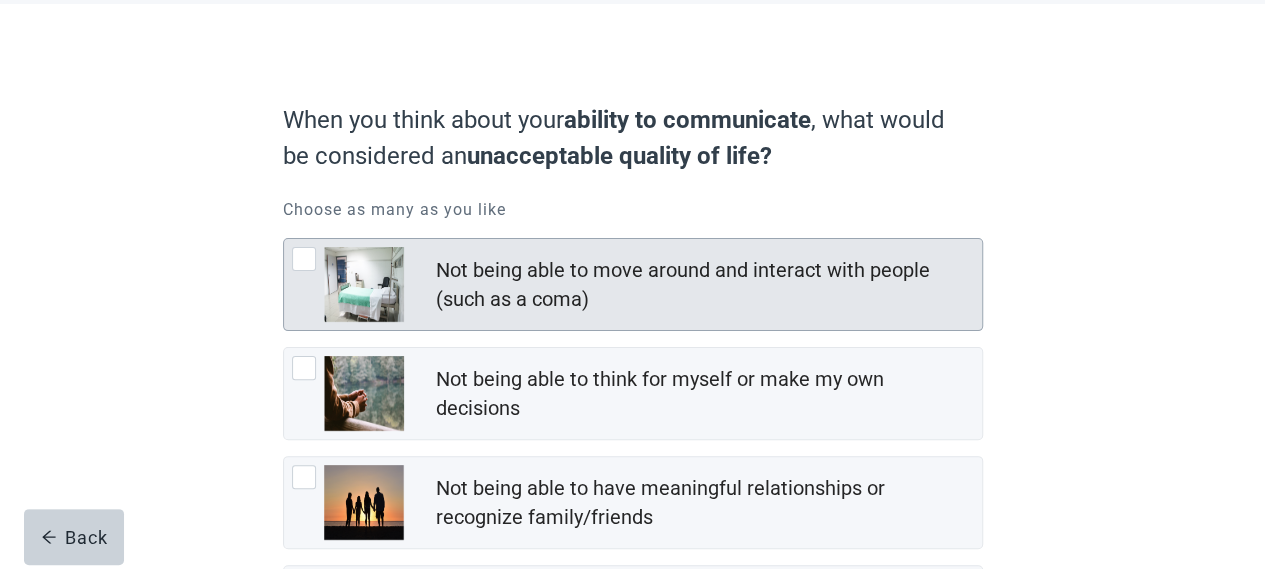 click at bounding box center [304, 259] 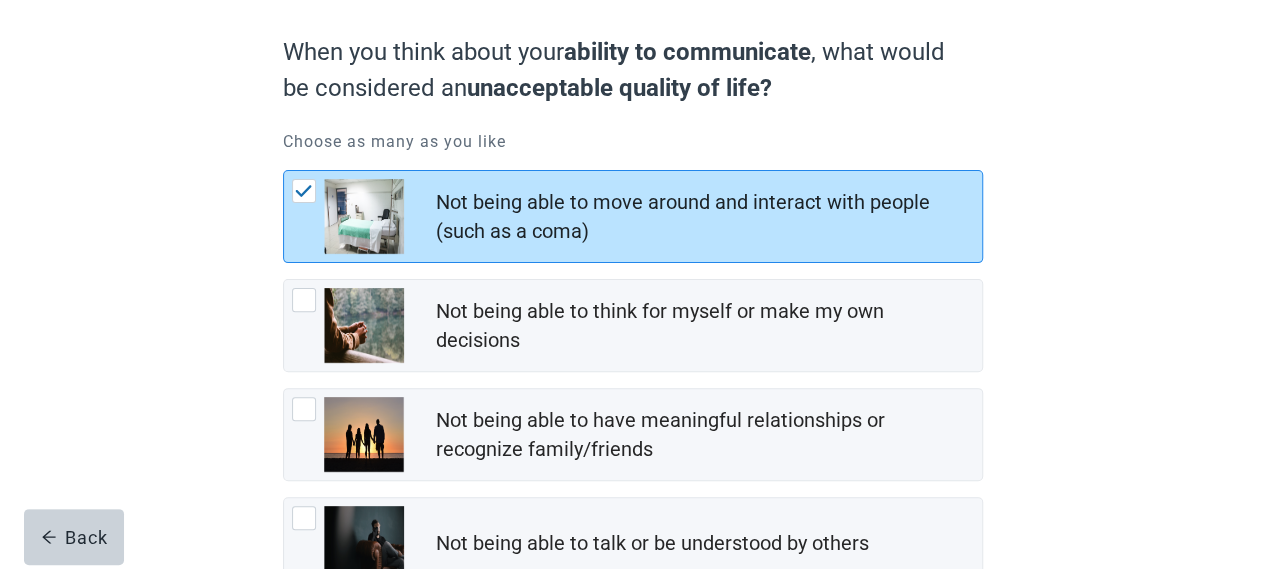 scroll, scrollTop: 200, scrollLeft: 0, axis: vertical 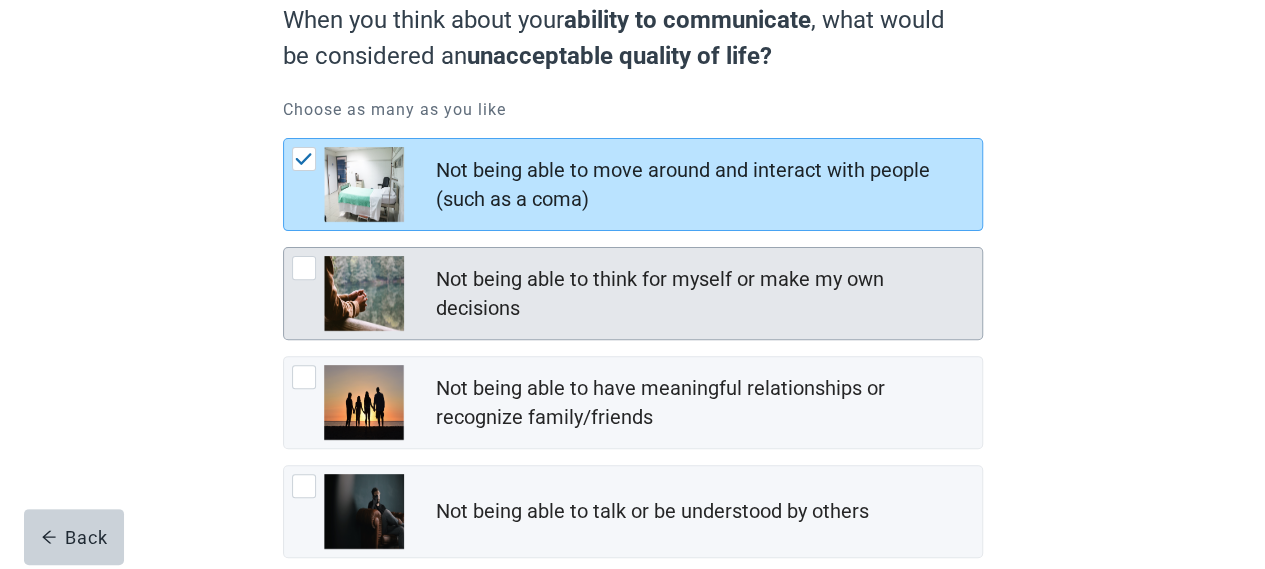 click at bounding box center [304, 268] 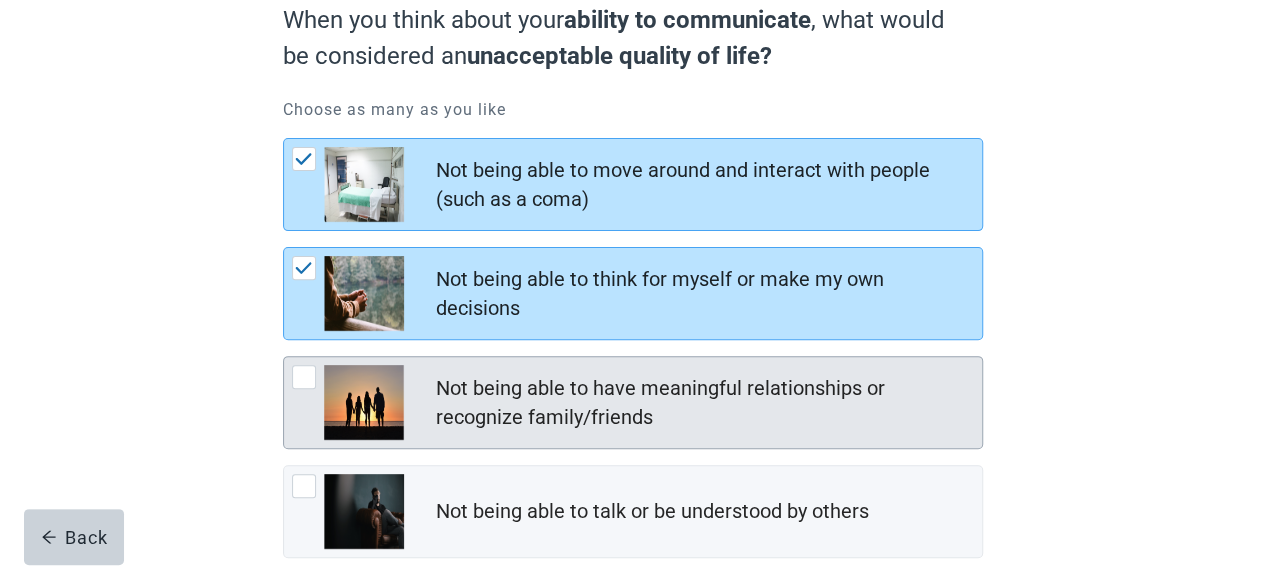 scroll, scrollTop: 300, scrollLeft: 0, axis: vertical 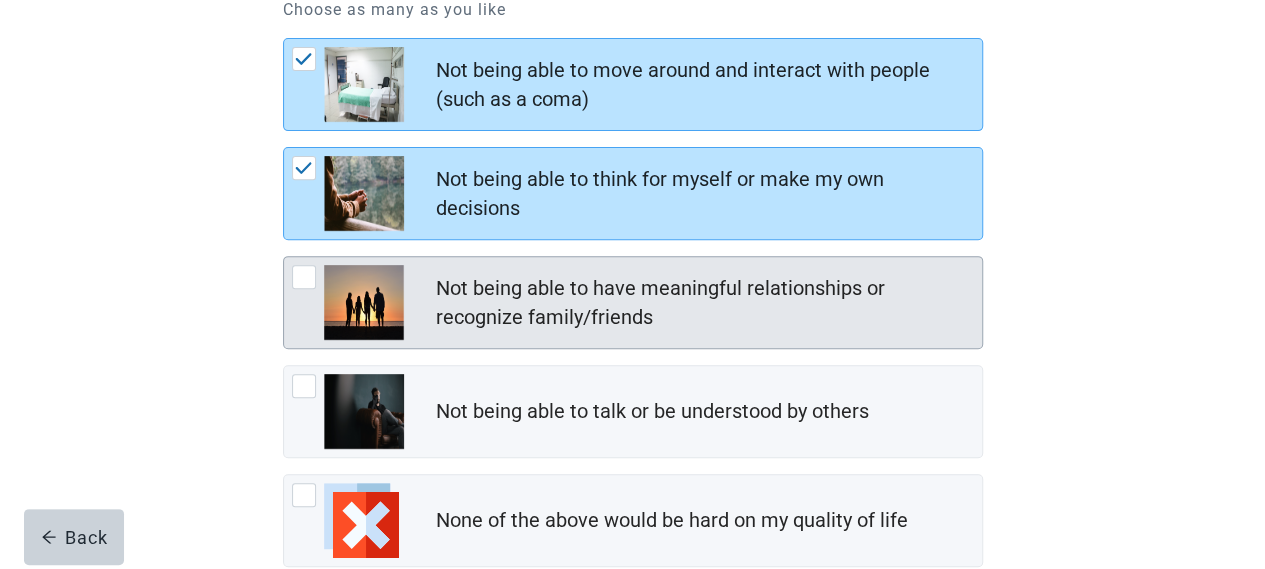 click at bounding box center (304, 277) 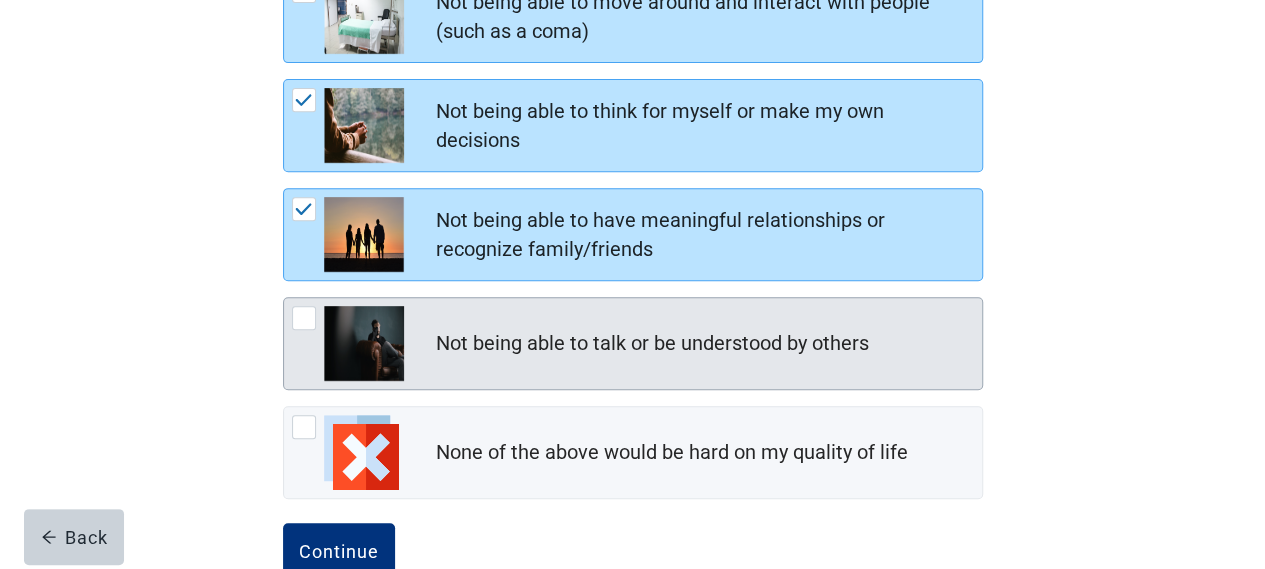 scroll, scrollTop: 400, scrollLeft: 0, axis: vertical 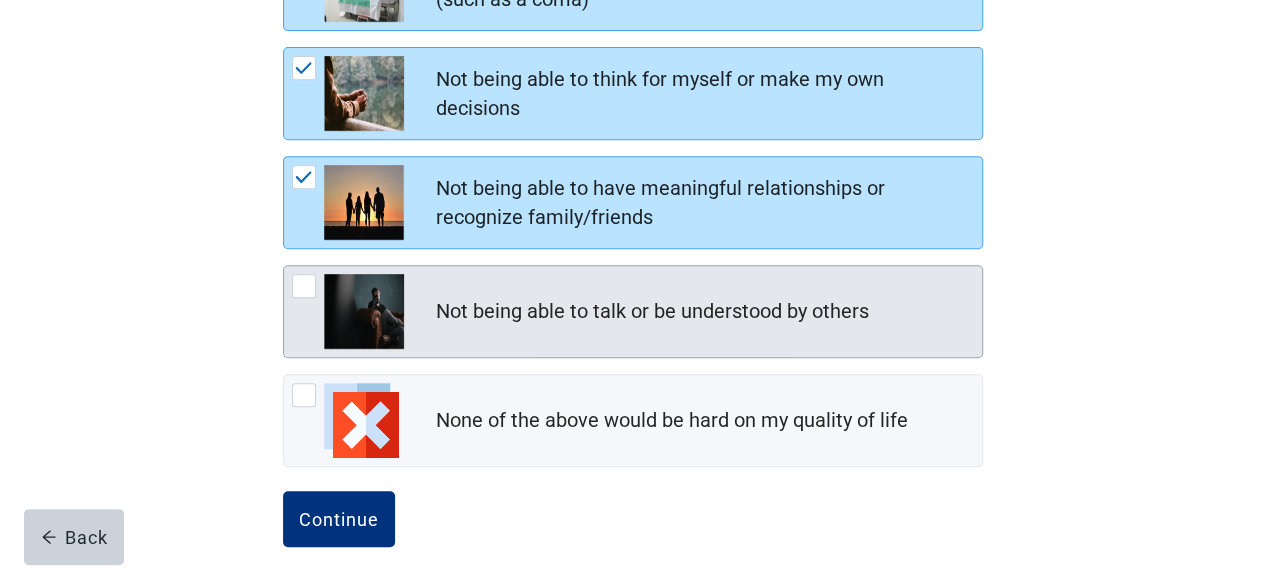 click at bounding box center (304, 286) 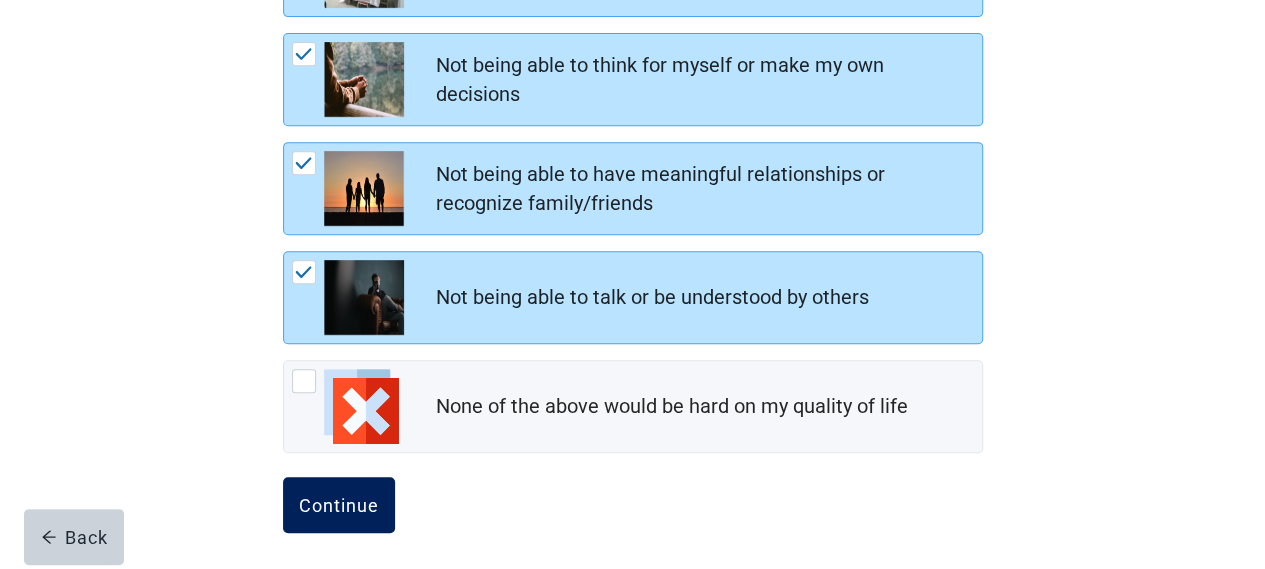 scroll, scrollTop: 418, scrollLeft: 0, axis: vertical 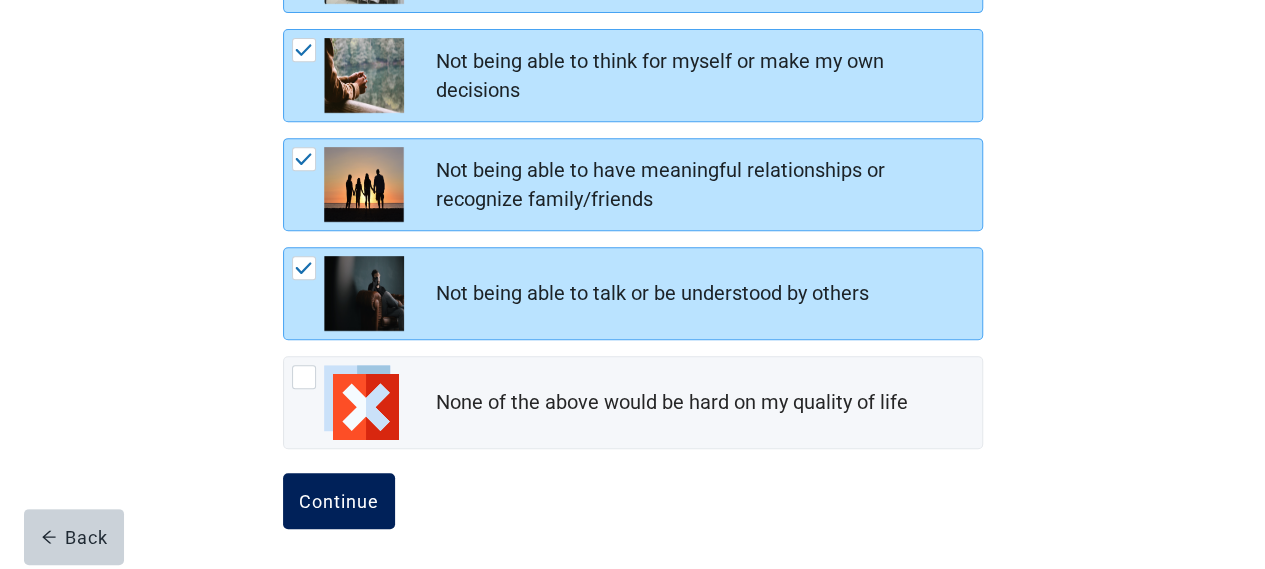 click on "Continue" at bounding box center [339, 501] 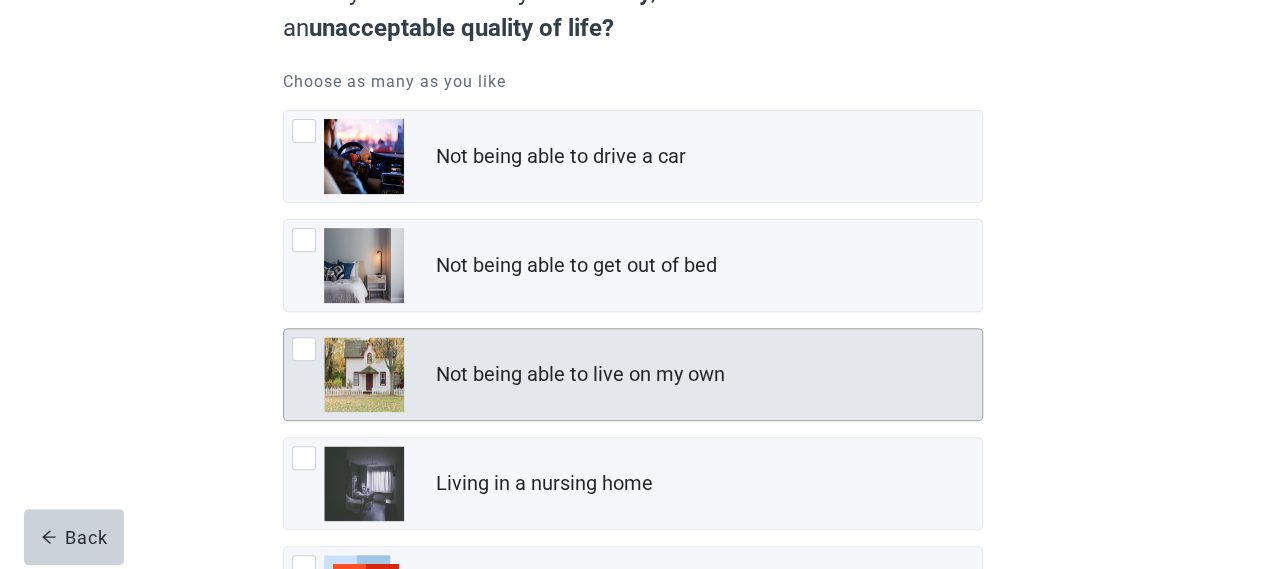 scroll, scrollTop: 200, scrollLeft: 0, axis: vertical 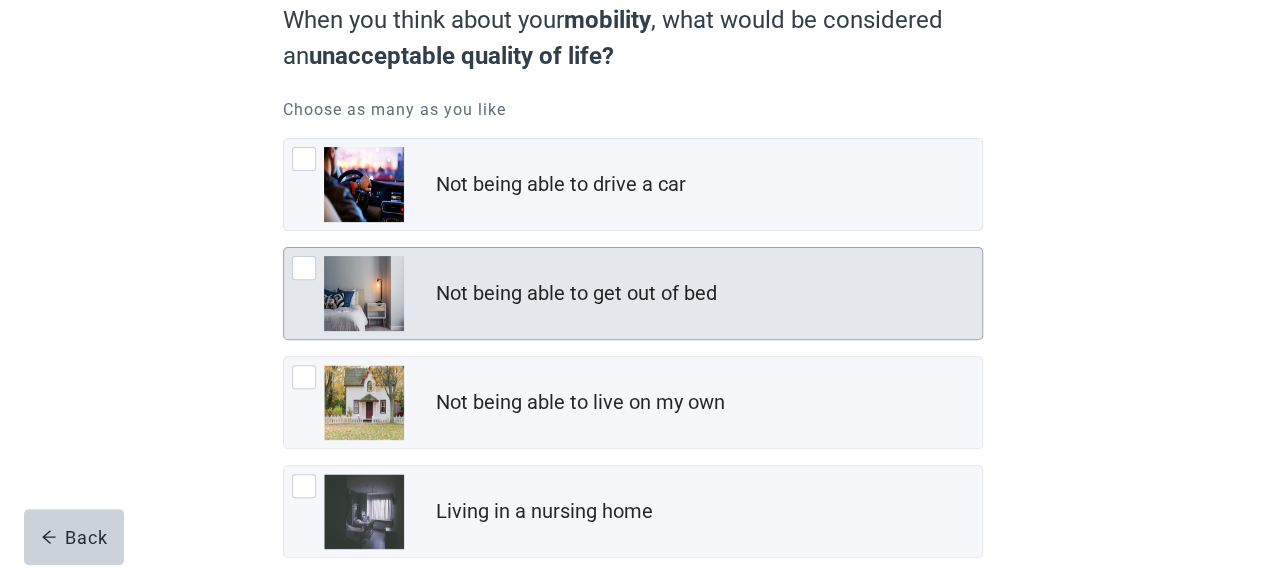 click at bounding box center [304, 268] 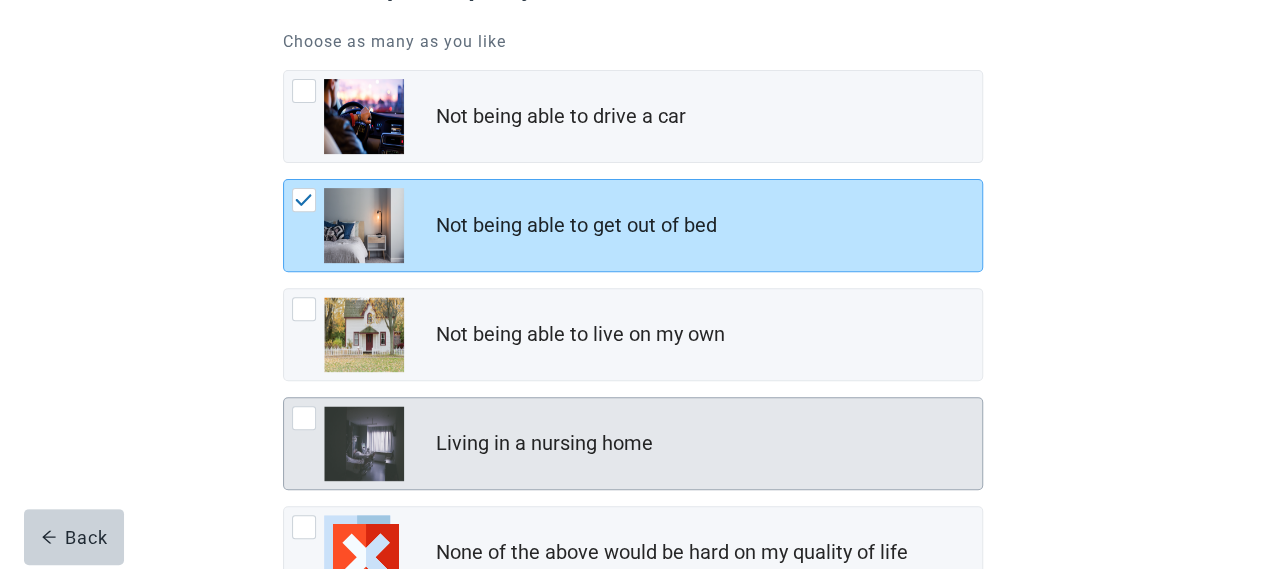 scroll, scrollTop: 300, scrollLeft: 0, axis: vertical 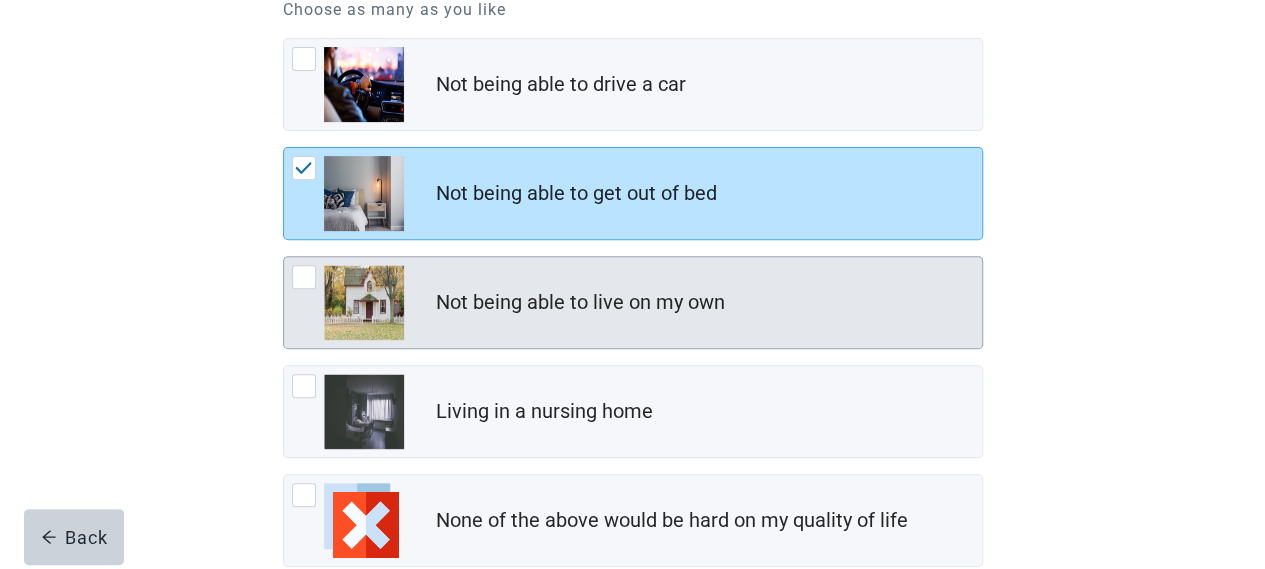 click at bounding box center [304, 277] 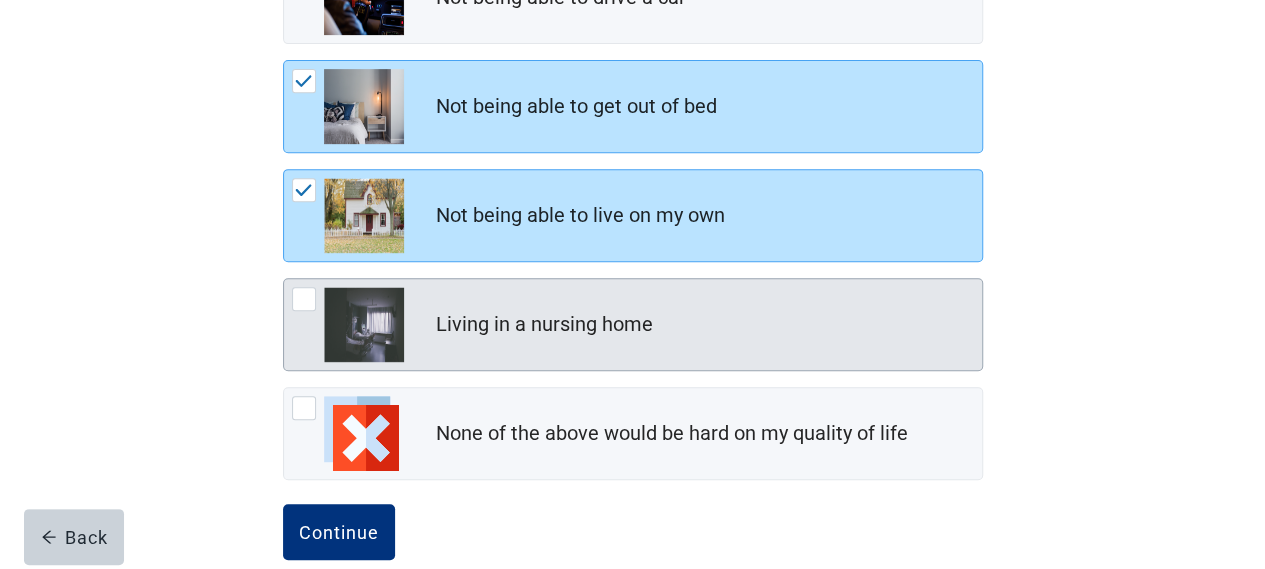 scroll, scrollTop: 418, scrollLeft: 0, axis: vertical 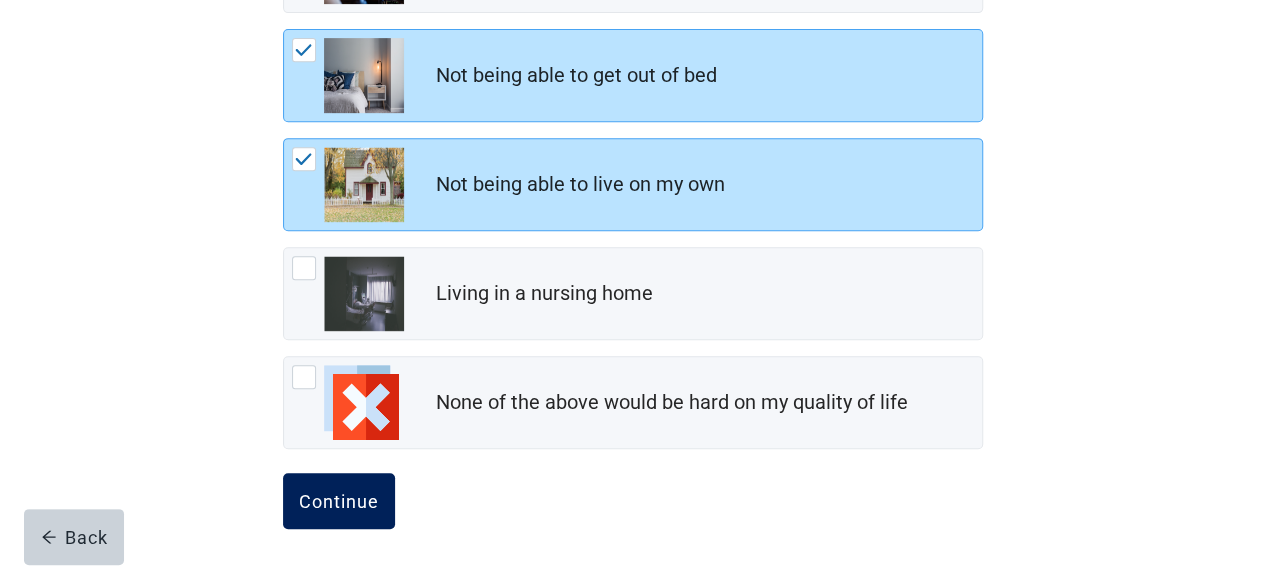 click on "Continue" at bounding box center (339, 501) 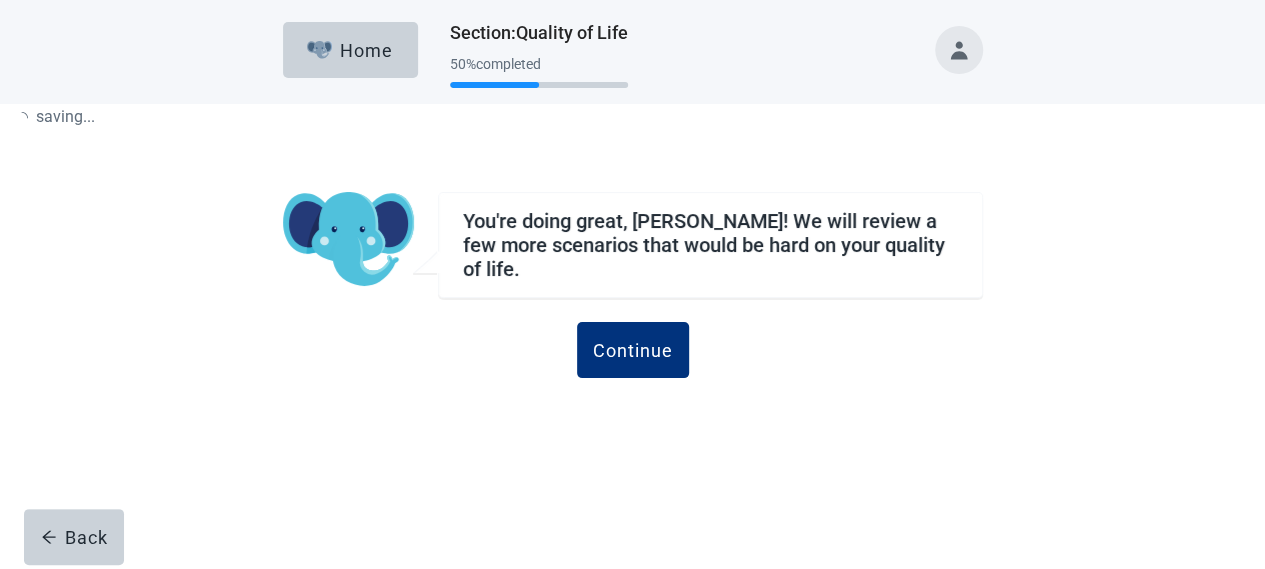 scroll, scrollTop: 0, scrollLeft: 0, axis: both 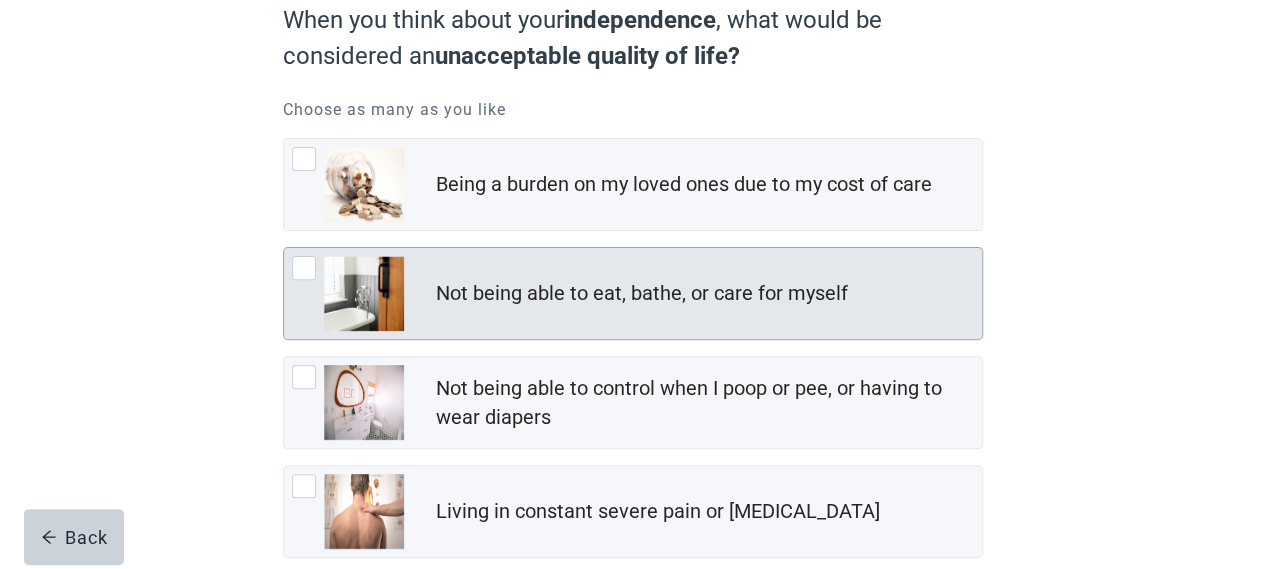 click at bounding box center [304, 268] 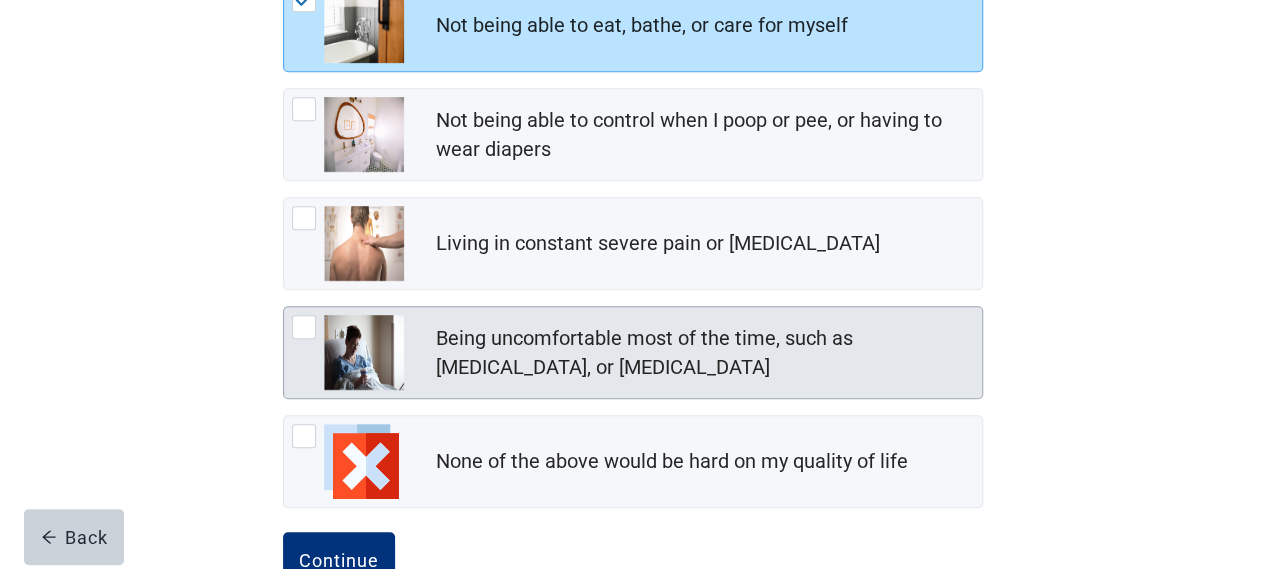 scroll, scrollTop: 500, scrollLeft: 0, axis: vertical 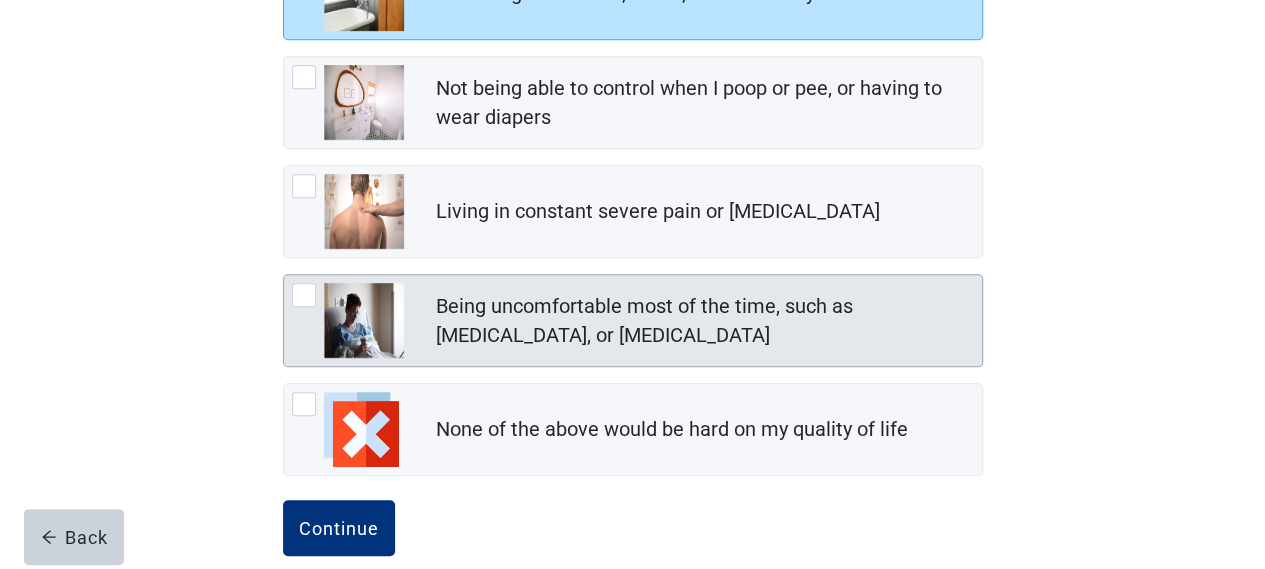 click at bounding box center (304, 295) 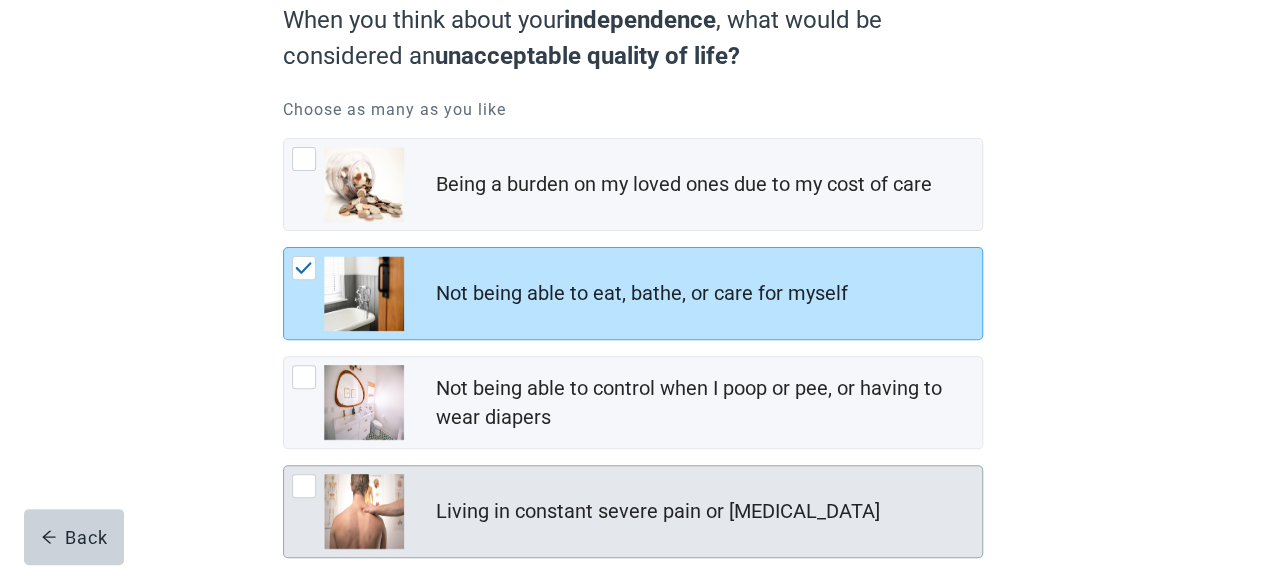 scroll, scrollTop: 300, scrollLeft: 0, axis: vertical 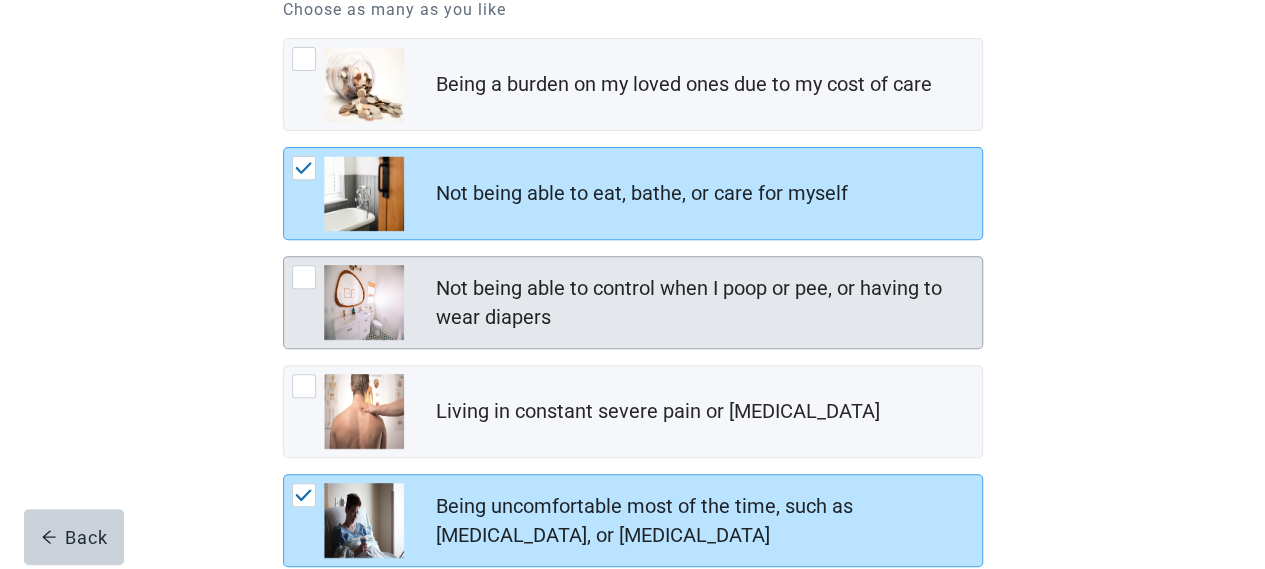 click at bounding box center (304, 277) 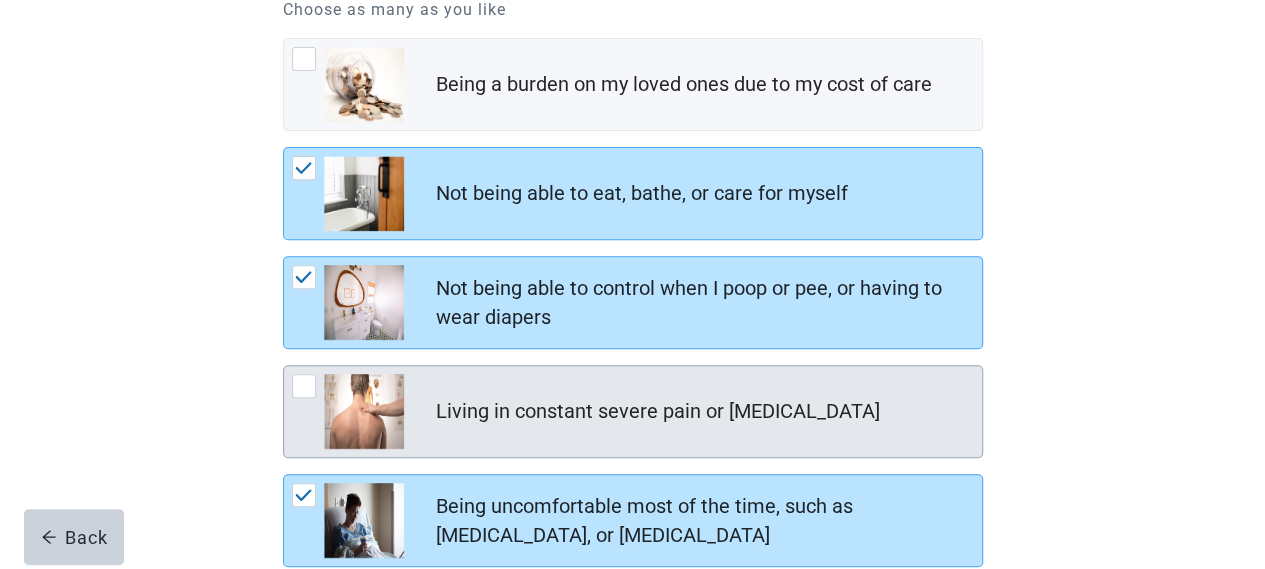 click at bounding box center [304, 386] 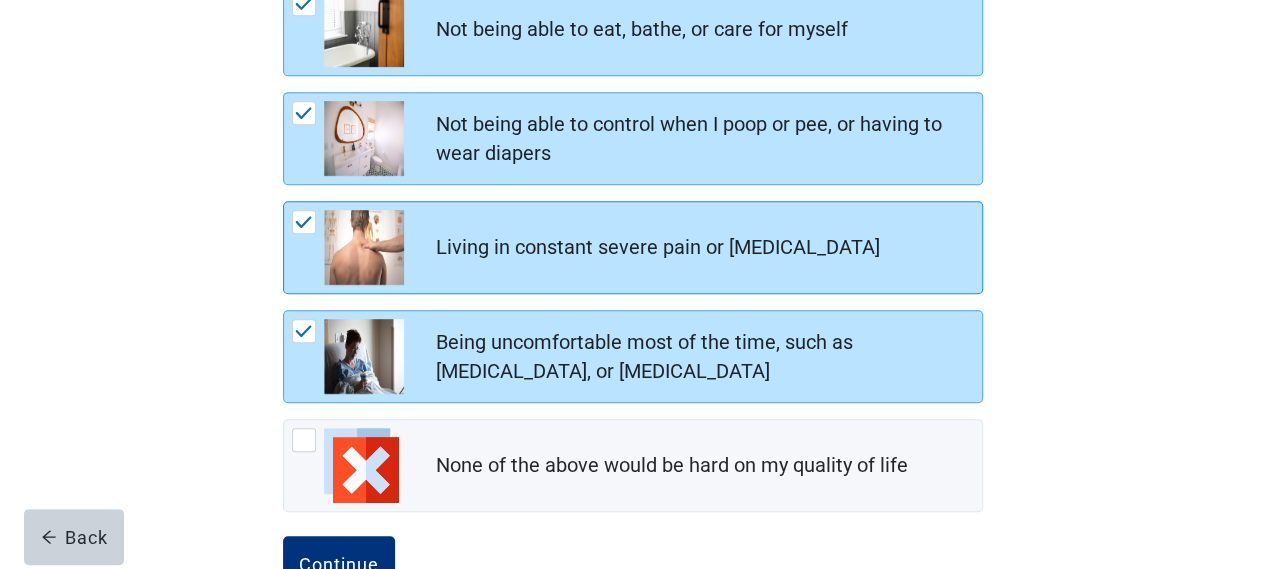 scroll, scrollTop: 526, scrollLeft: 0, axis: vertical 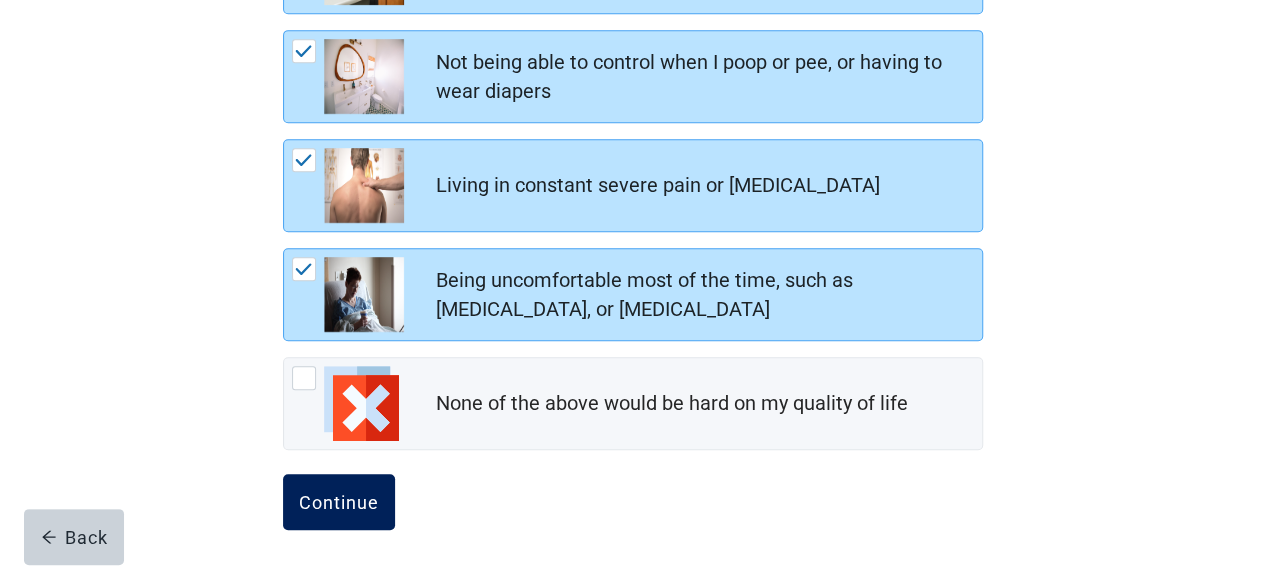 click on "Continue" at bounding box center [339, 502] 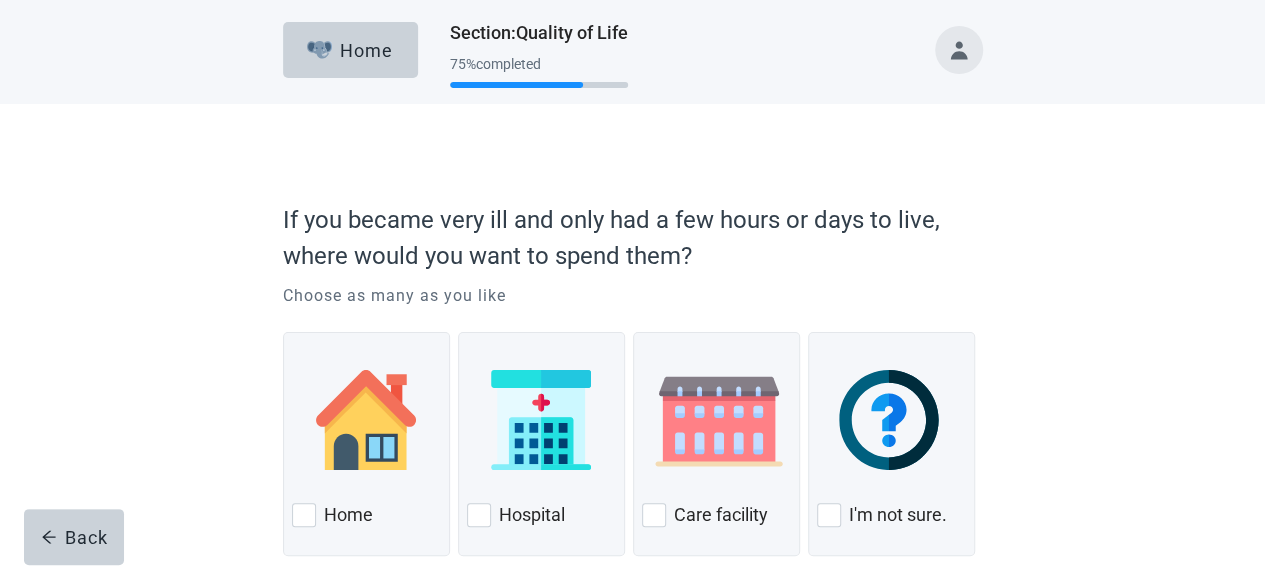 scroll, scrollTop: 94, scrollLeft: 0, axis: vertical 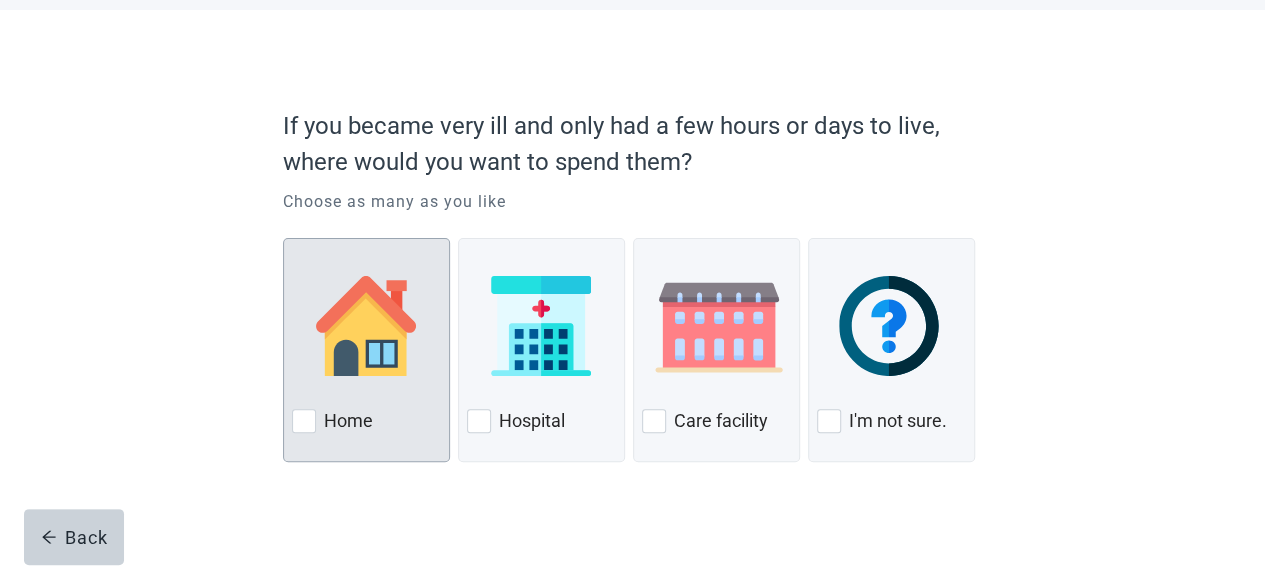 click at bounding box center (304, 421) 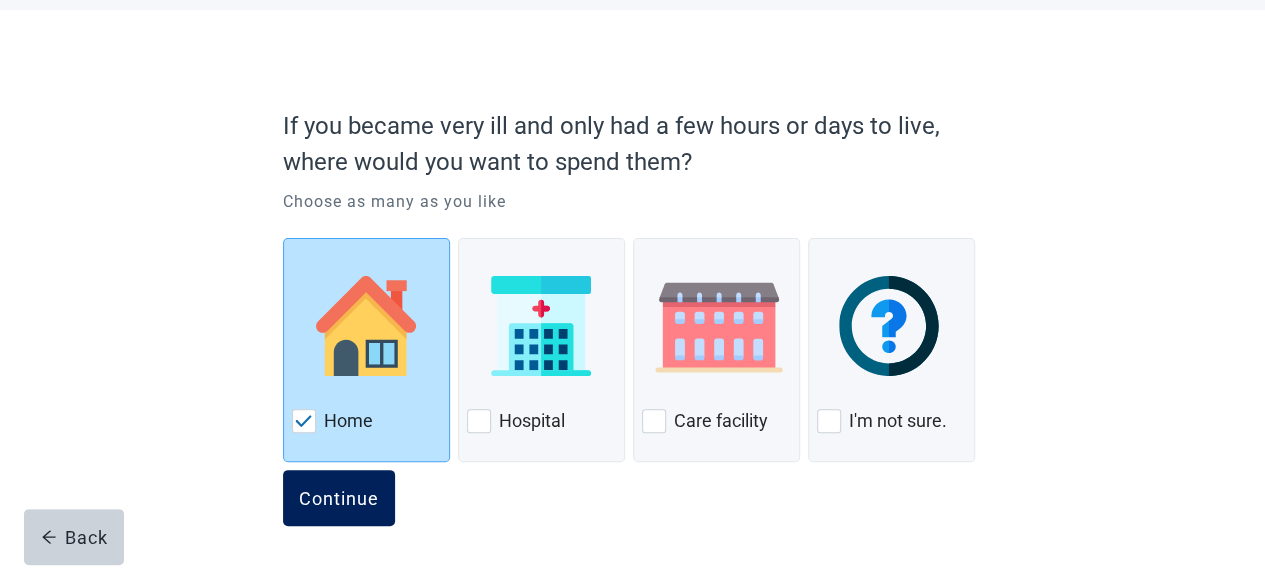 click on "Continue" at bounding box center (339, 498) 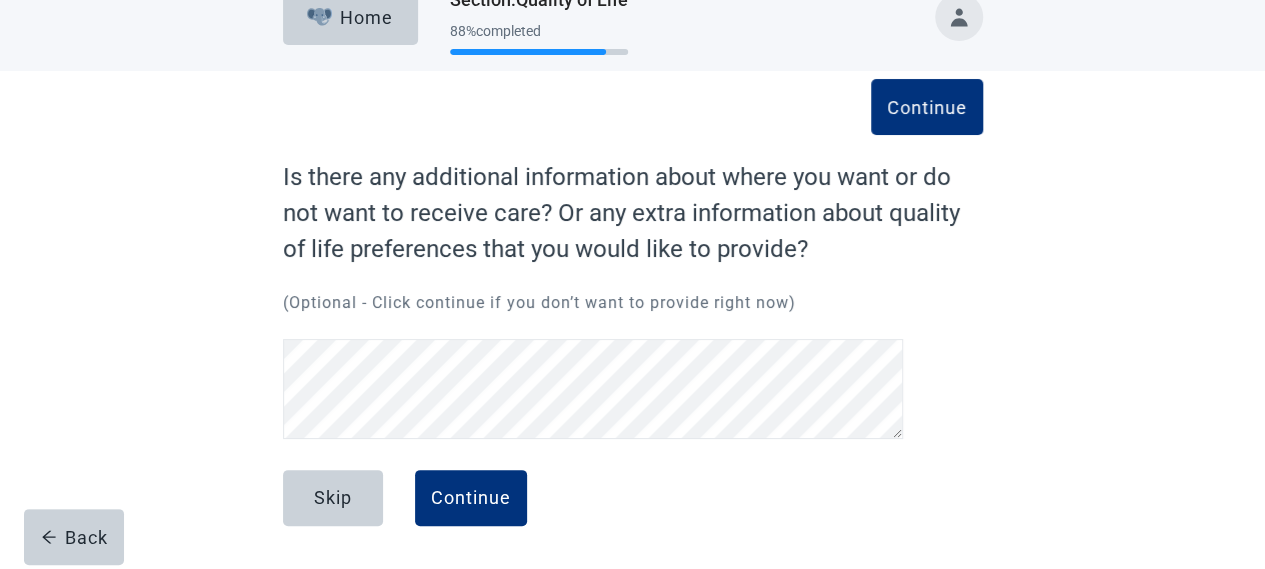 scroll, scrollTop: 0, scrollLeft: 0, axis: both 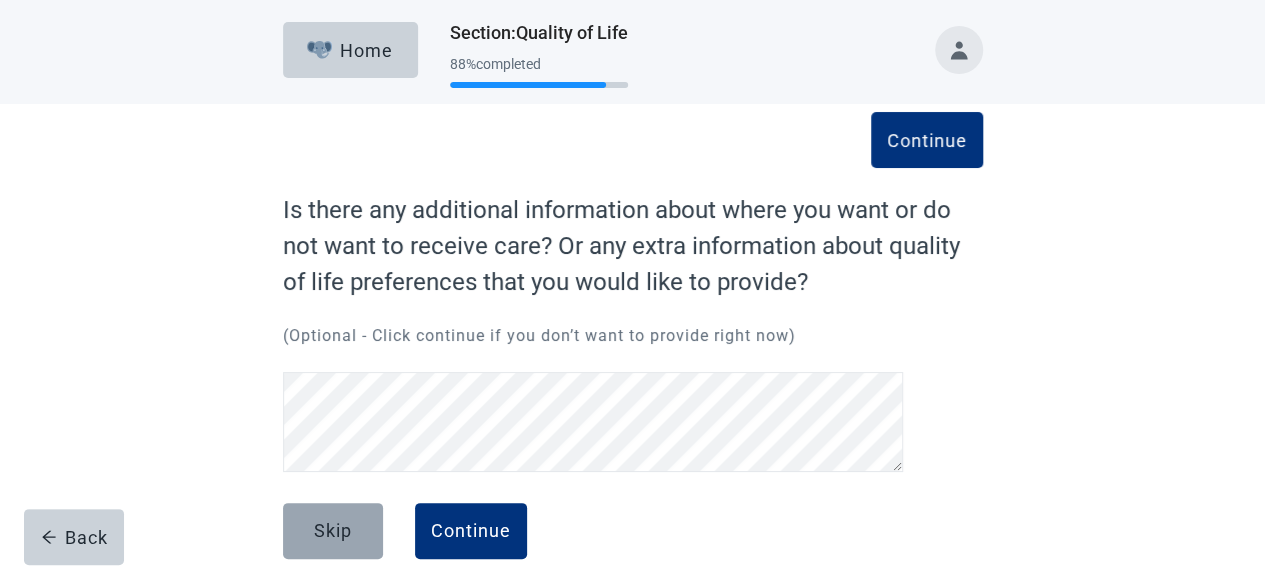 click on "Skip" at bounding box center [333, 531] 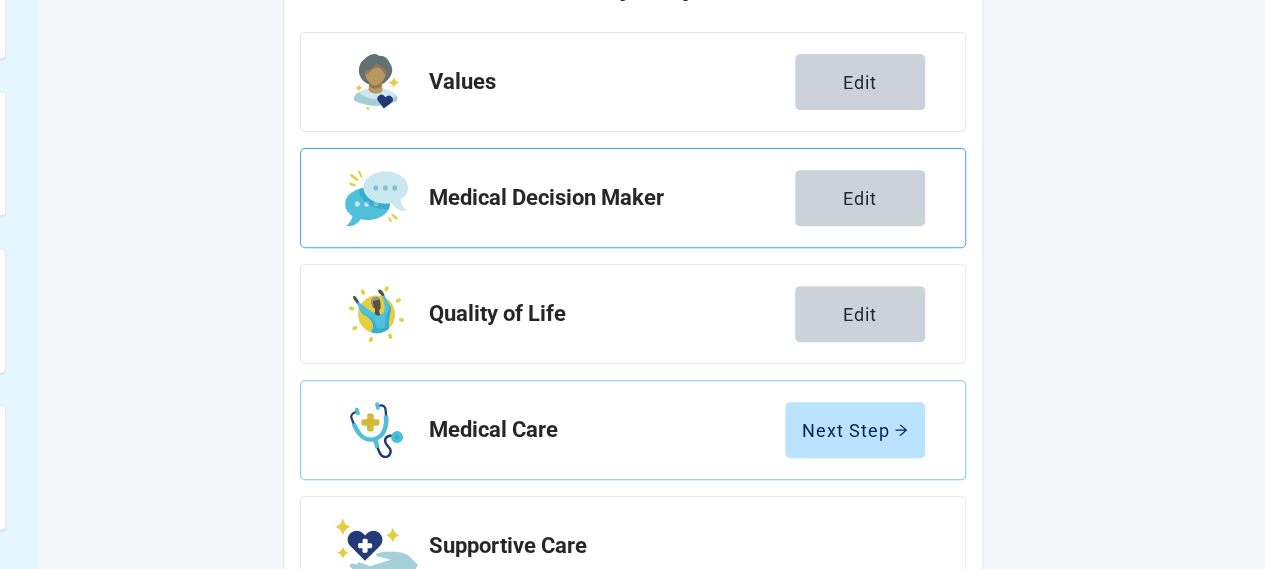 scroll, scrollTop: 500, scrollLeft: 0, axis: vertical 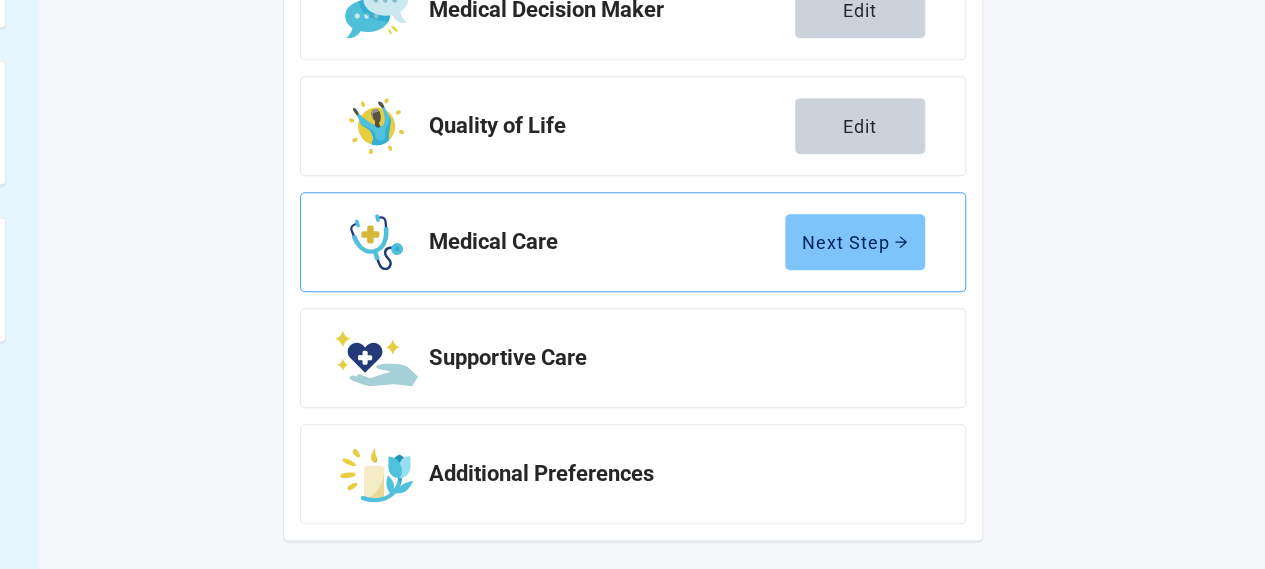 click on "Next Step" at bounding box center (855, 242) 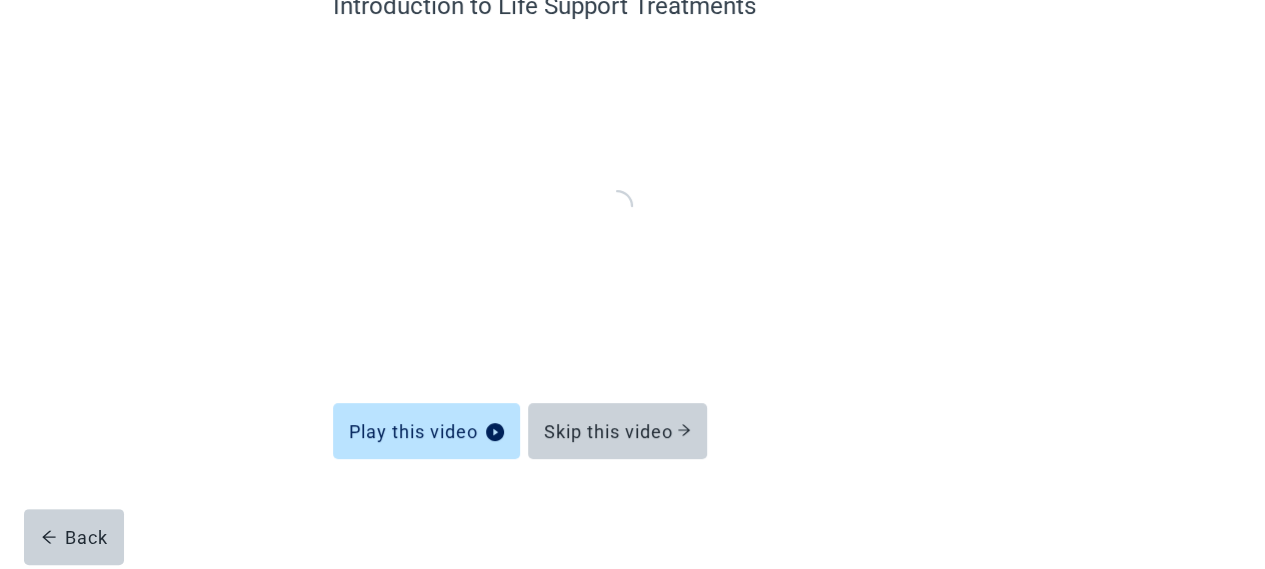 scroll, scrollTop: 202, scrollLeft: 0, axis: vertical 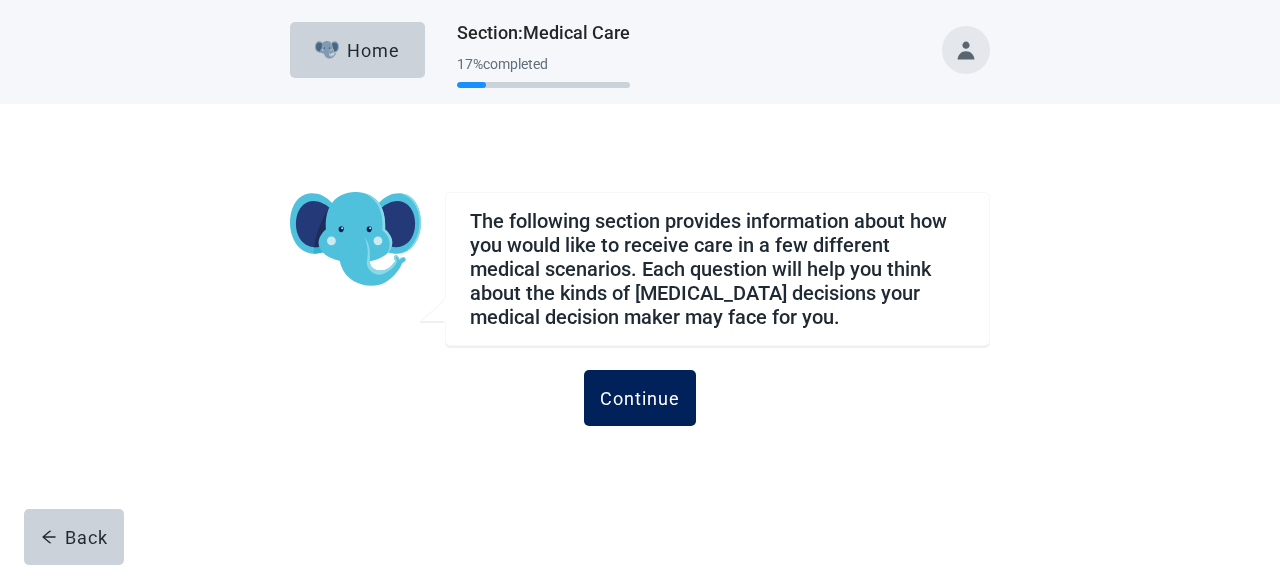 click on "Continue" at bounding box center [640, 398] 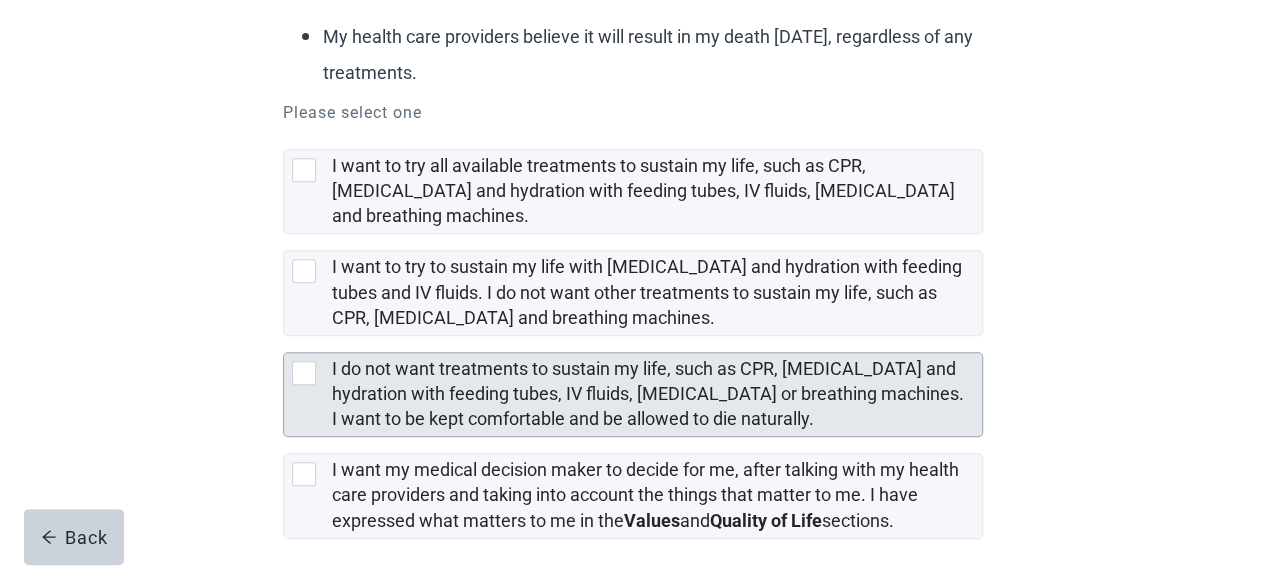 scroll, scrollTop: 482, scrollLeft: 0, axis: vertical 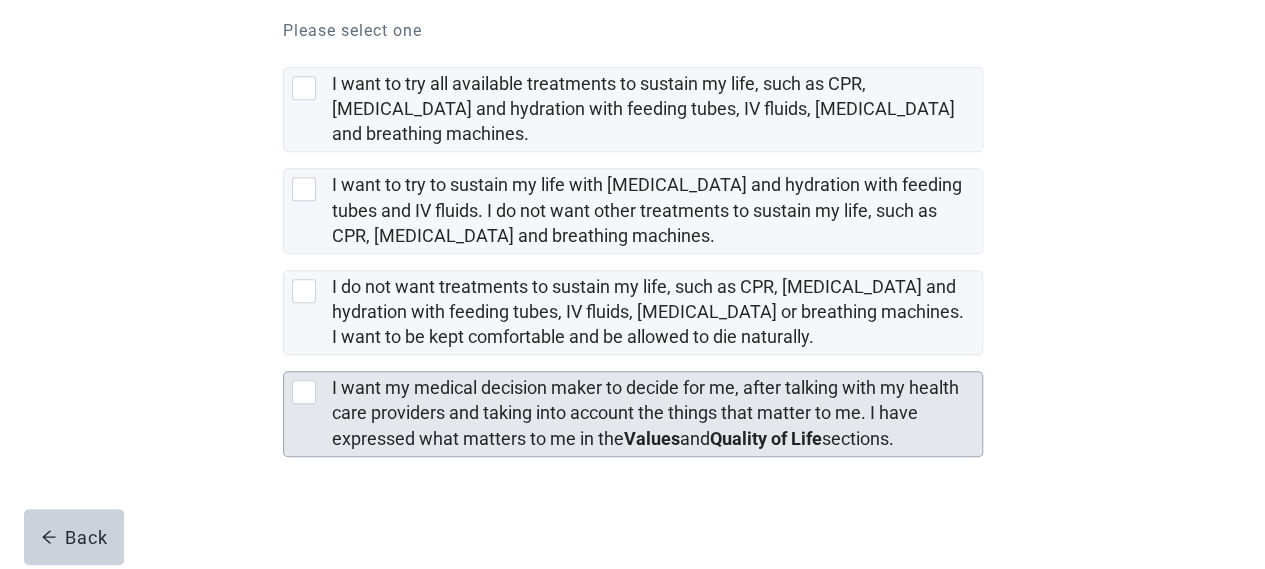 click at bounding box center [304, 392] 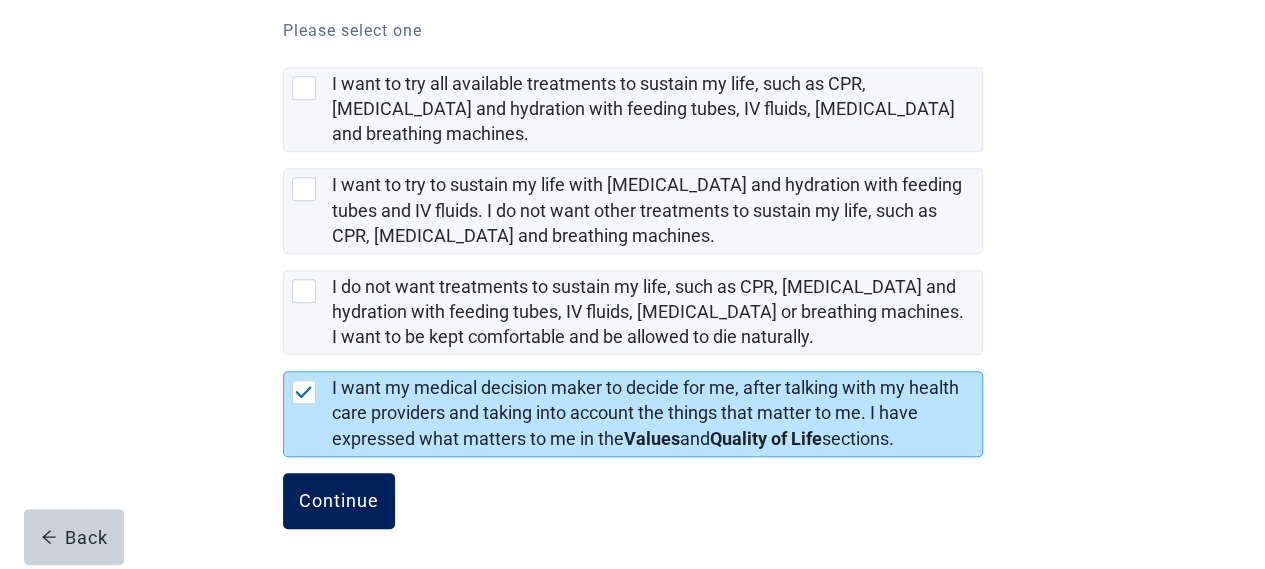click on "Continue" at bounding box center [339, 501] 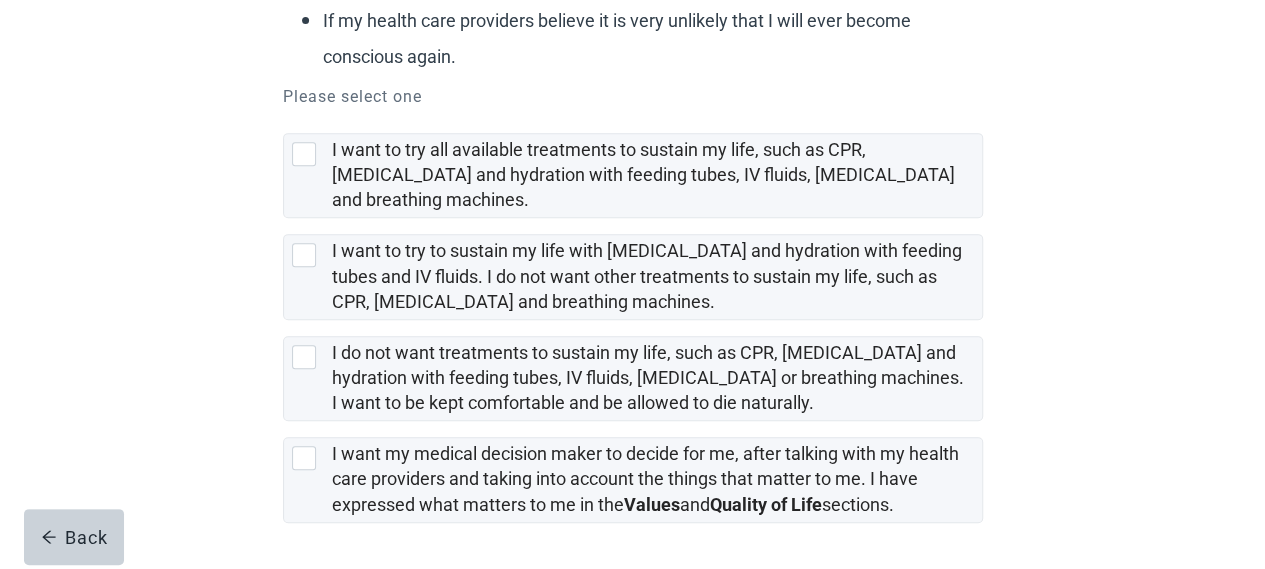 scroll, scrollTop: 437, scrollLeft: 0, axis: vertical 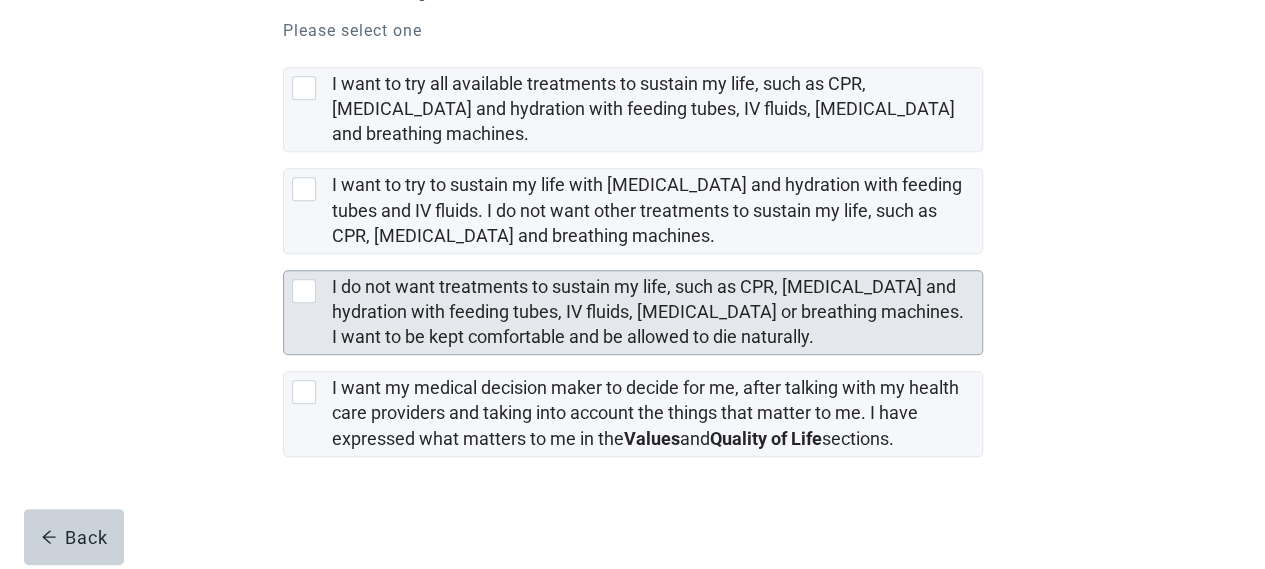 click at bounding box center (304, 291) 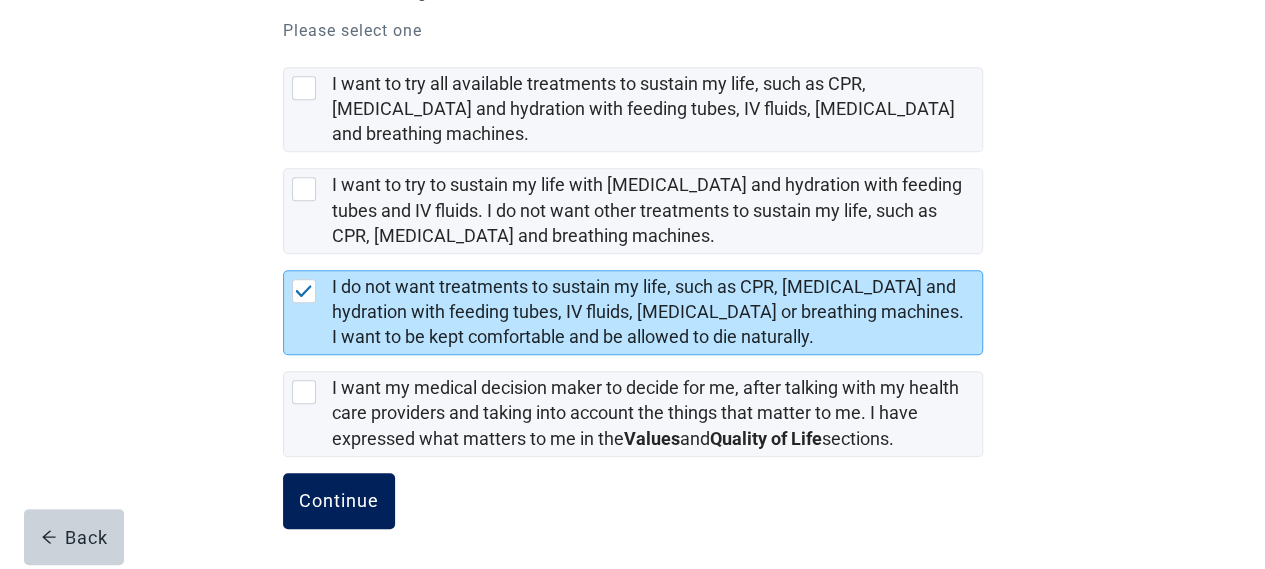 click on "Continue" at bounding box center [339, 501] 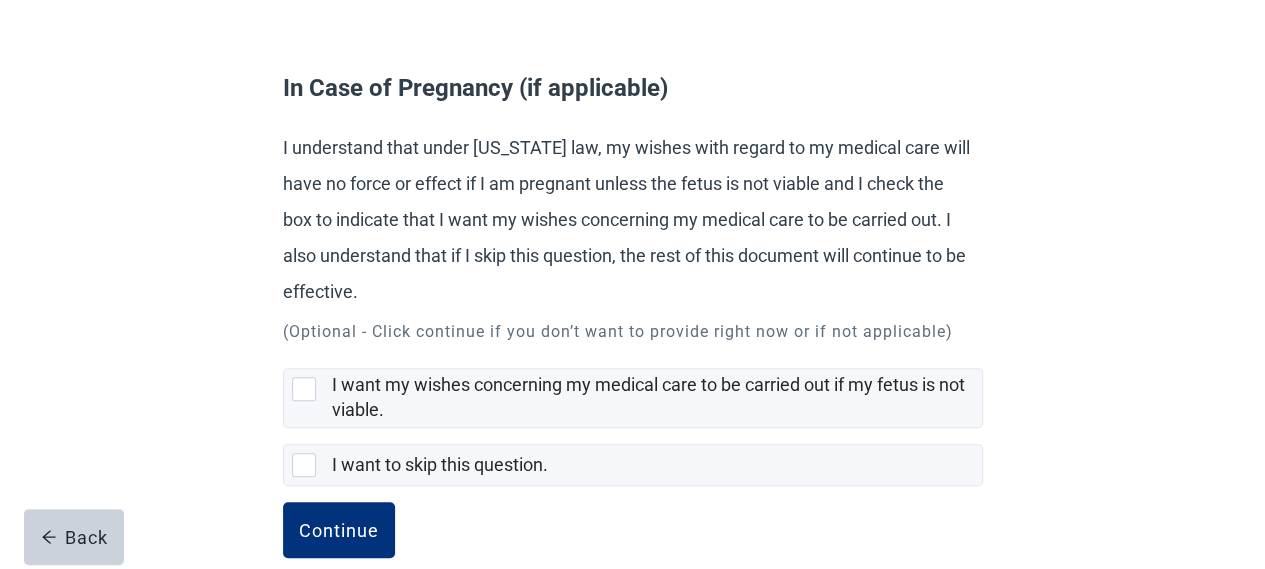 scroll, scrollTop: 163, scrollLeft: 0, axis: vertical 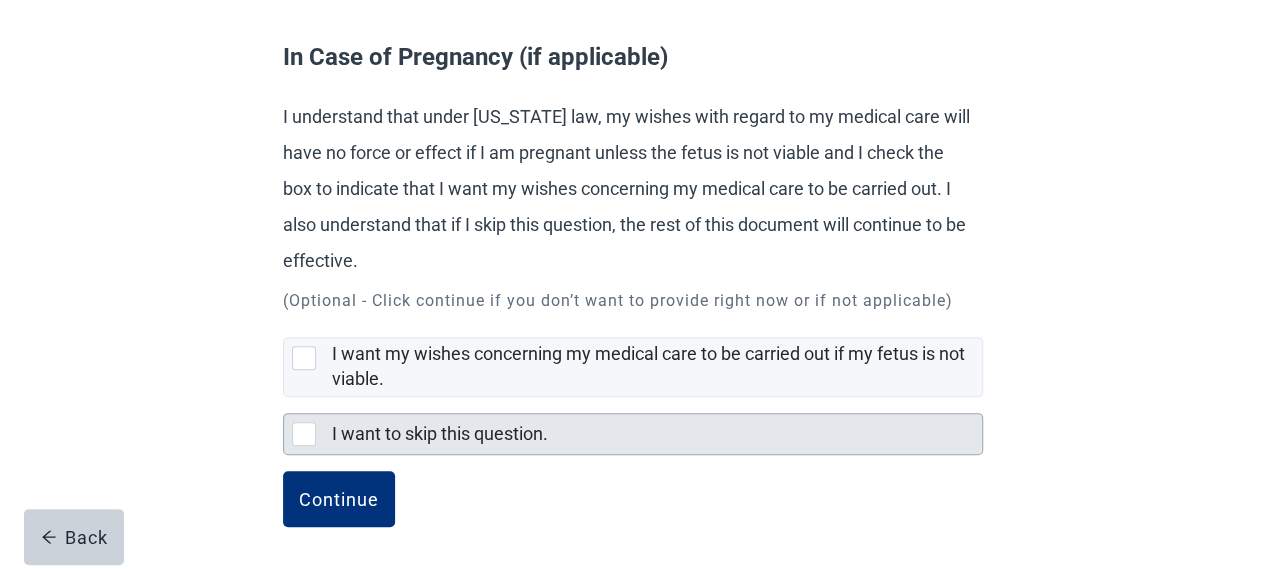 click at bounding box center [304, 434] 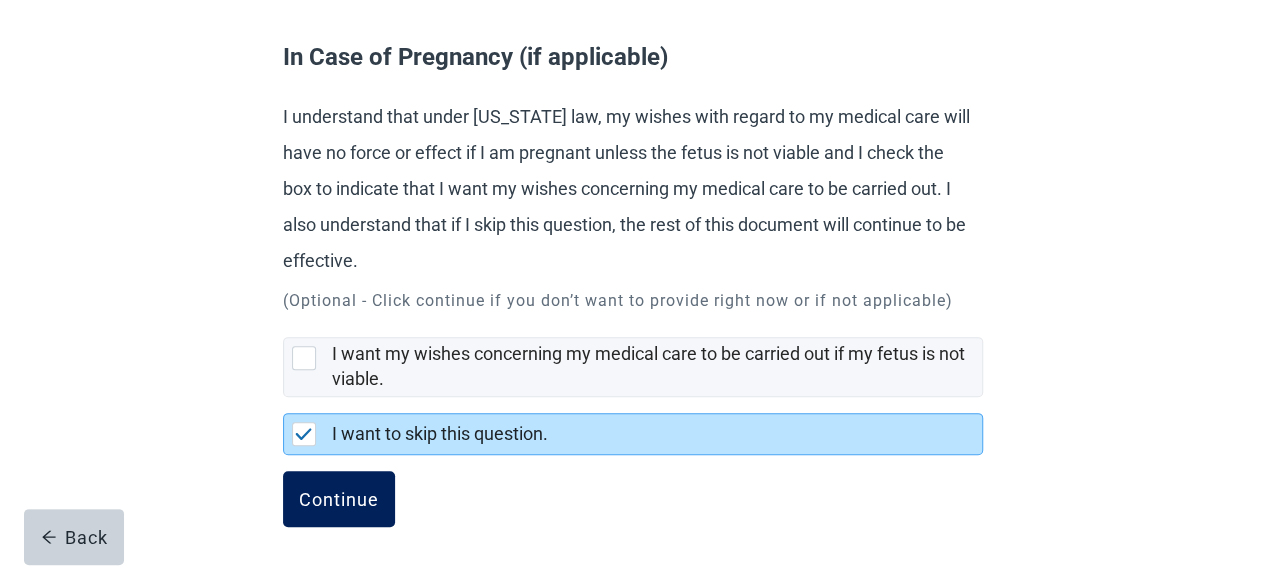 click on "Continue" at bounding box center (339, 499) 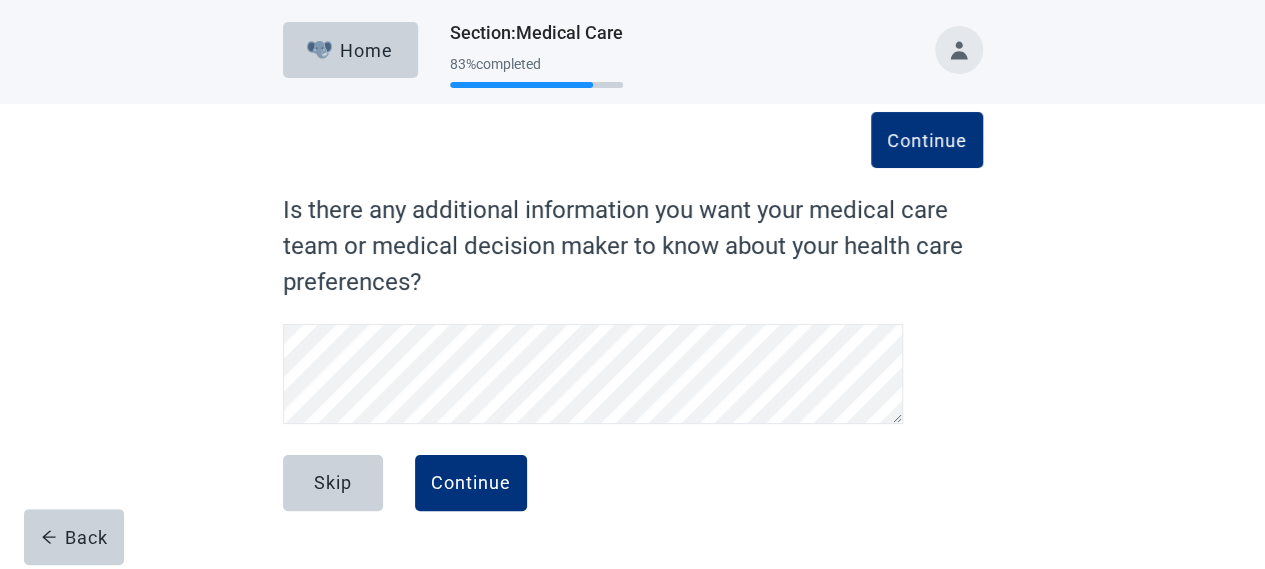 scroll, scrollTop: 0, scrollLeft: 0, axis: both 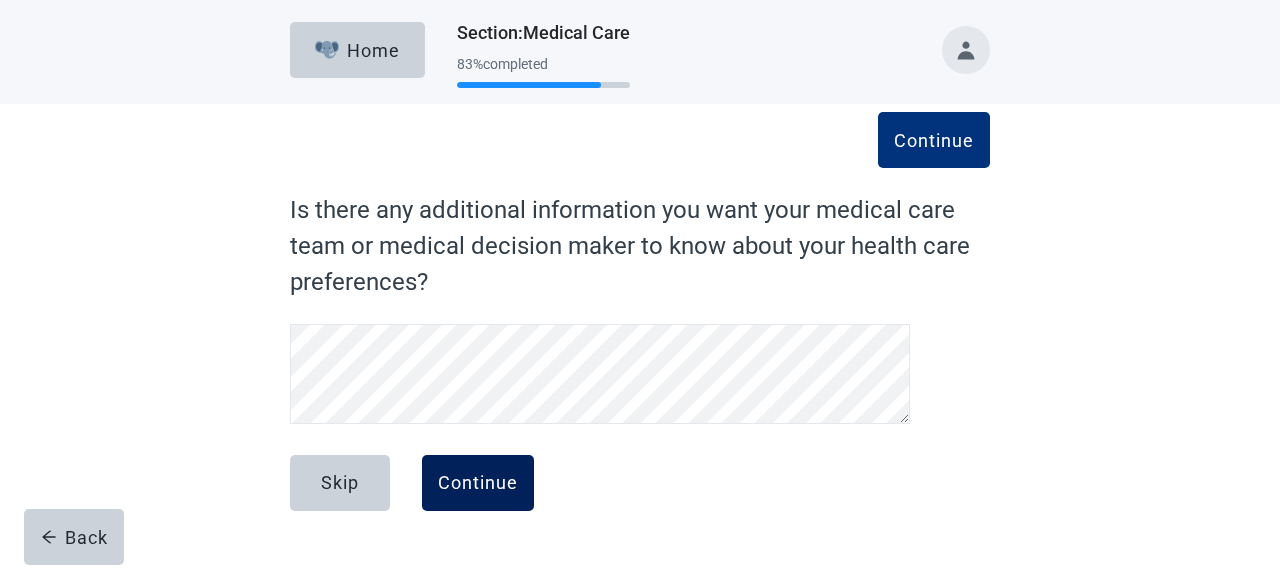 click on "Continue" at bounding box center (478, 483) 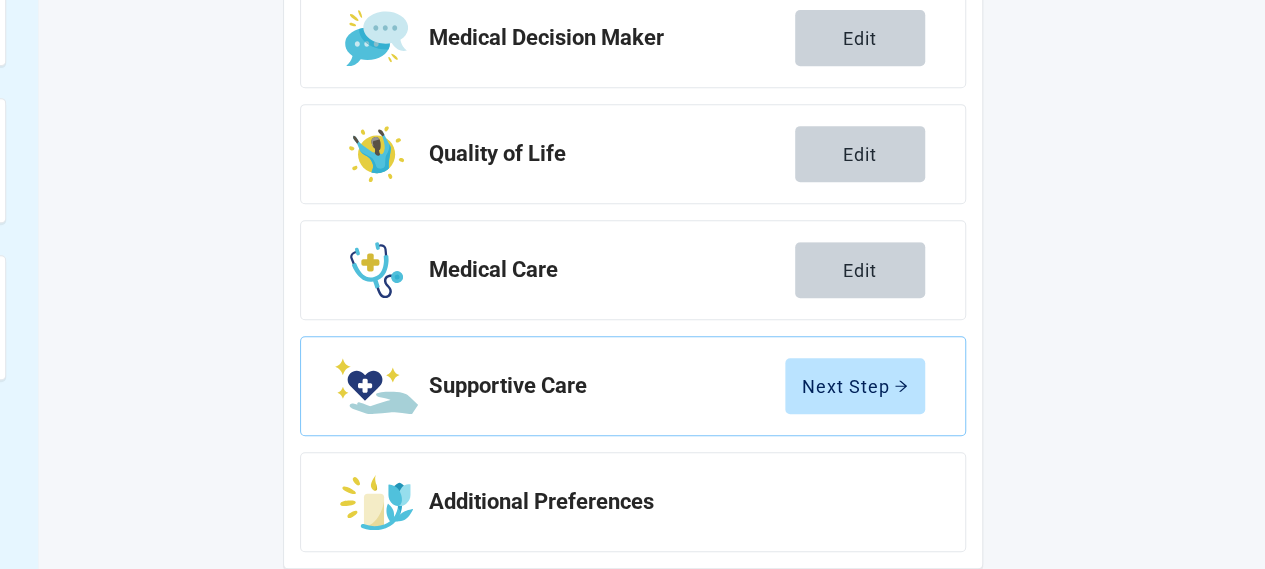 scroll, scrollTop: 492, scrollLeft: 0, axis: vertical 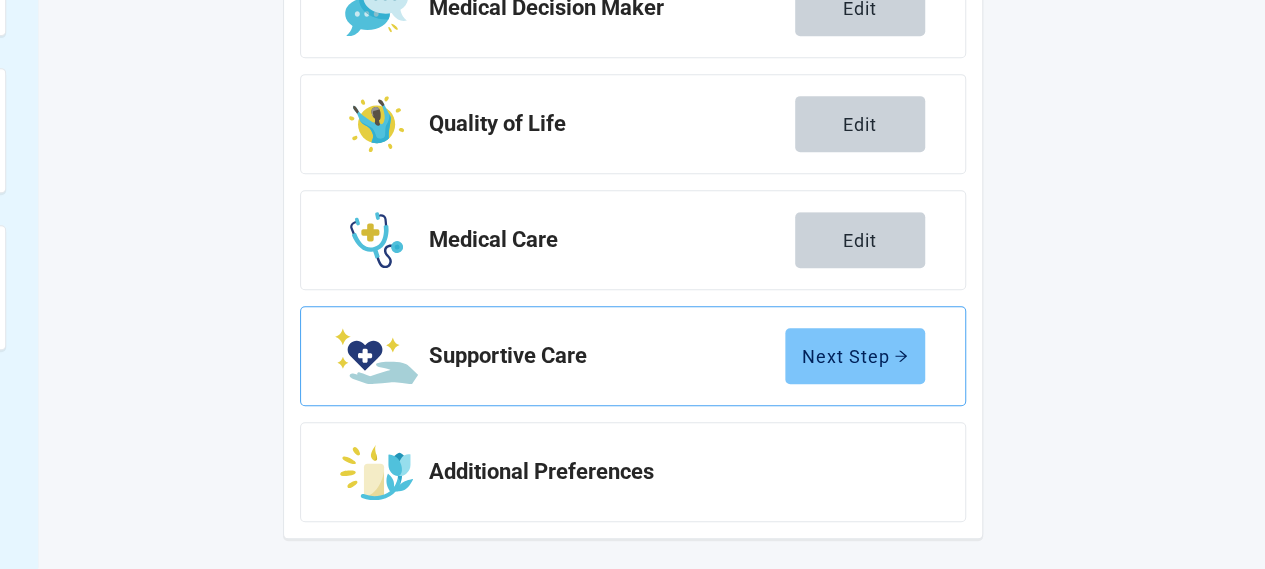 click on "Next Step" at bounding box center (855, 356) 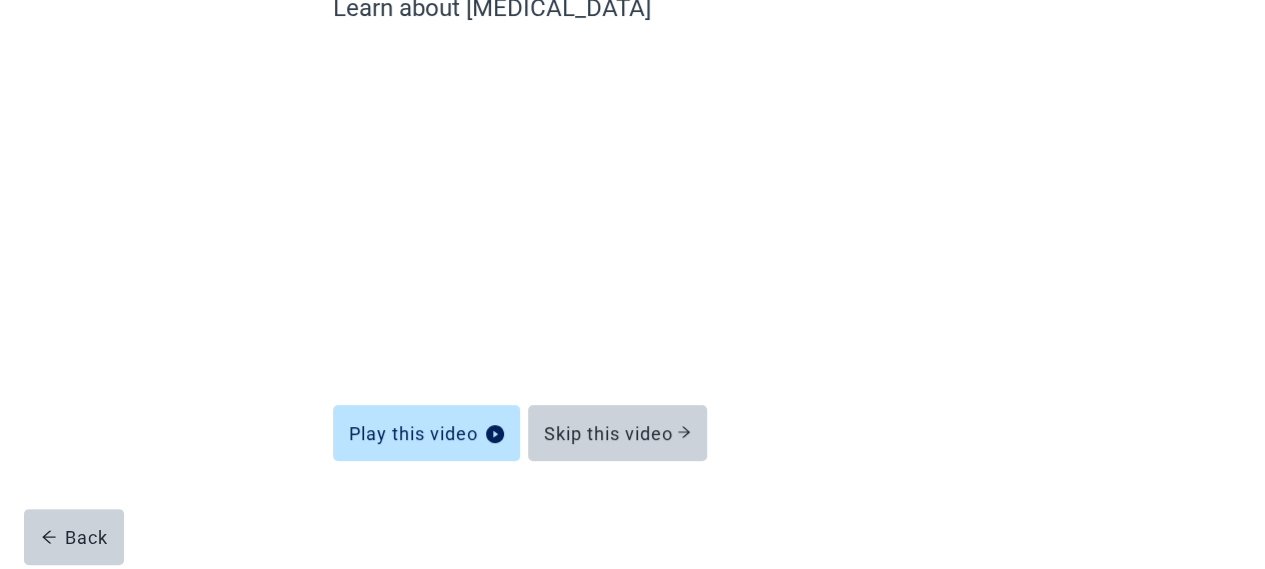 scroll, scrollTop: 202, scrollLeft: 0, axis: vertical 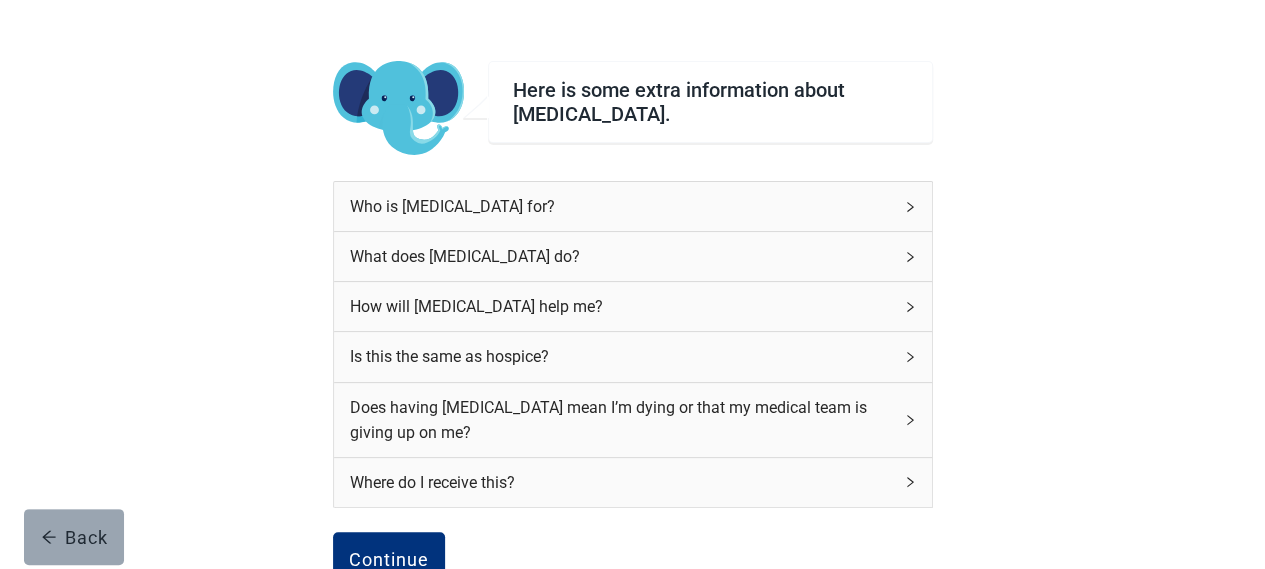 click on "Back" at bounding box center [74, 537] 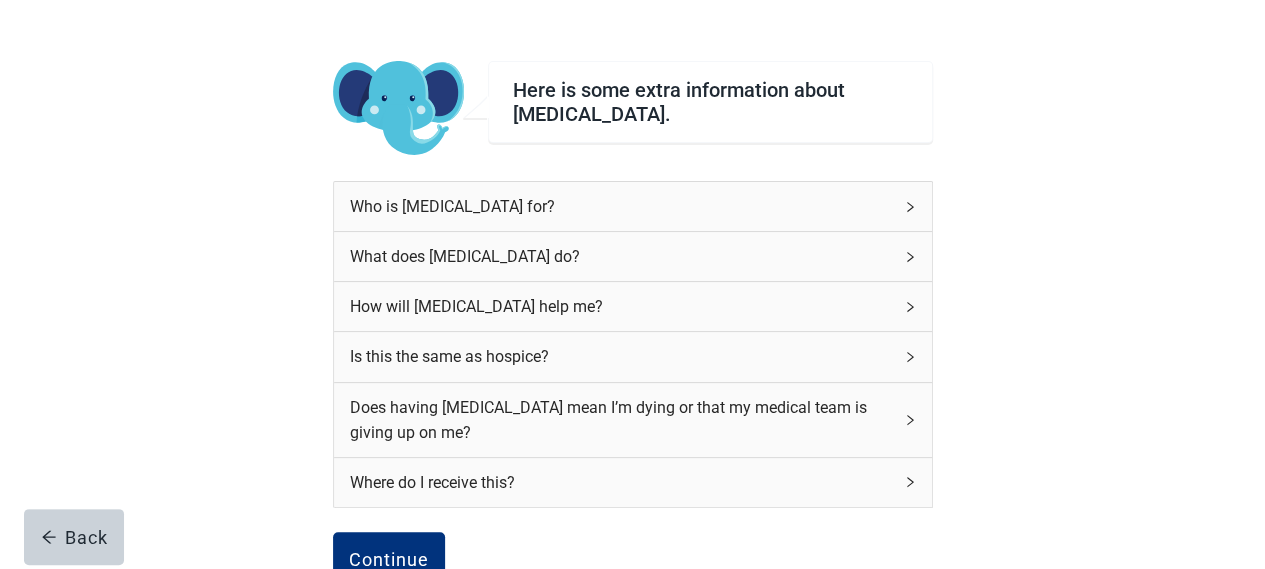 click 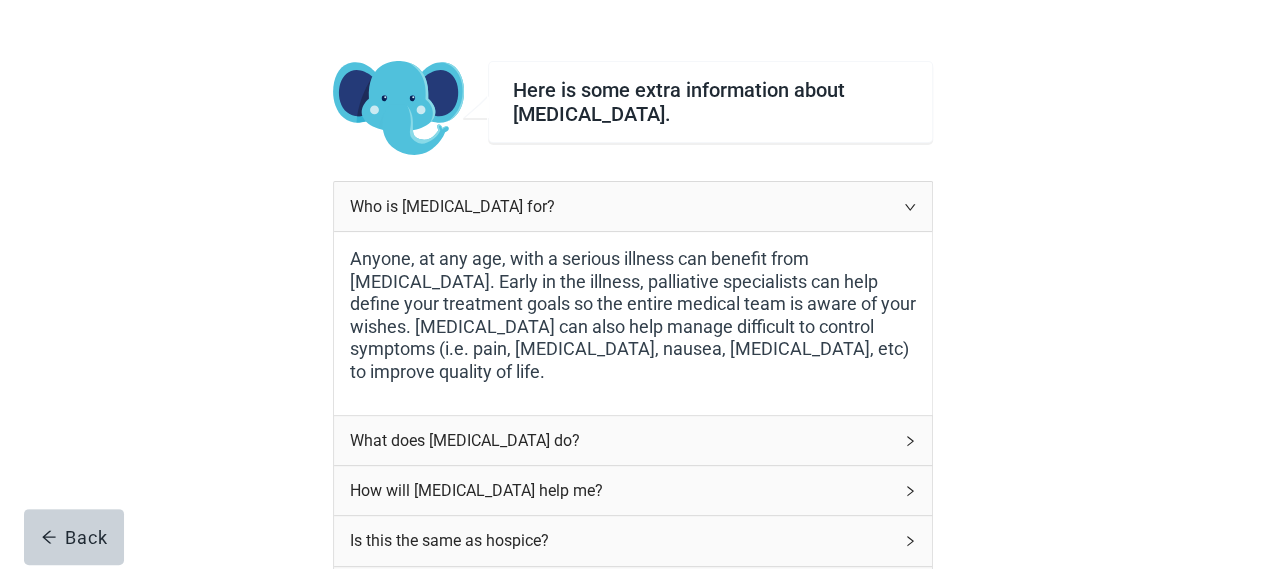 click 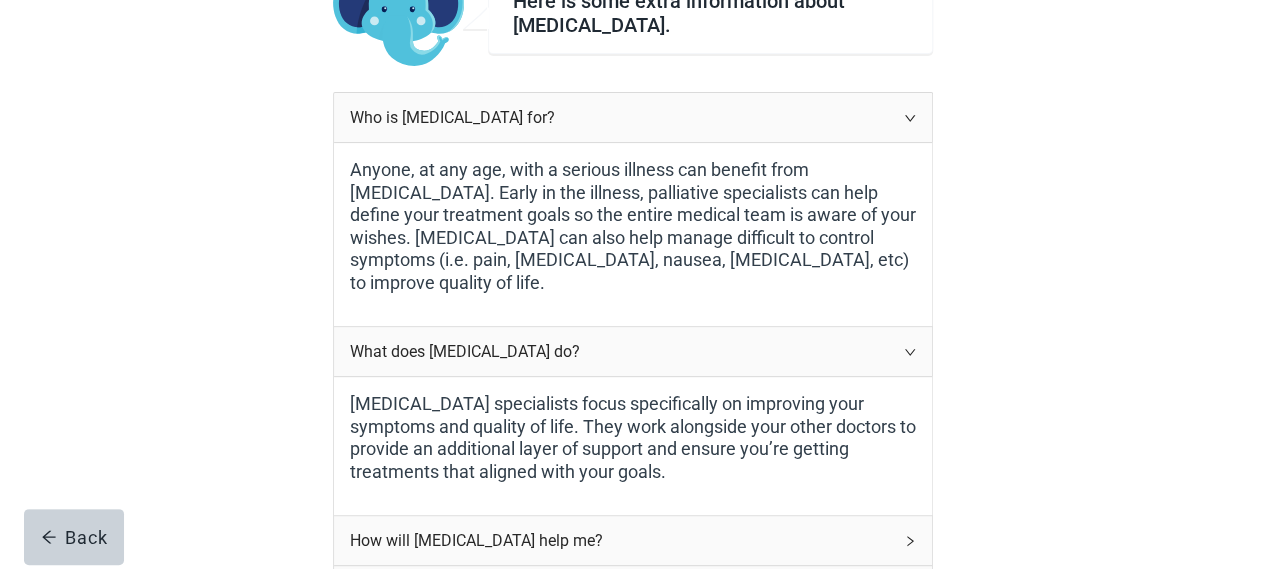 scroll, scrollTop: 307, scrollLeft: 0, axis: vertical 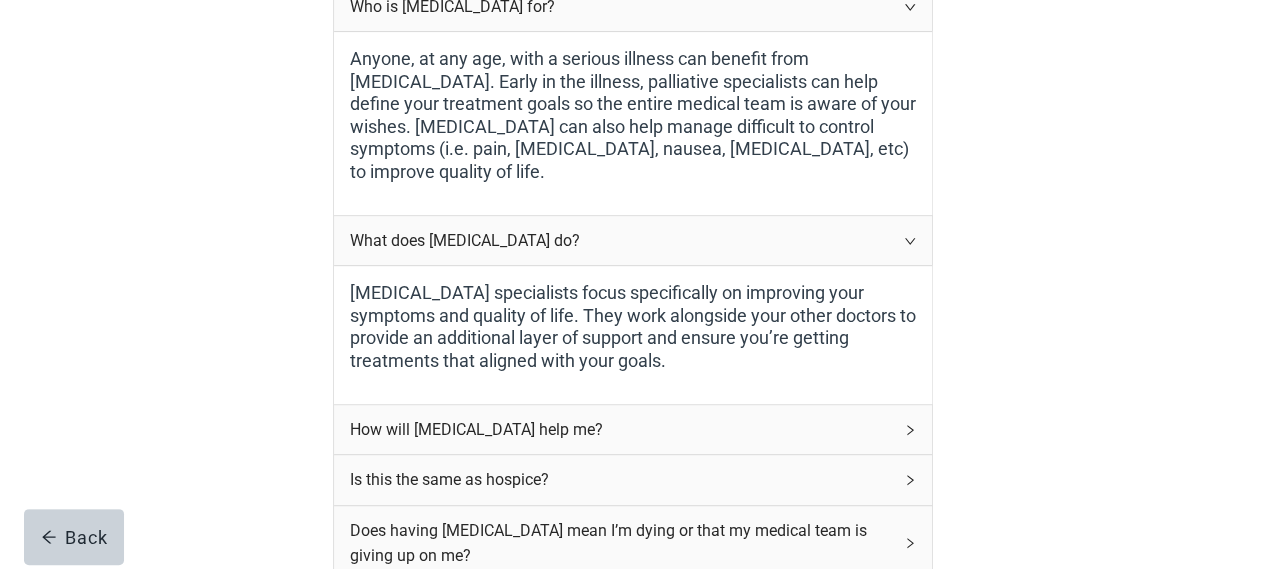 click 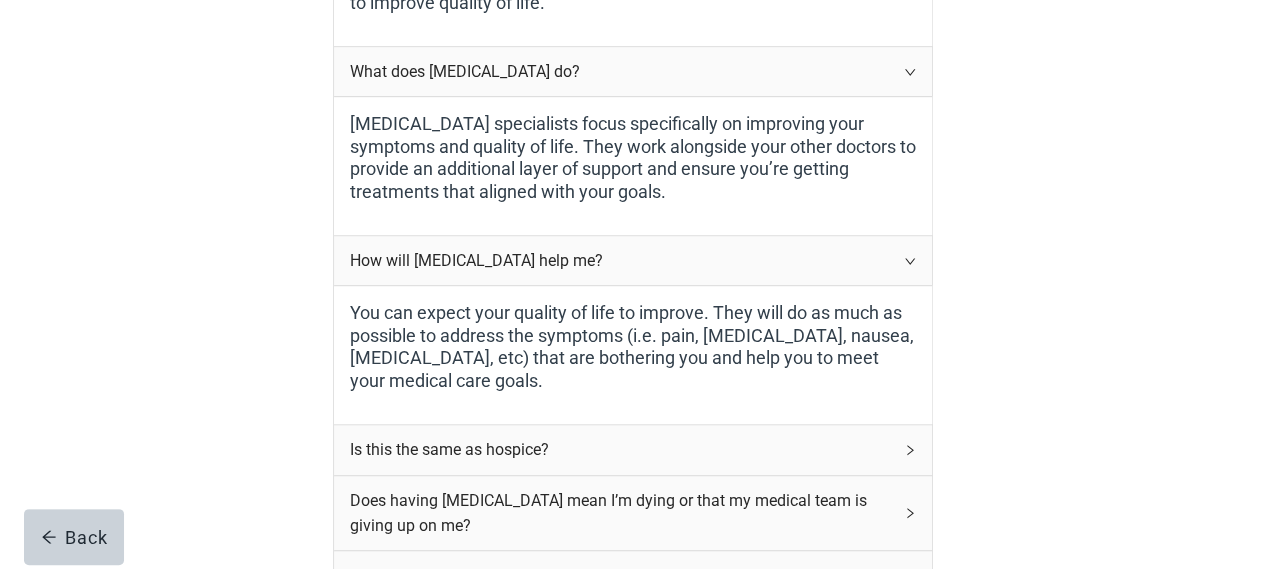scroll, scrollTop: 507, scrollLeft: 0, axis: vertical 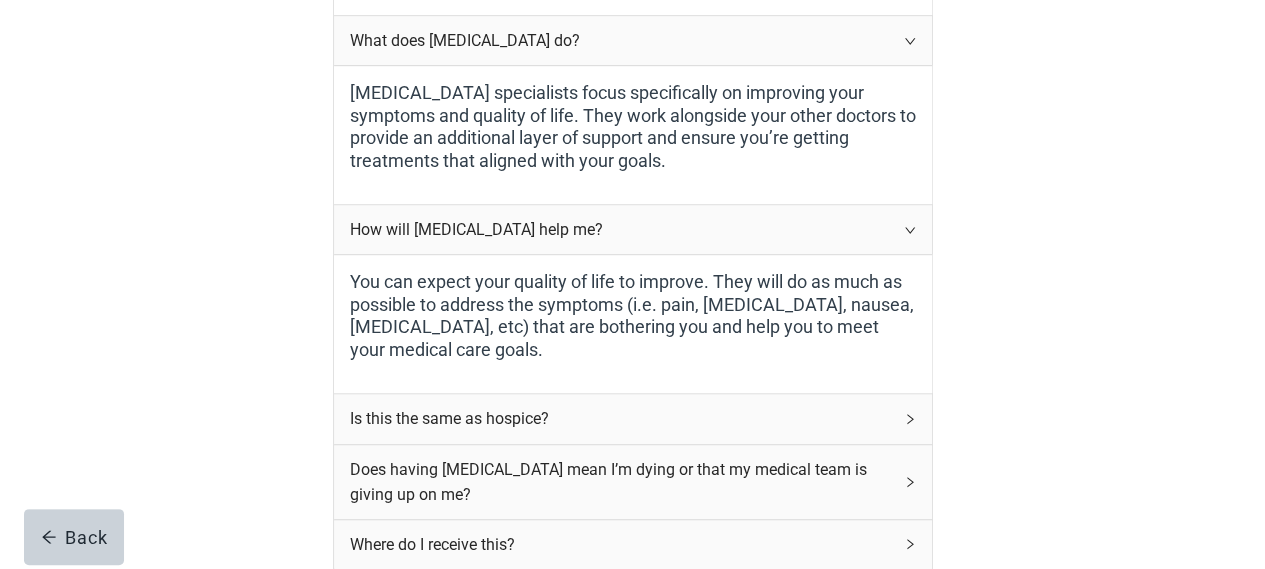 click 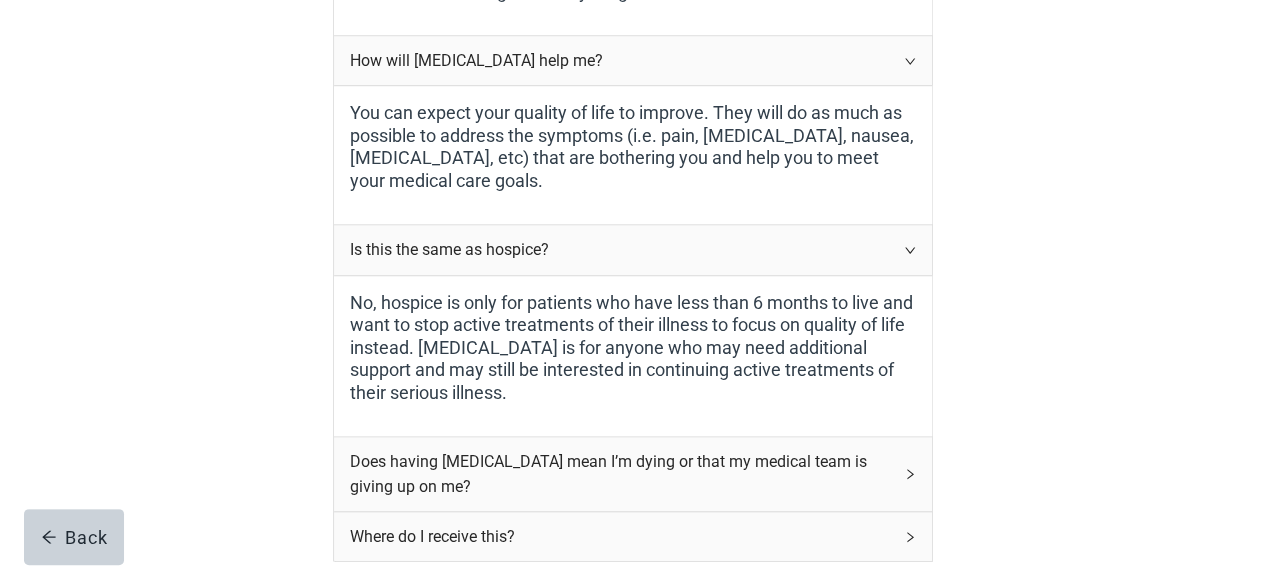scroll, scrollTop: 707, scrollLeft: 0, axis: vertical 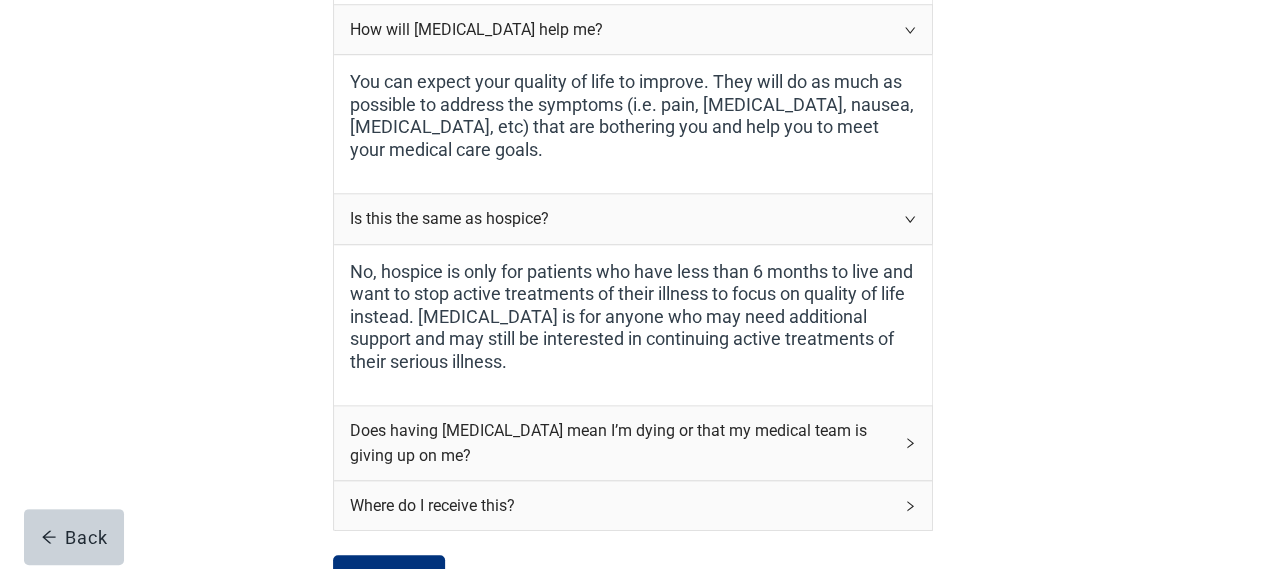 click 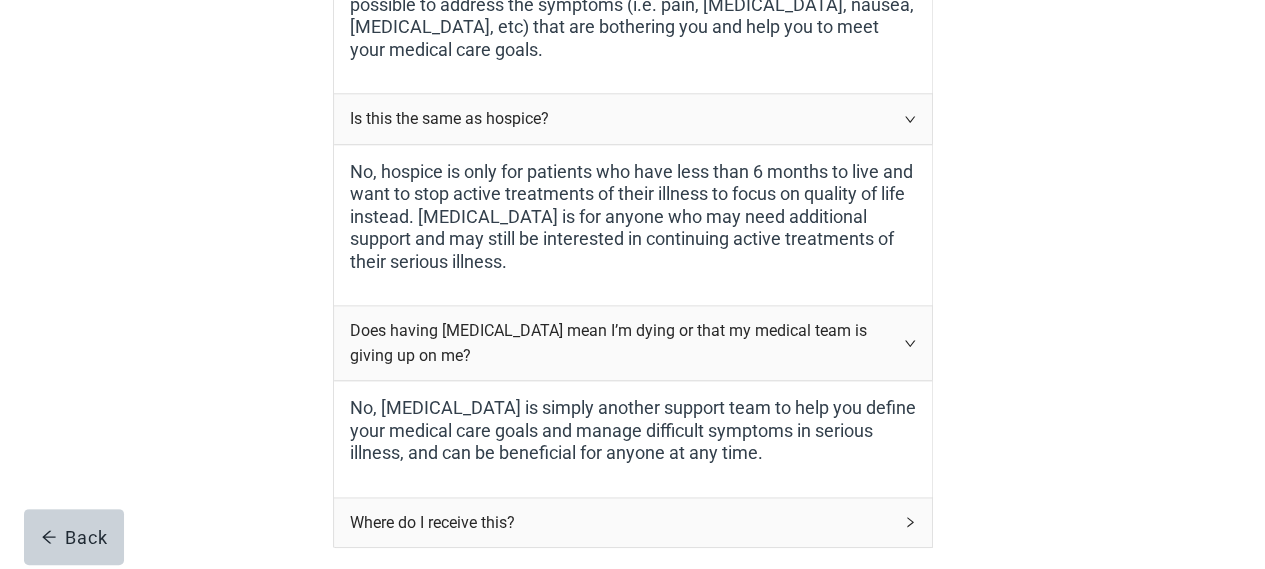 scroll, scrollTop: 907, scrollLeft: 0, axis: vertical 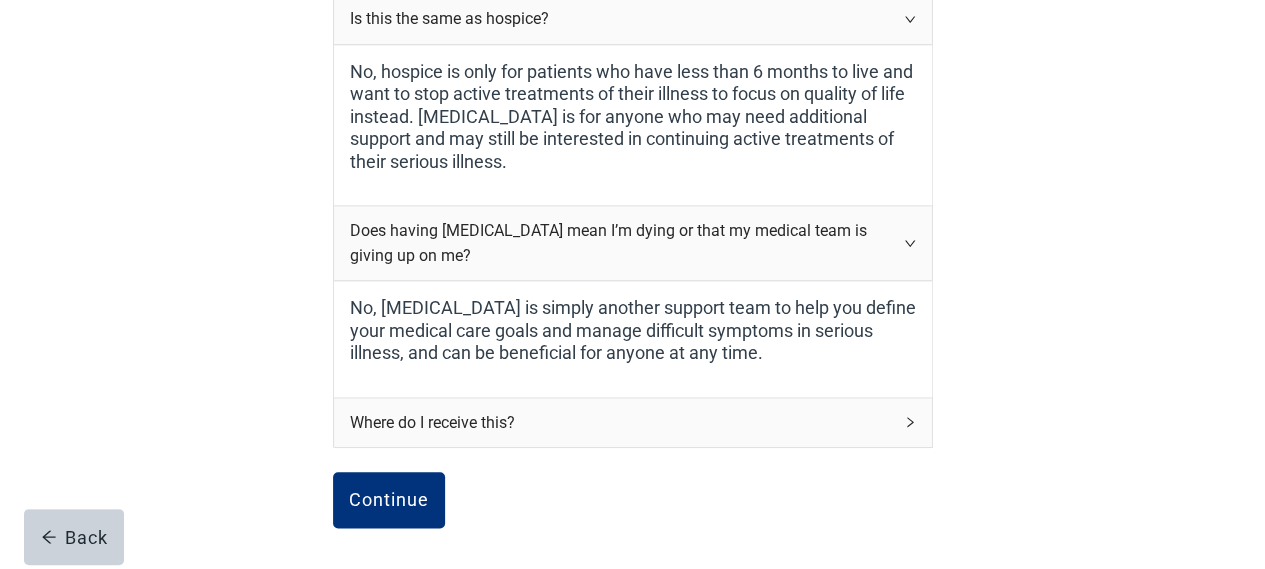 click 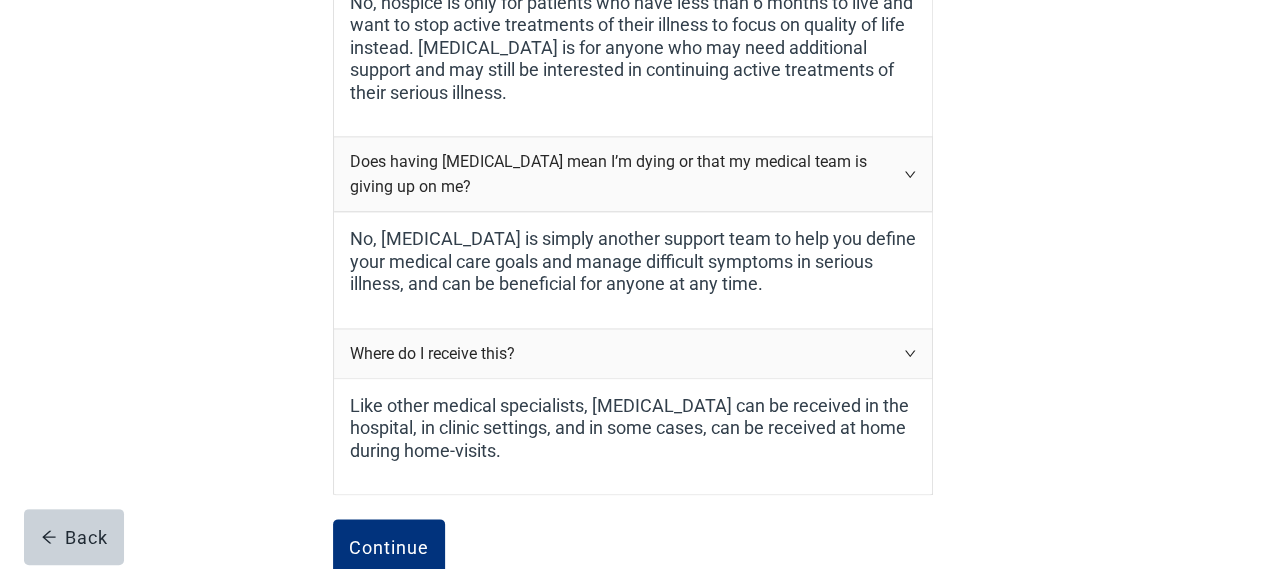 scroll, scrollTop: 1007, scrollLeft: 0, axis: vertical 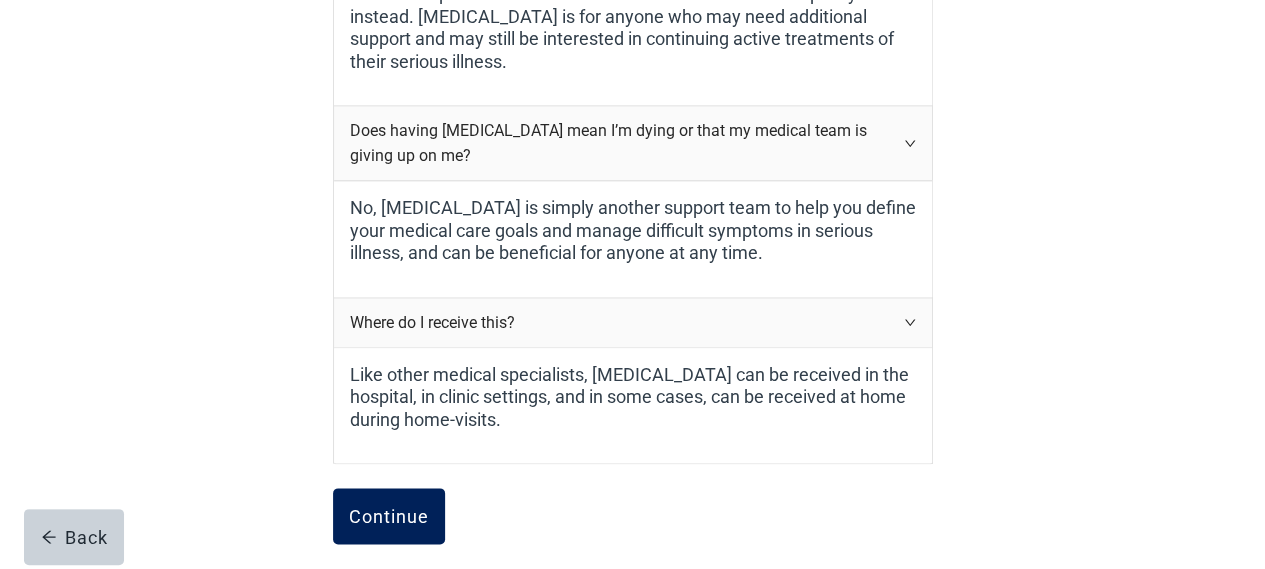 click on "Continue" at bounding box center (389, 516) 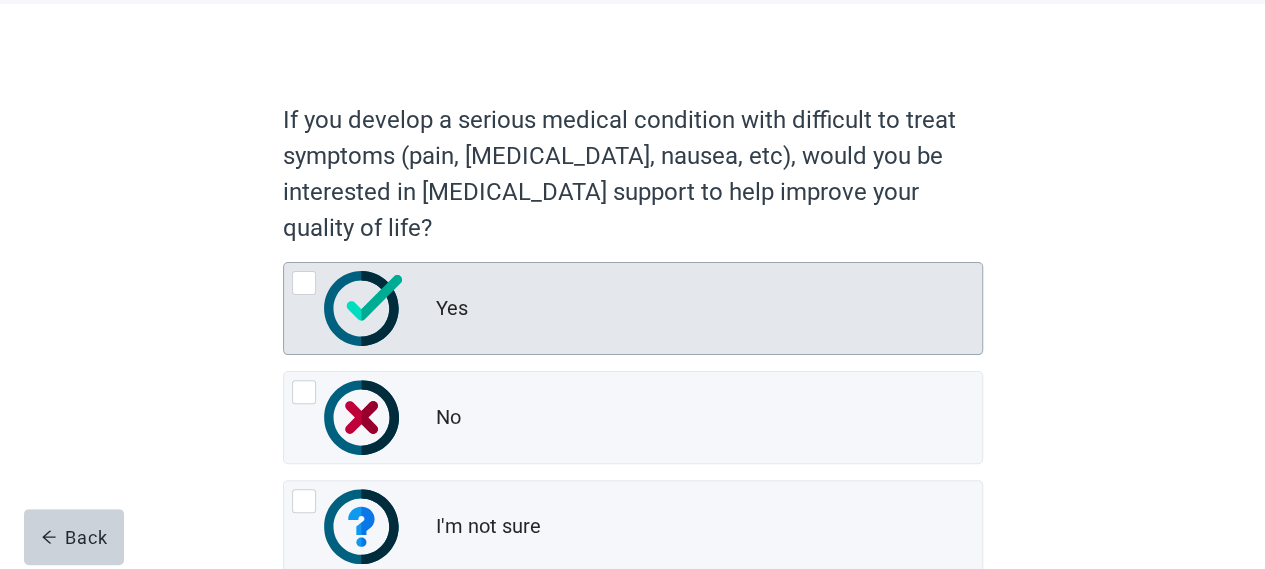 scroll, scrollTop: 200, scrollLeft: 0, axis: vertical 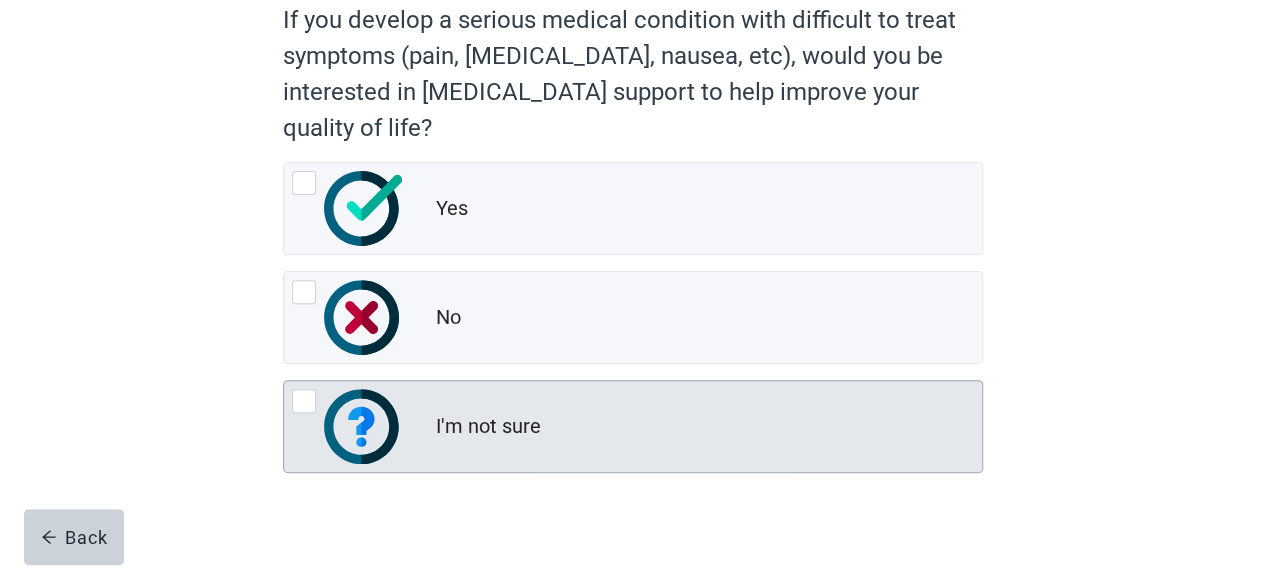 click at bounding box center (304, 401) 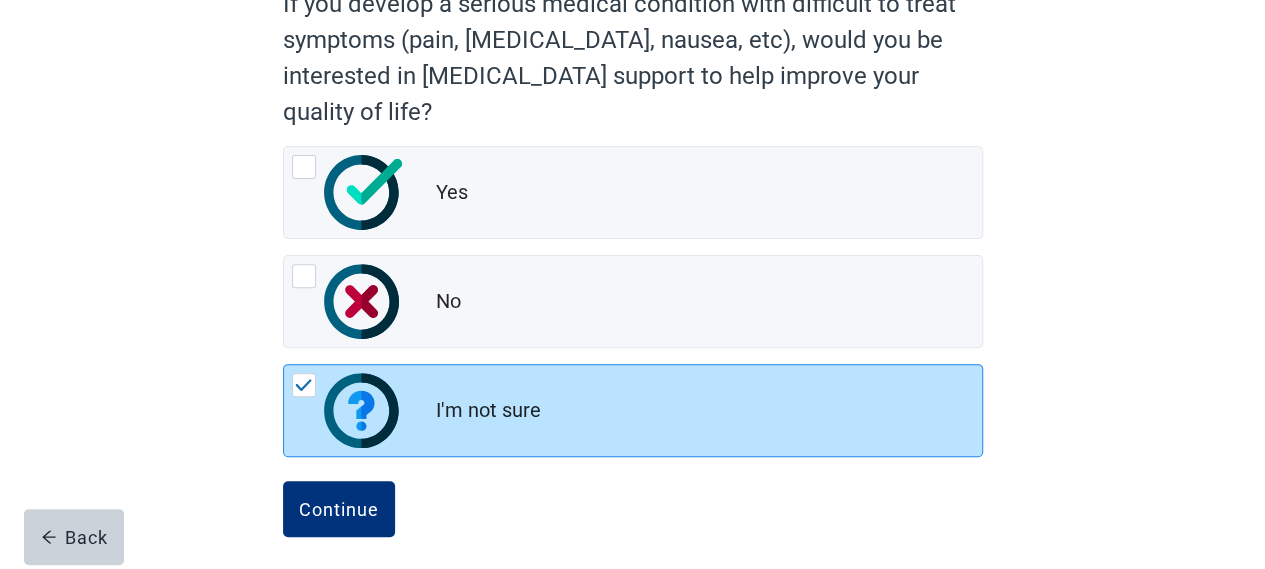 scroll, scrollTop: 226, scrollLeft: 0, axis: vertical 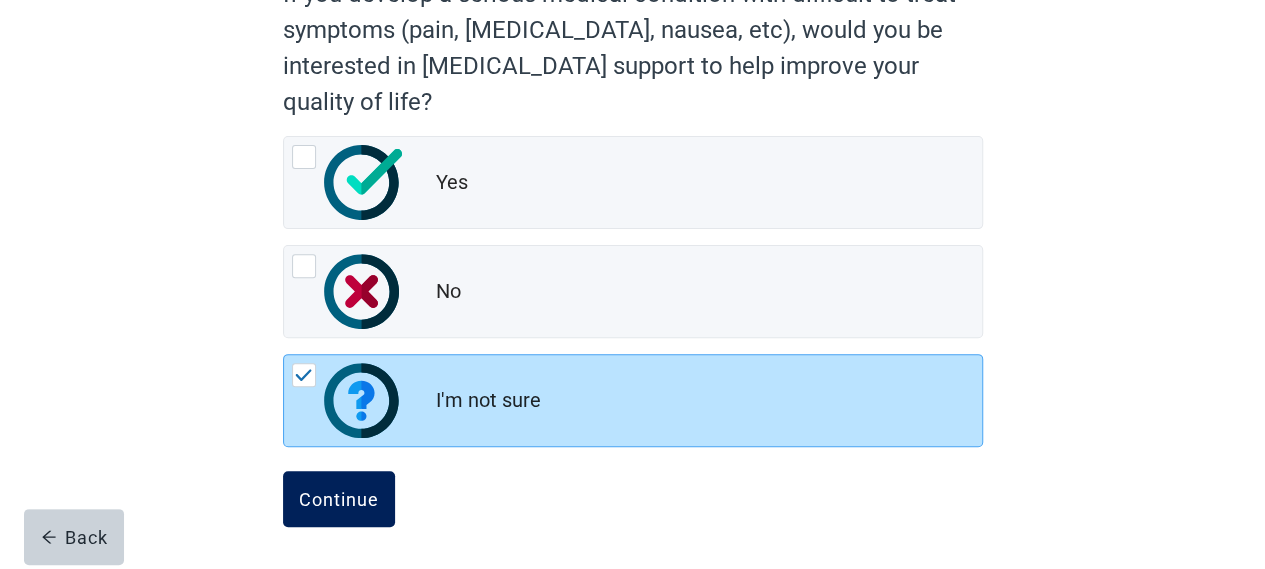 click on "Continue" at bounding box center (339, 499) 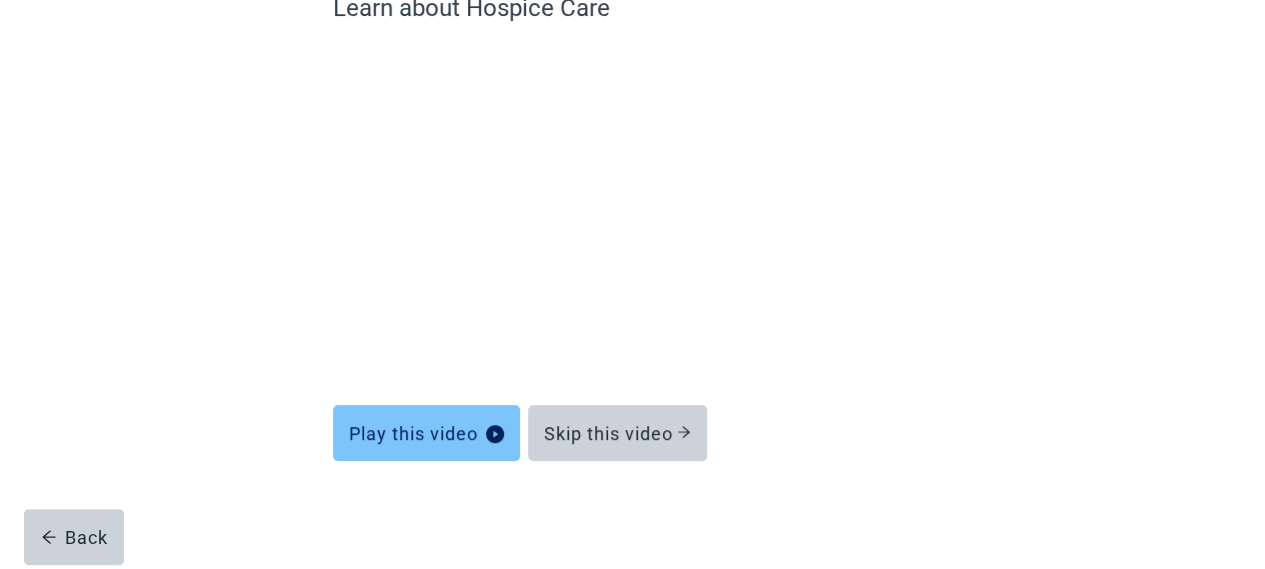 scroll, scrollTop: 202, scrollLeft: 0, axis: vertical 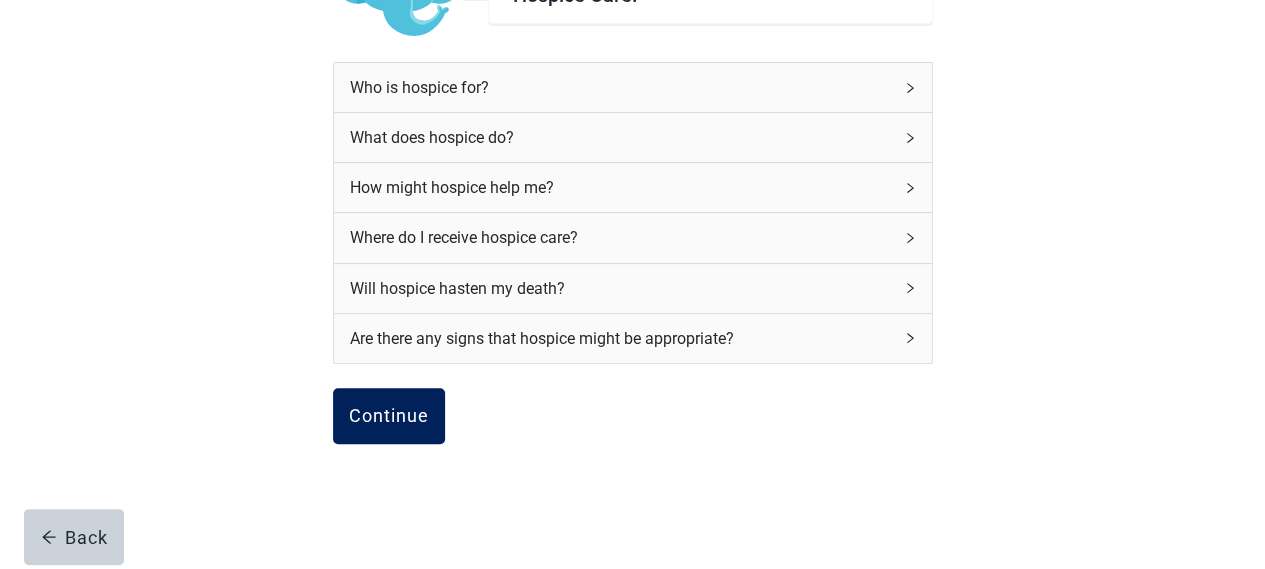 click on "Continue" at bounding box center (389, 416) 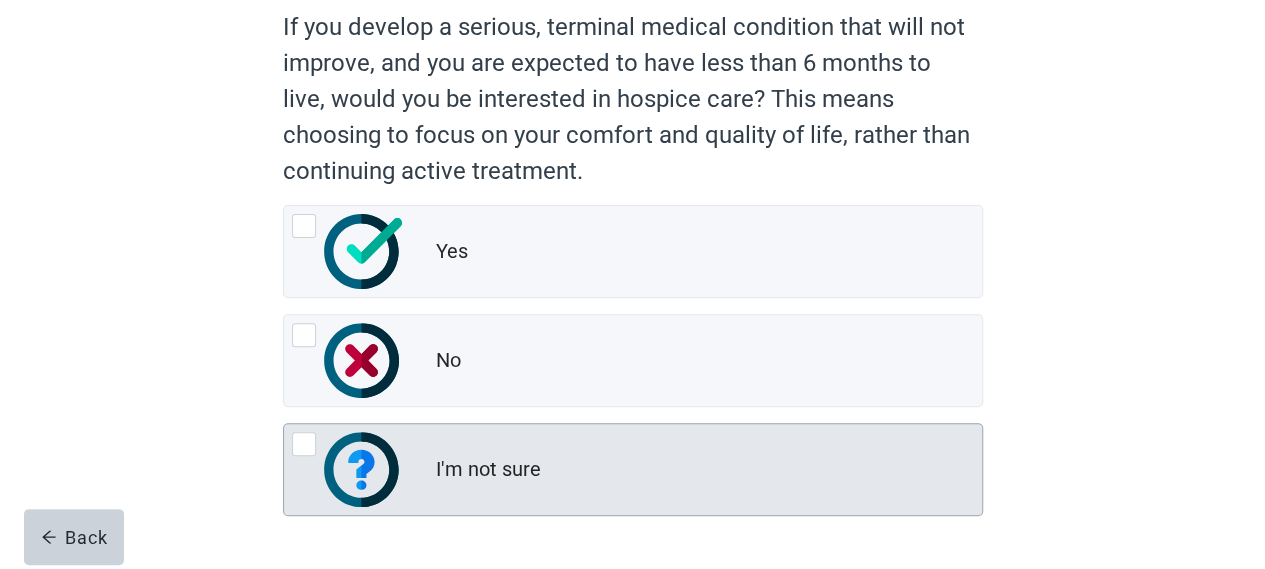 scroll, scrollTop: 162, scrollLeft: 0, axis: vertical 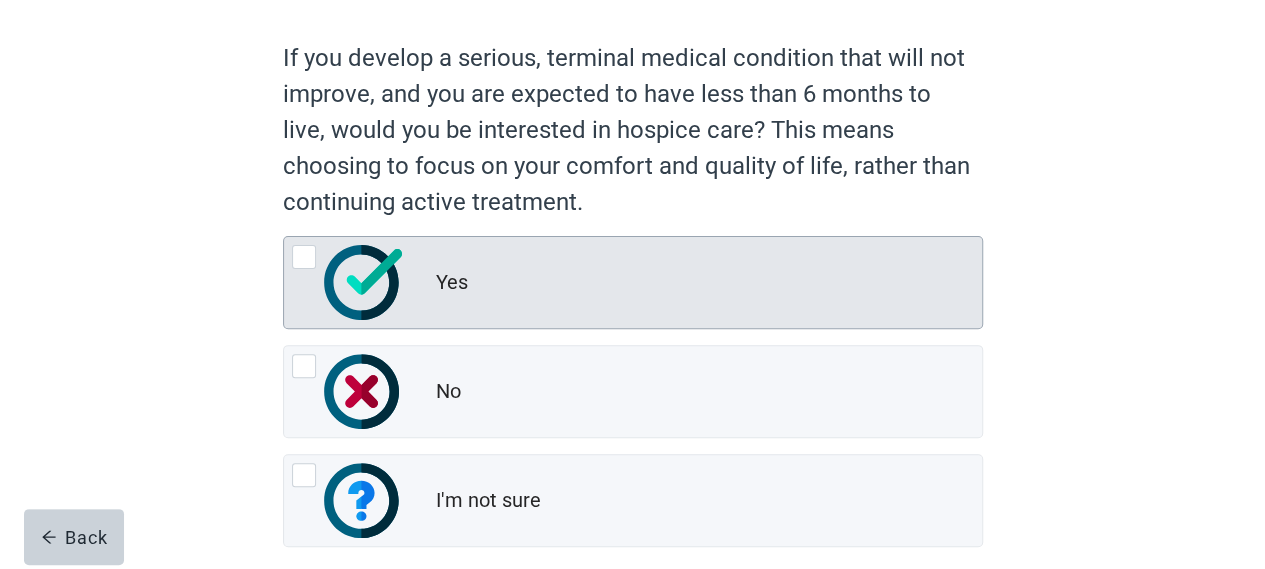 click at bounding box center [304, 257] 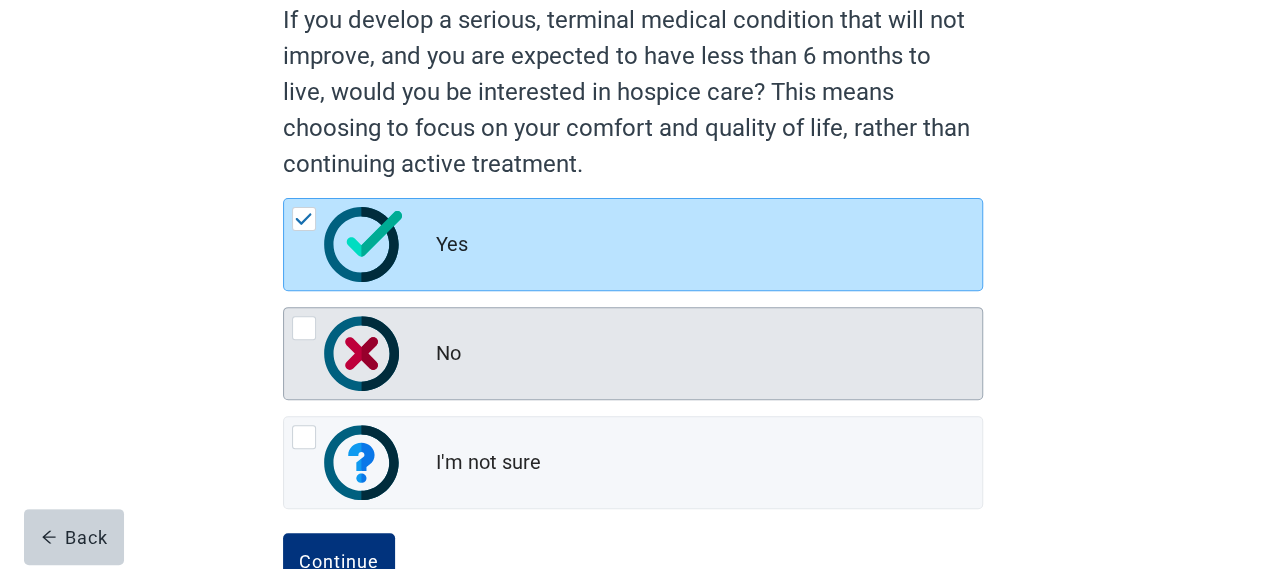 scroll, scrollTop: 262, scrollLeft: 0, axis: vertical 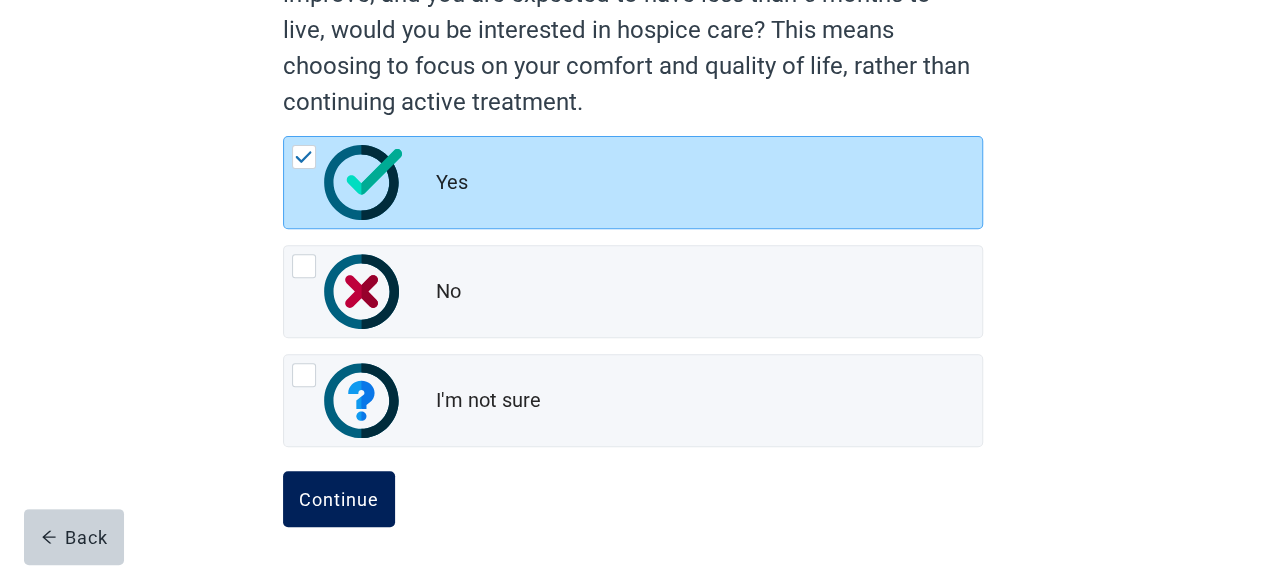 click on "Continue" at bounding box center [339, 499] 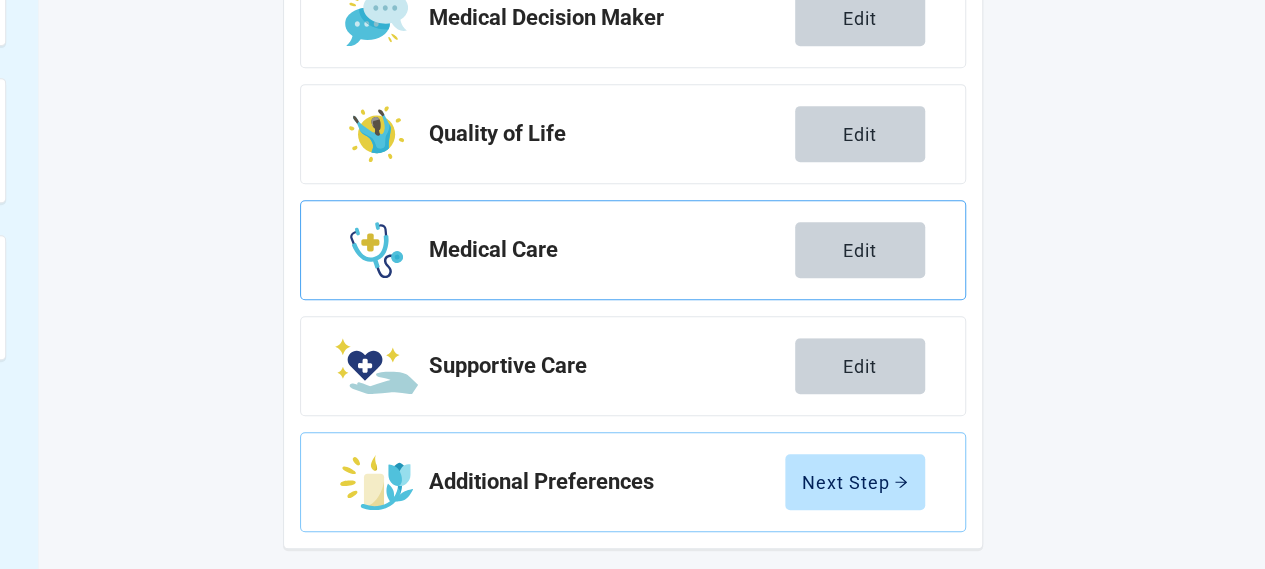 scroll, scrollTop: 492, scrollLeft: 0, axis: vertical 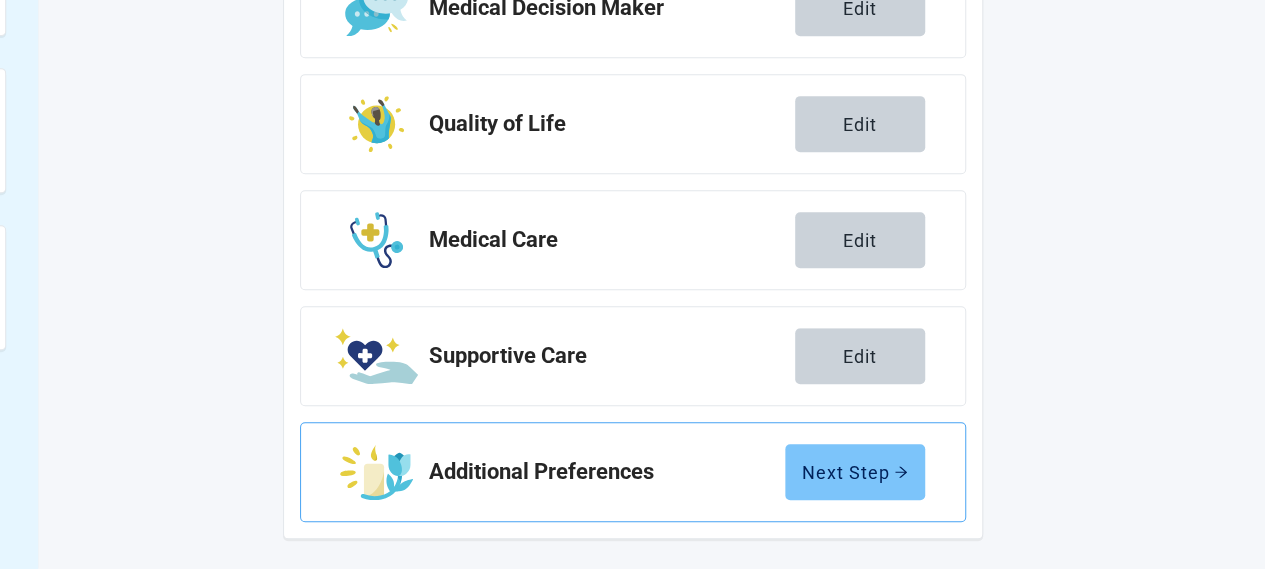 click on "Next Step" at bounding box center (855, 472) 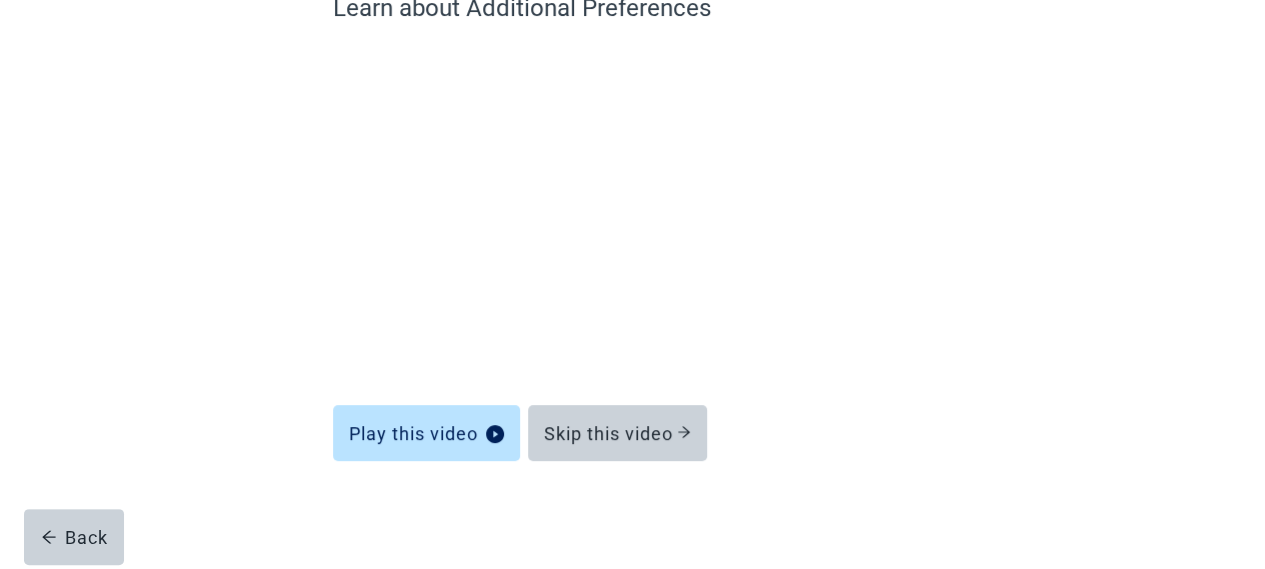 scroll, scrollTop: 202, scrollLeft: 0, axis: vertical 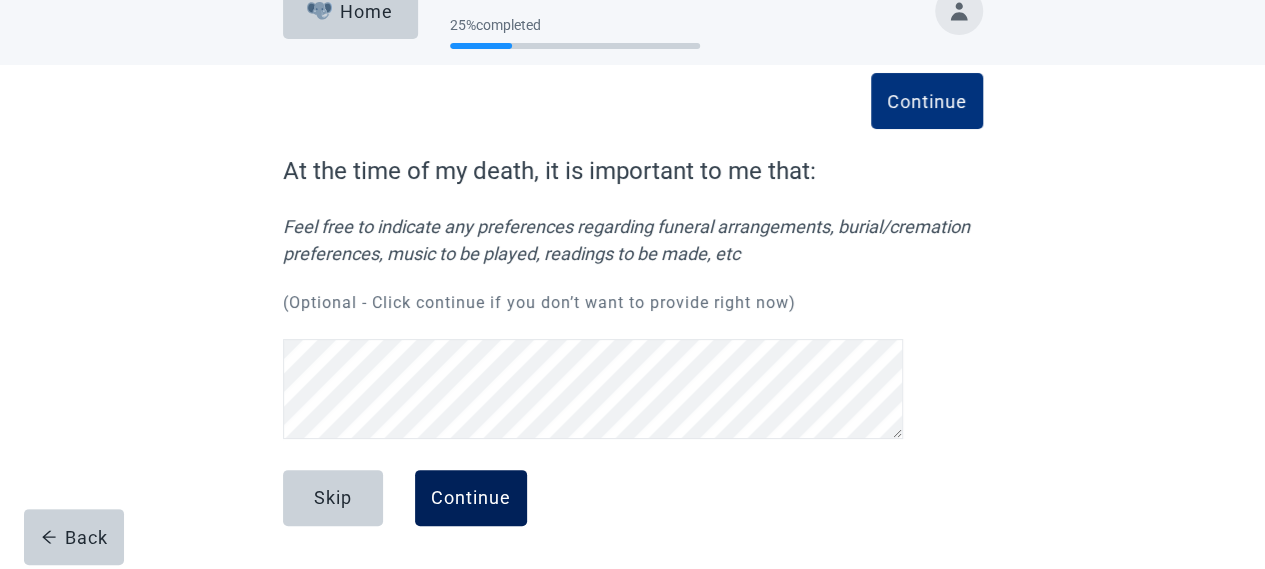 click on "Continue" at bounding box center [471, 498] 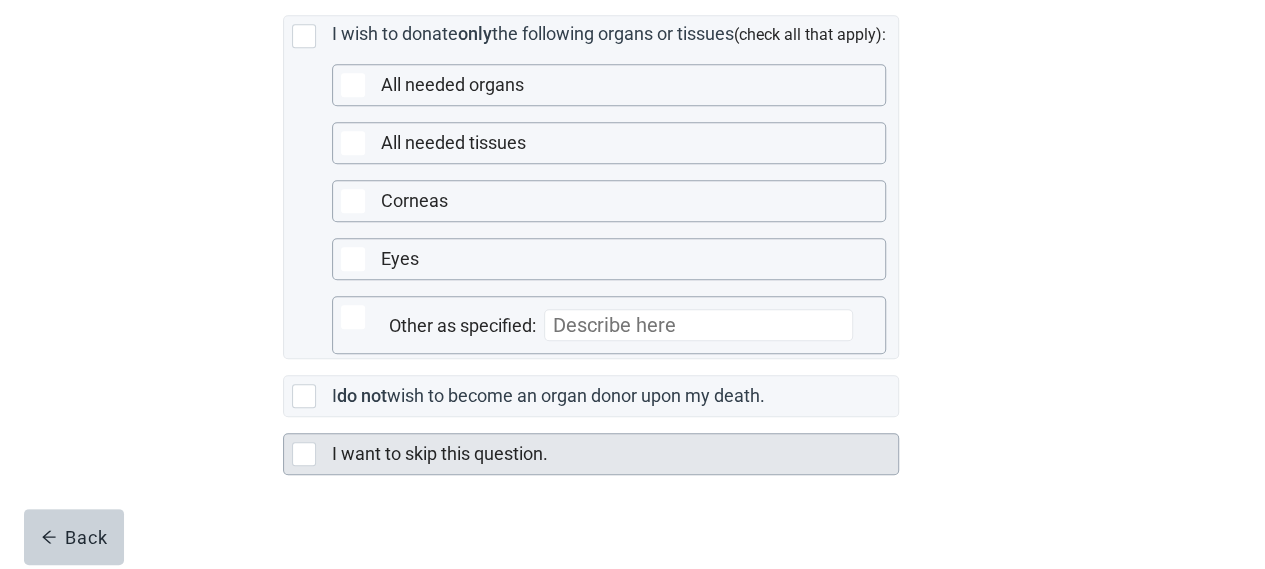 scroll, scrollTop: 657, scrollLeft: 0, axis: vertical 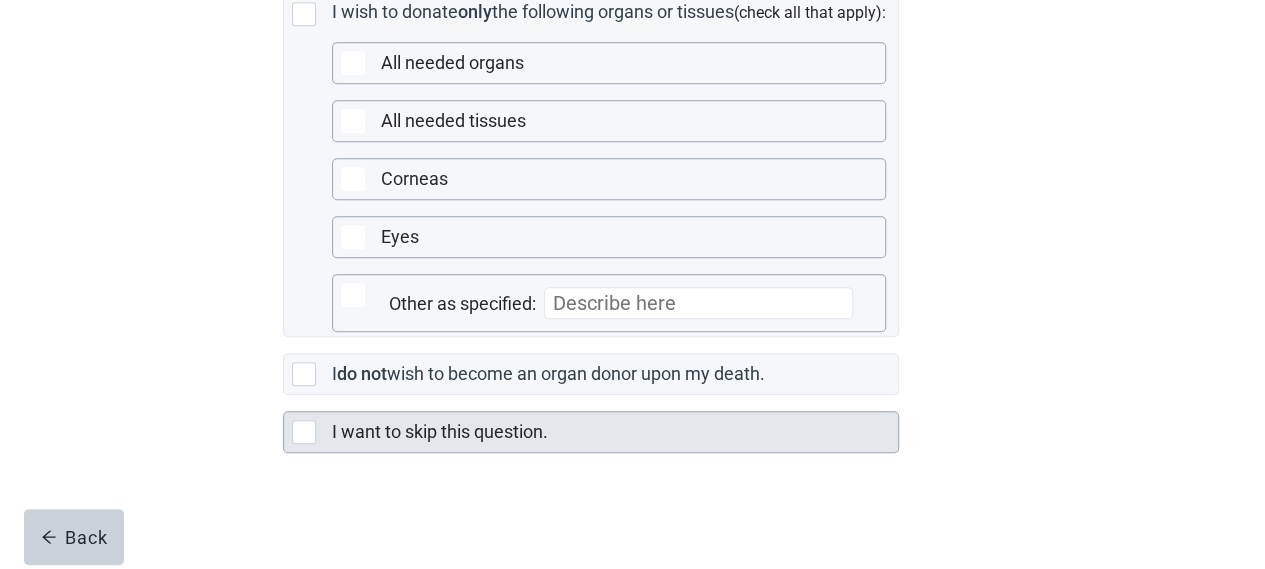 click at bounding box center [304, 432] 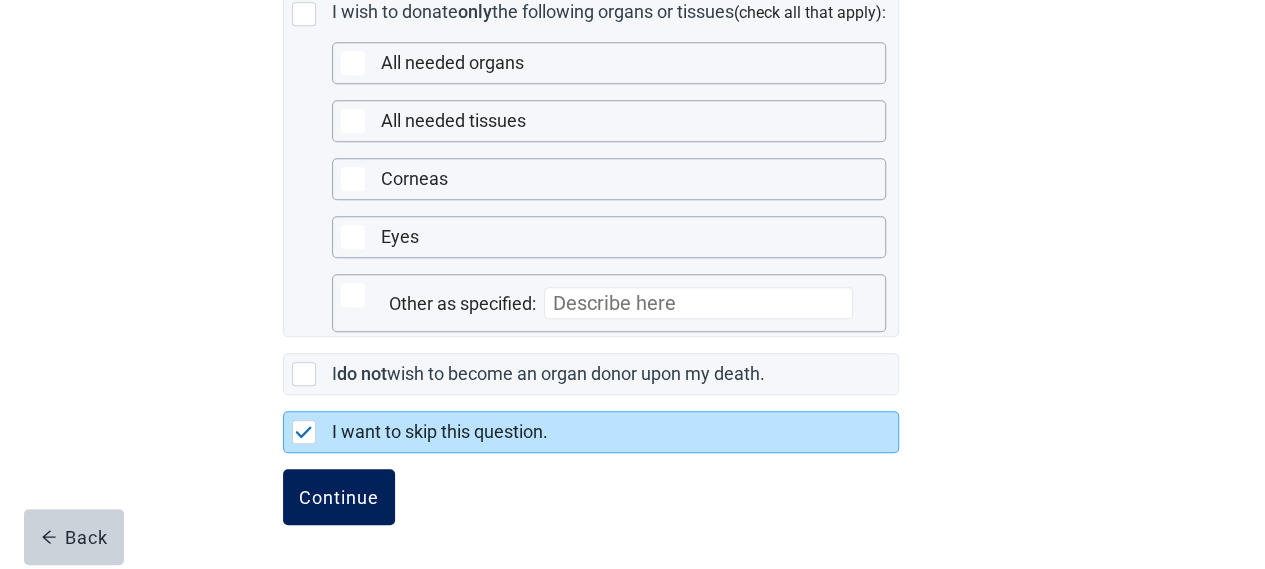 click on "Continue" at bounding box center (339, 497) 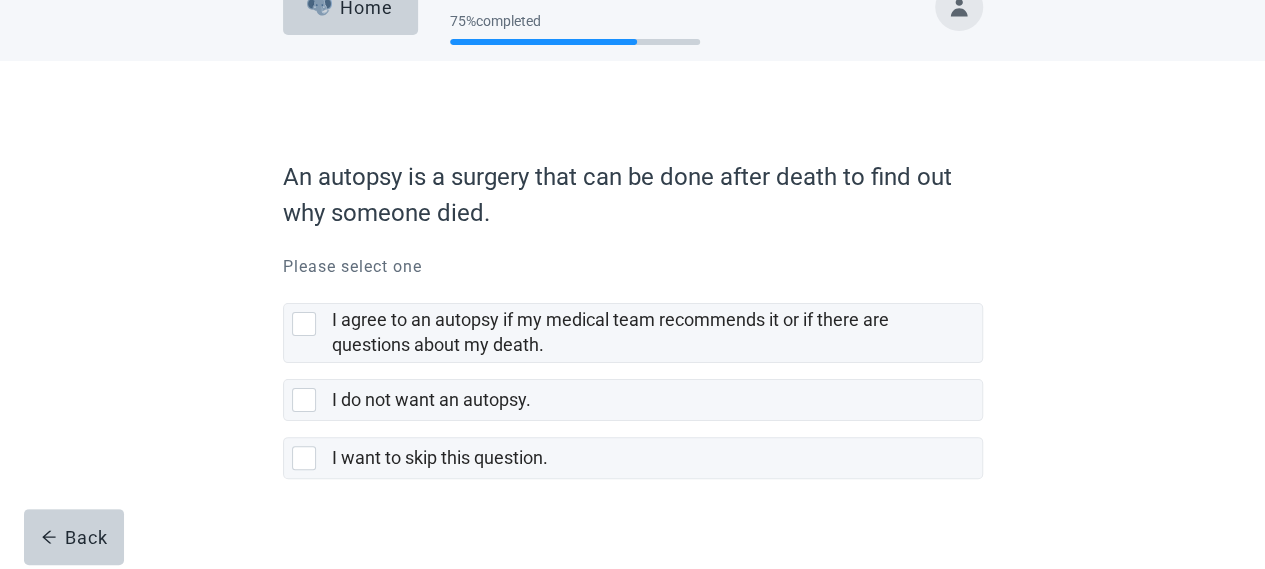 scroll, scrollTop: 66, scrollLeft: 0, axis: vertical 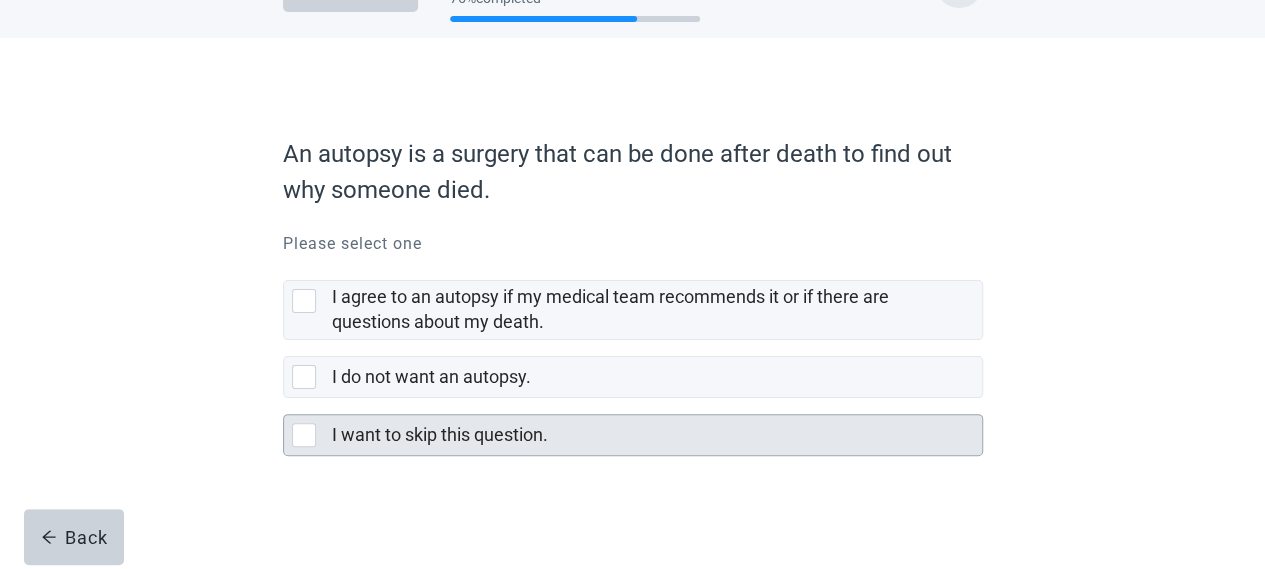 click at bounding box center [304, 435] 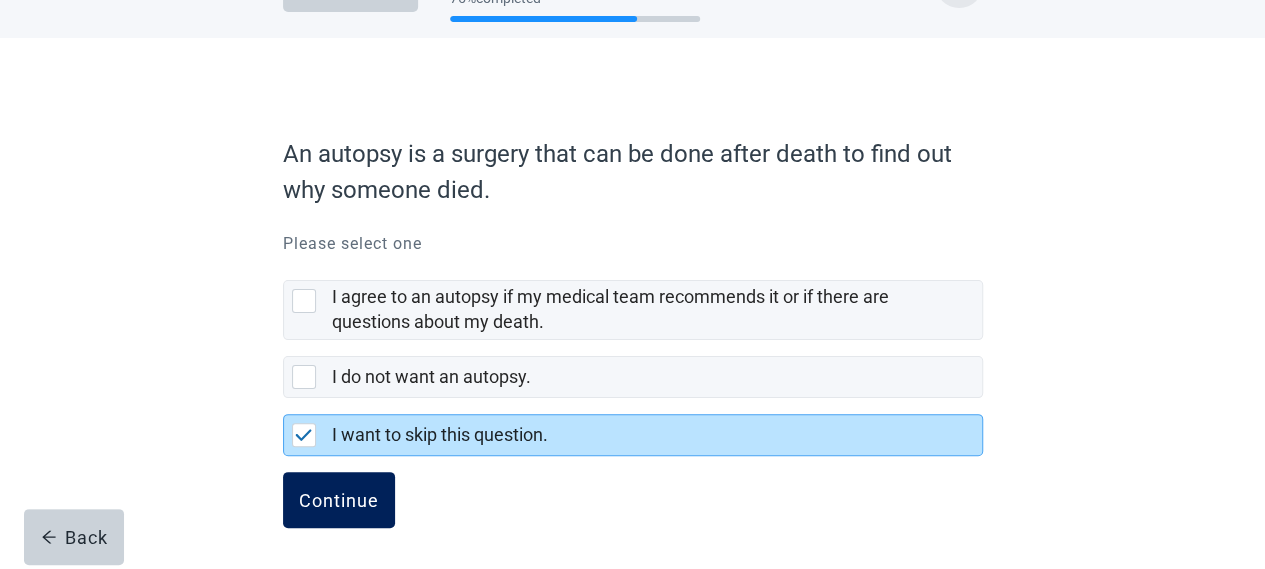 click on "Continue" at bounding box center (339, 500) 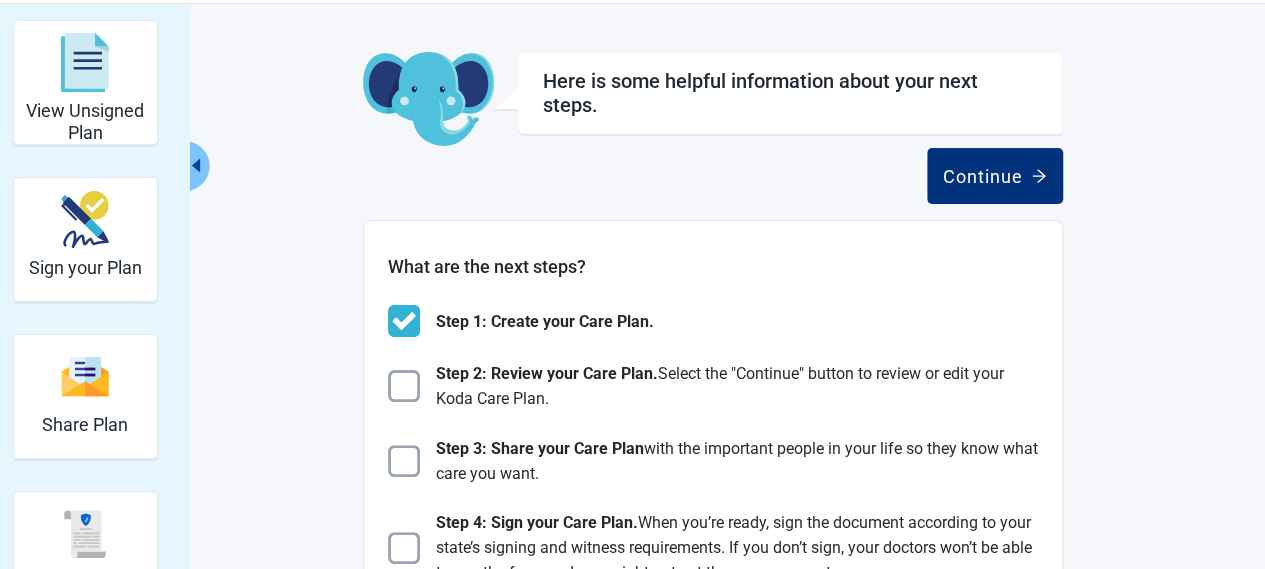 scroll, scrollTop: 100, scrollLeft: 0, axis: vertical 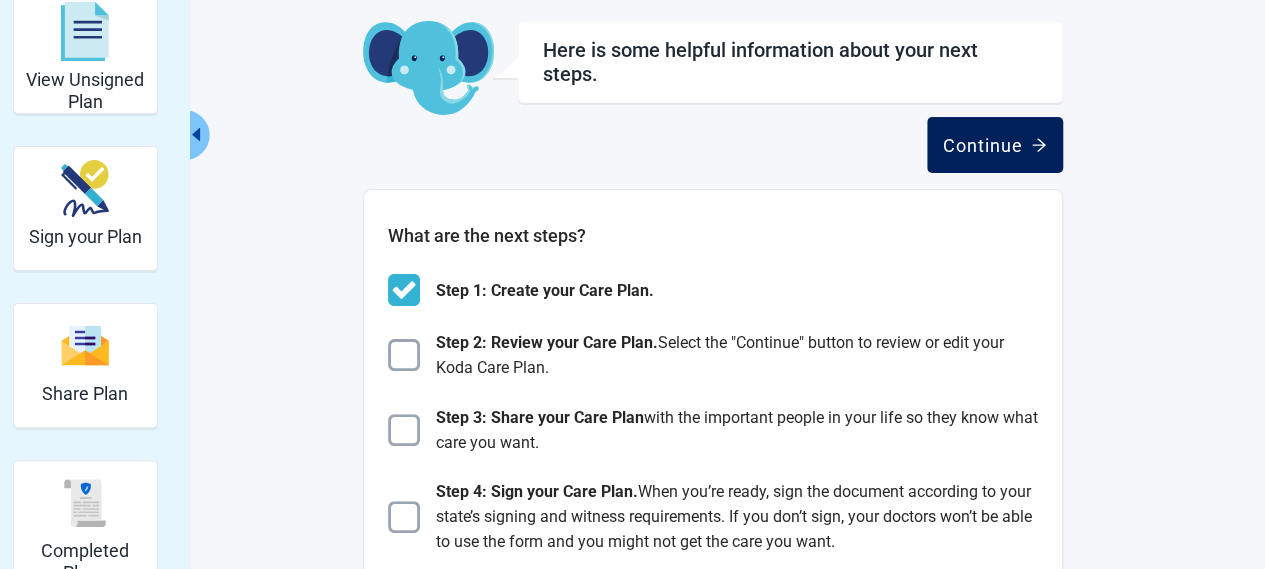 click on "Continue" at bounding box center [995, 145] 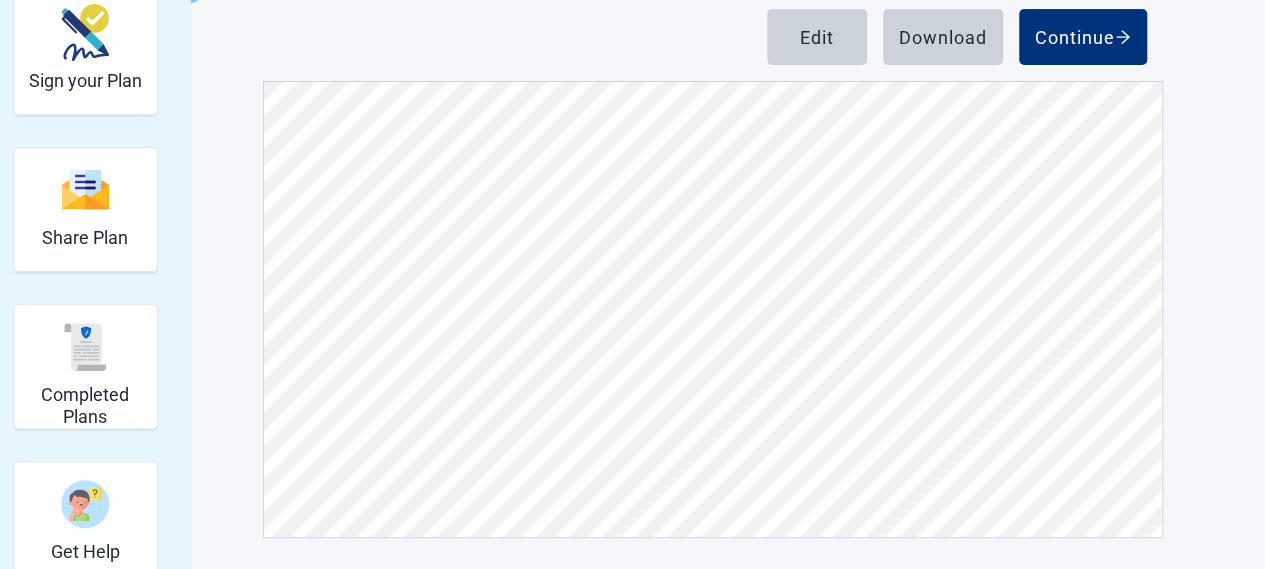 scroll, scrollTop: 156, scrollLeft: 0, axis: vertical 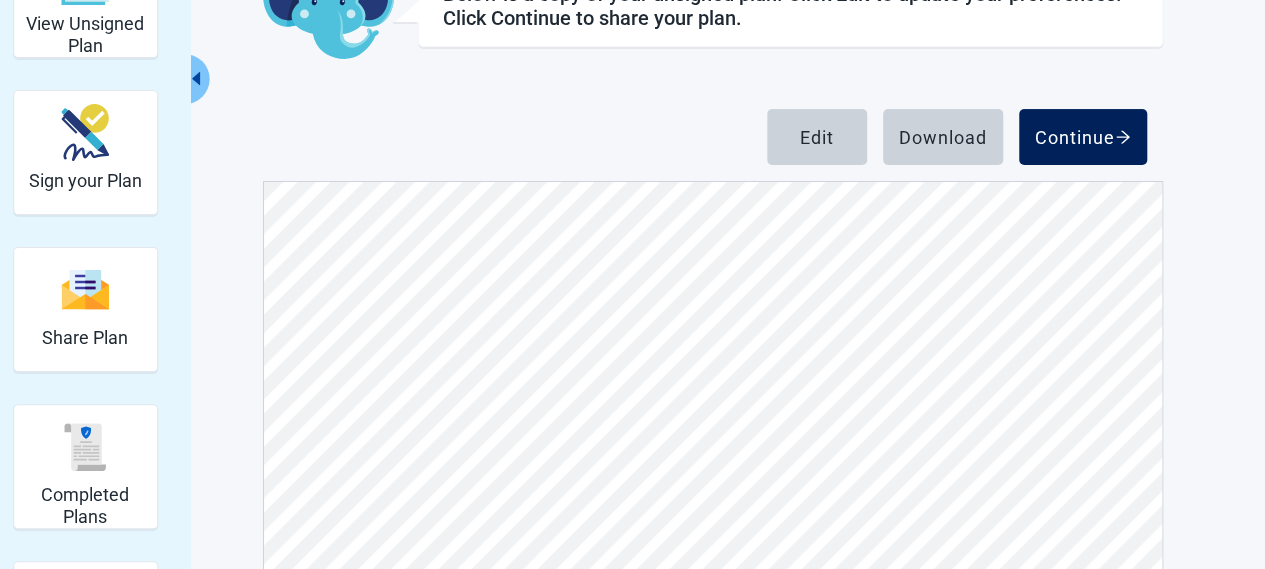 click on "Continue" at bounding box center [1083, 137] 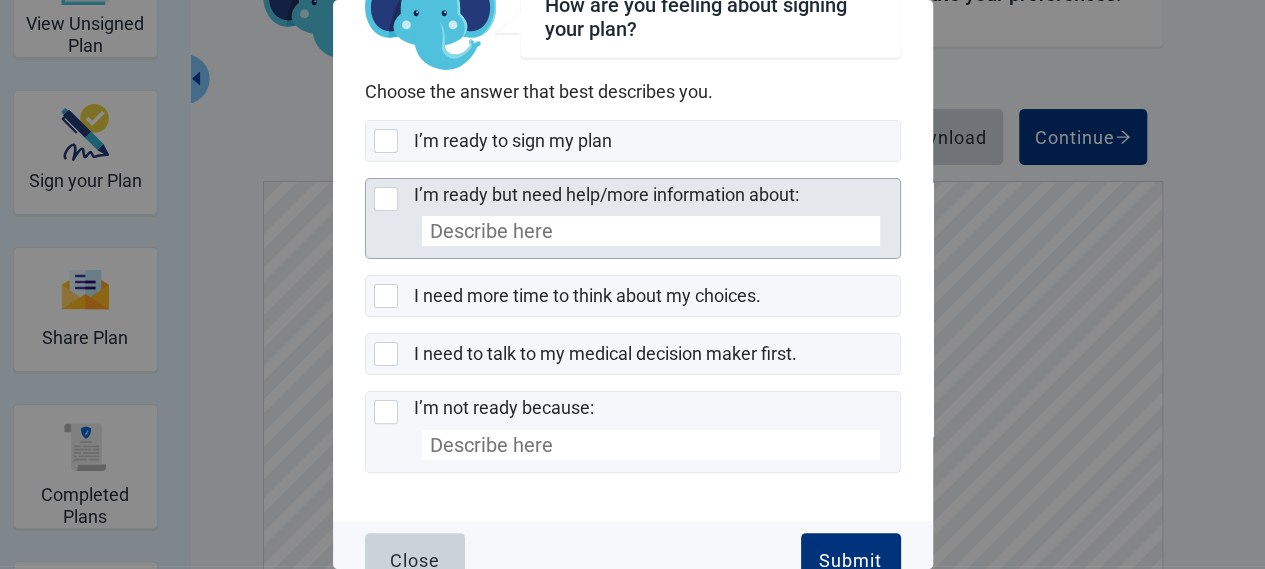scroll, scrollTop: 100, scrollLeft: 0, axis: vertical 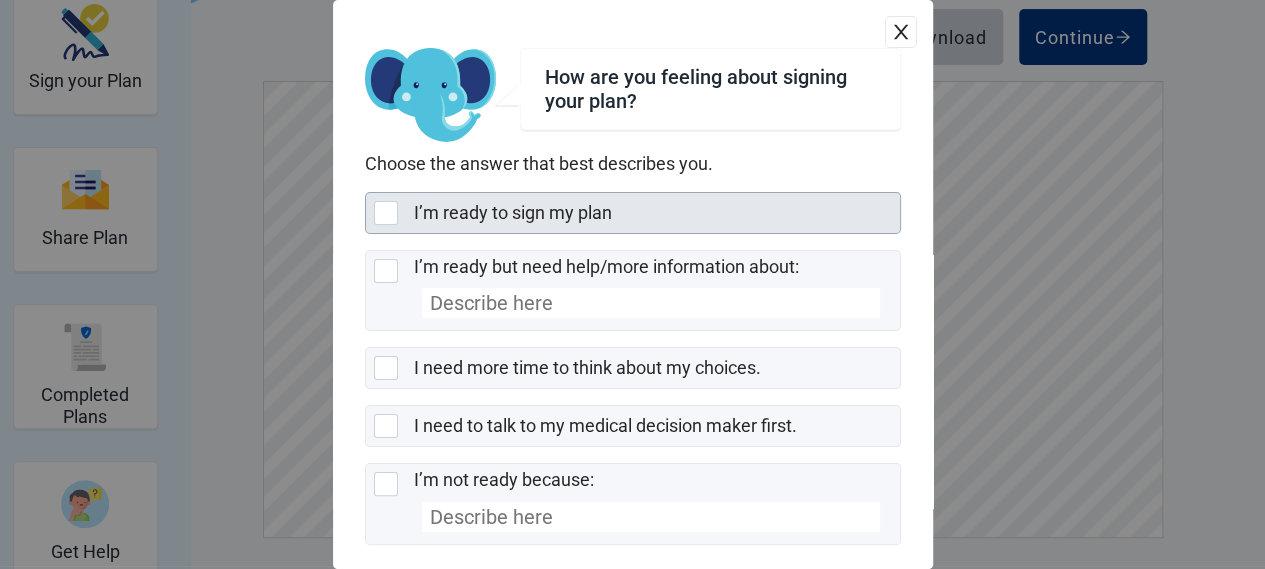 click at bounding box center [386, 213] 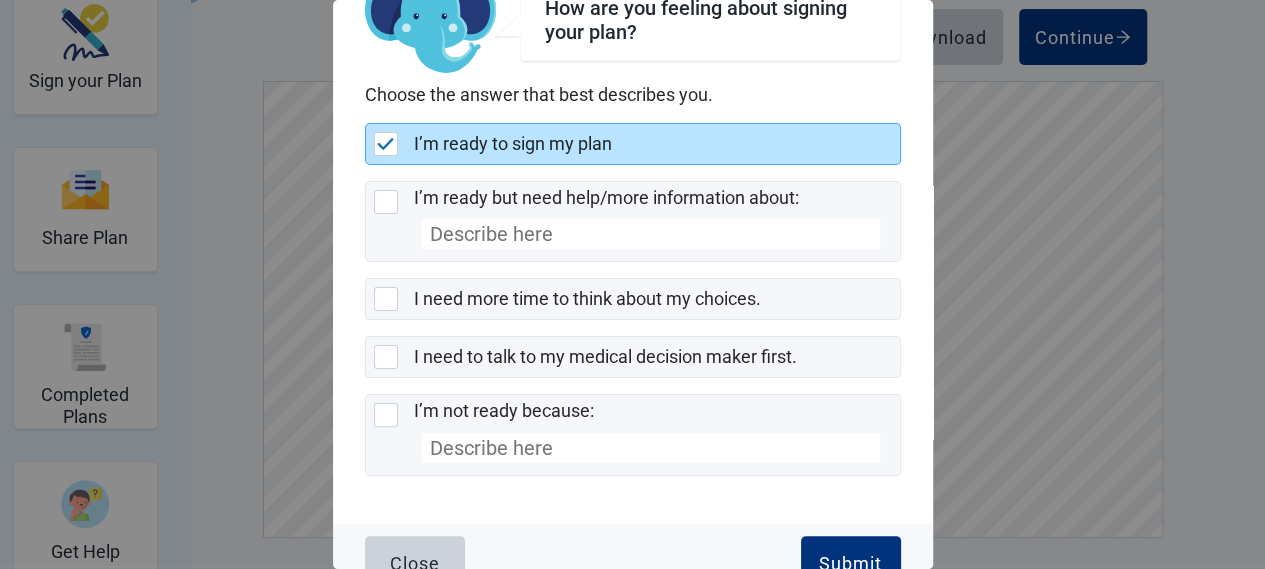 scroll, scrollTop: 100, scrollLeft: 0, axis: vertical 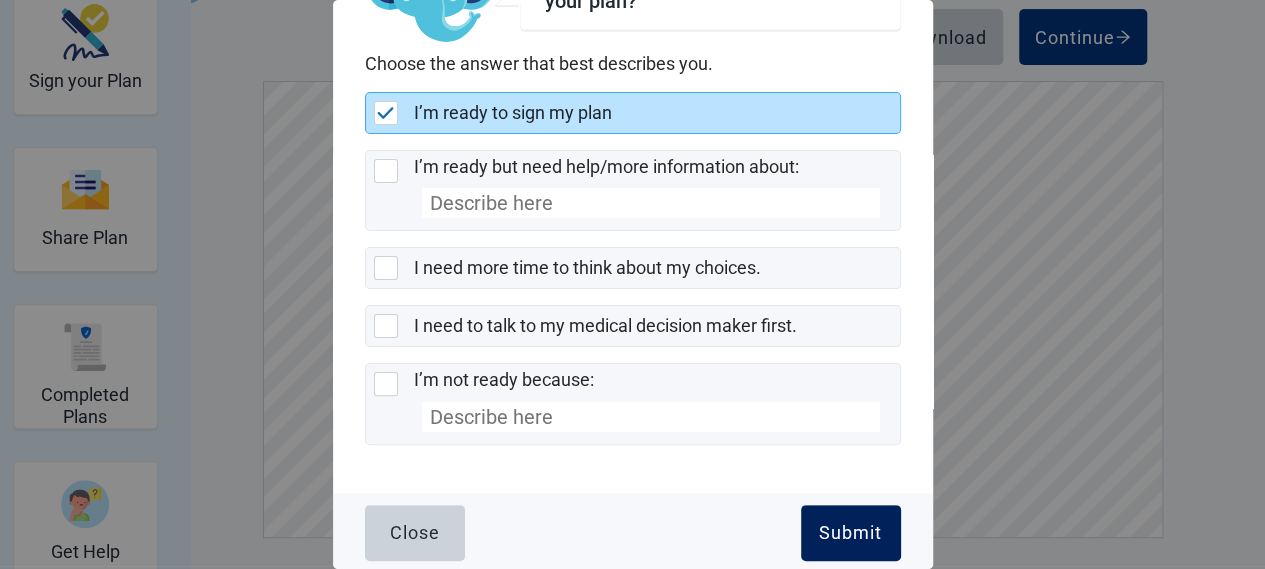 click on "Submit" at bounding box center (850, 533) 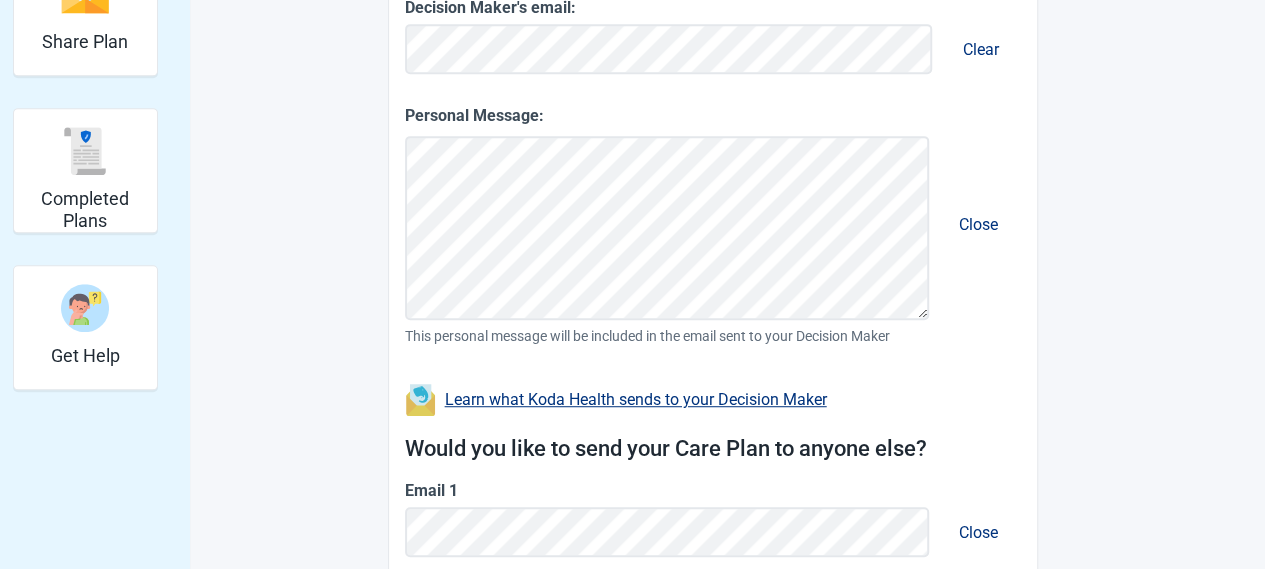 scroll, scrollTop: 652, scrollLeft: 0, axis: vertical 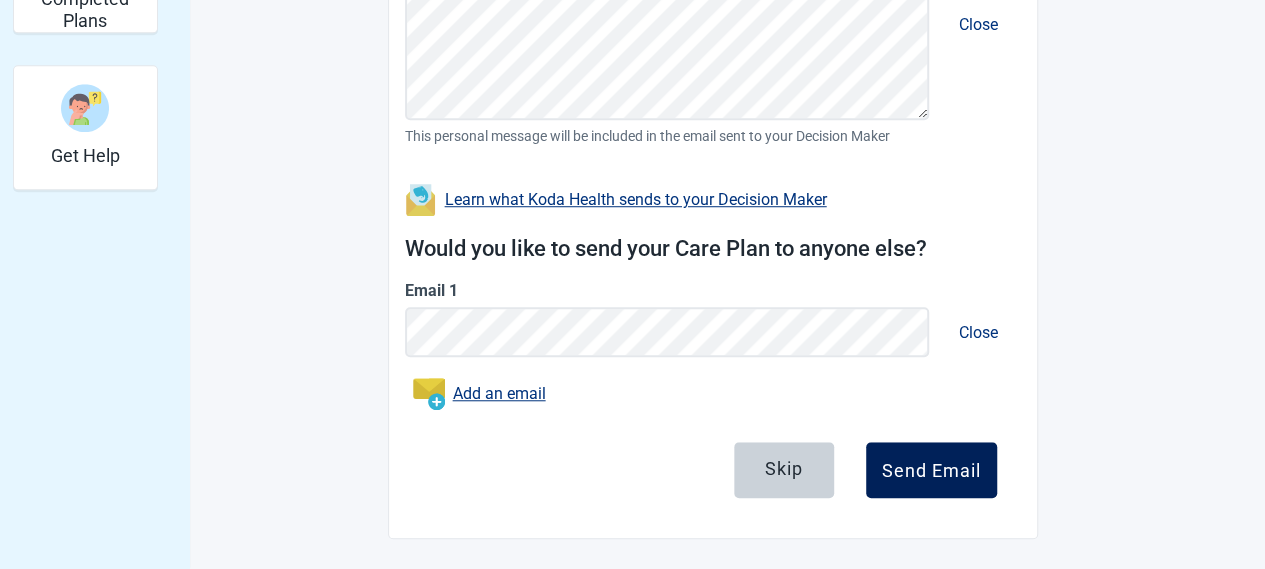 click on "Send Email" at bounding box center [931, 470] 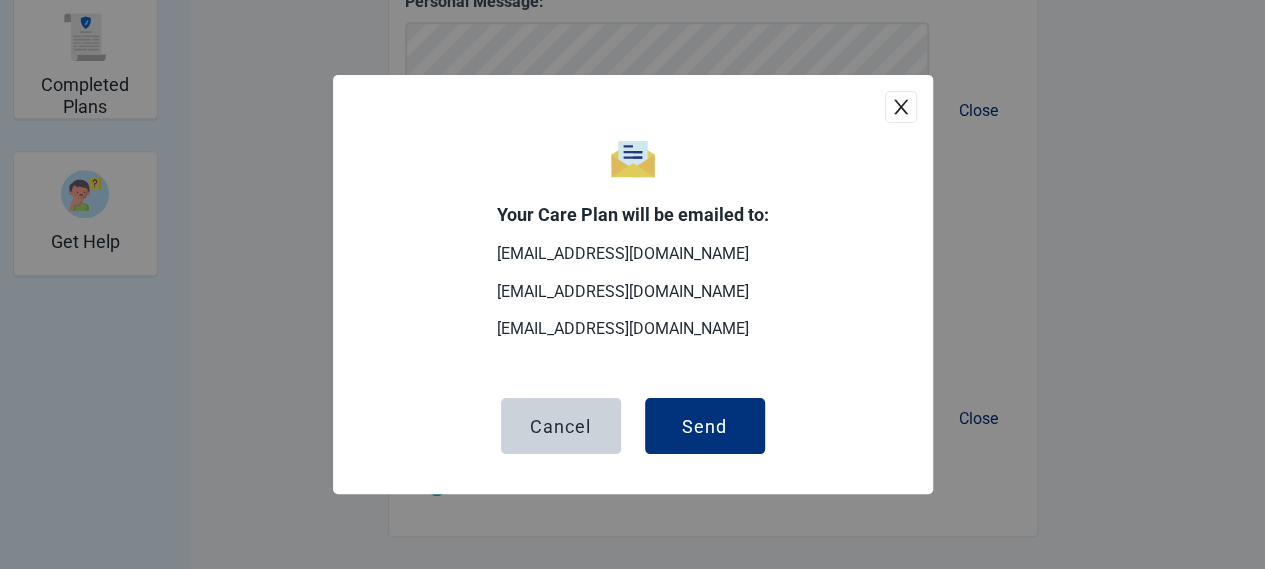 scroll, scrollTop: 564, scrollLeft: 0, axis: vertical 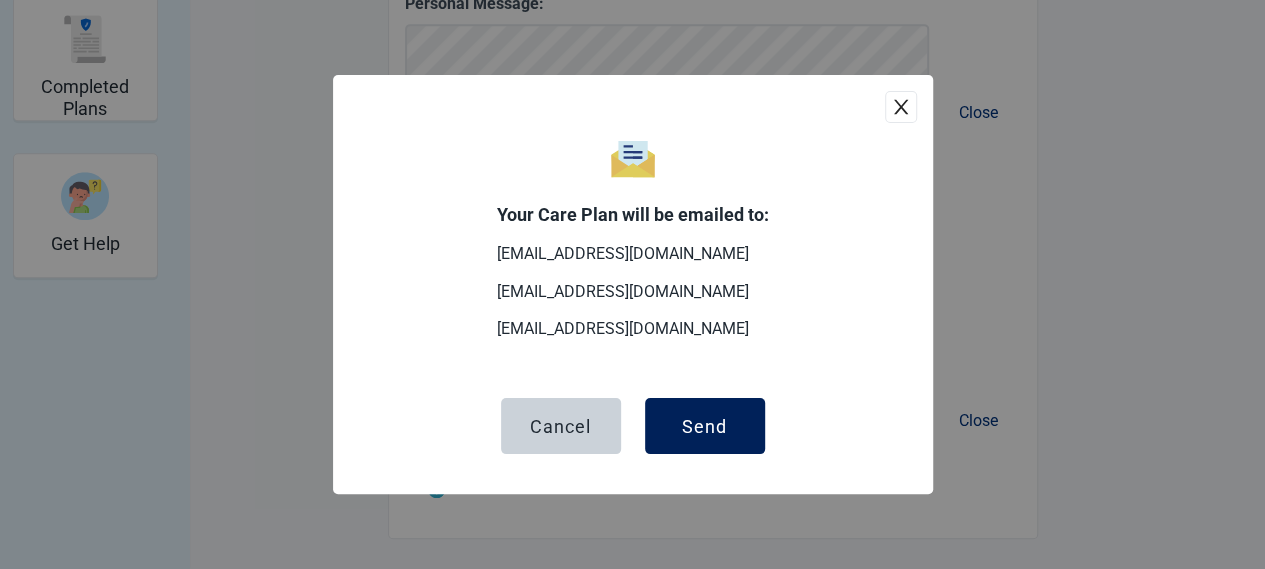 click on "Send" at bounding box center (704, 426) 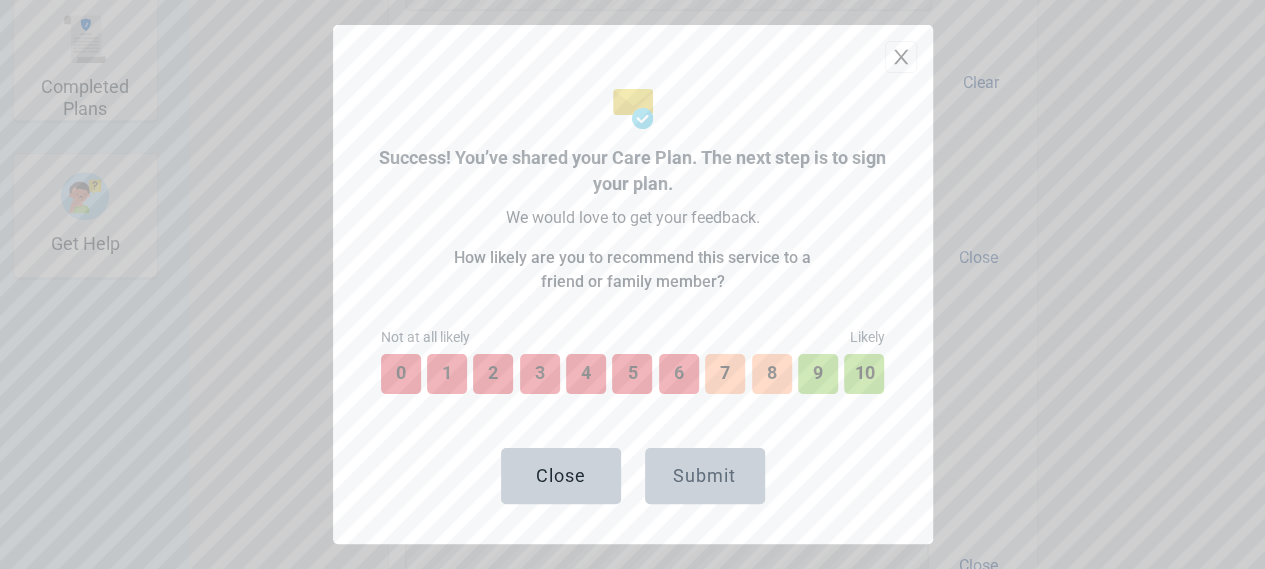 scroll, scrollTop: 709, scrollLeft: 0, axis: vertical 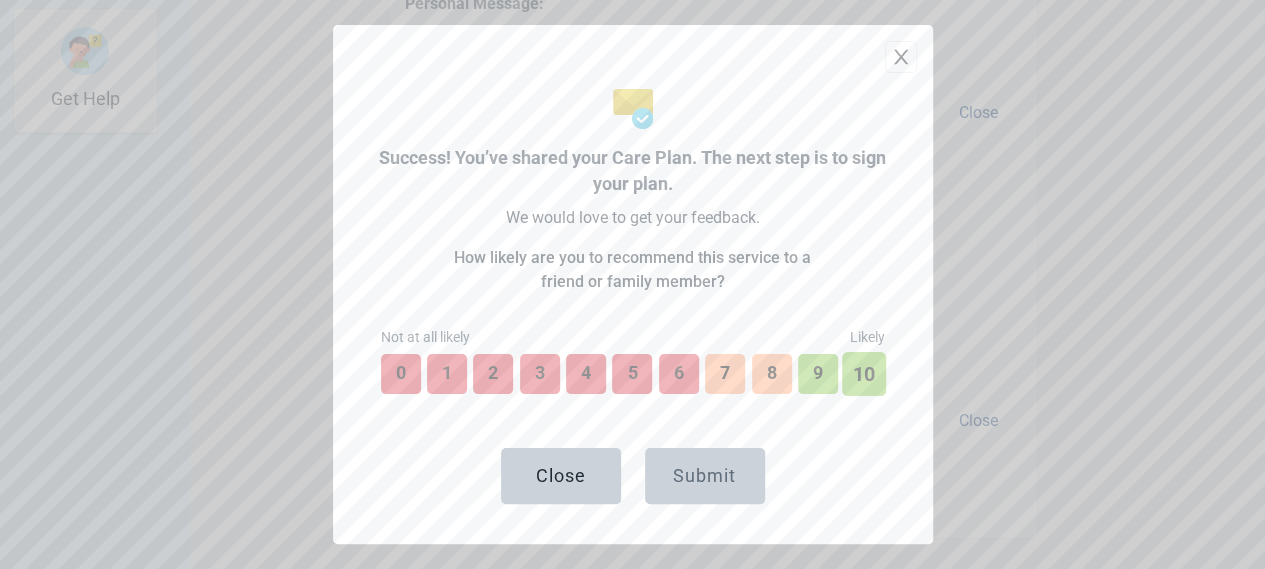 click on "10" at bounding box center [864, 374] 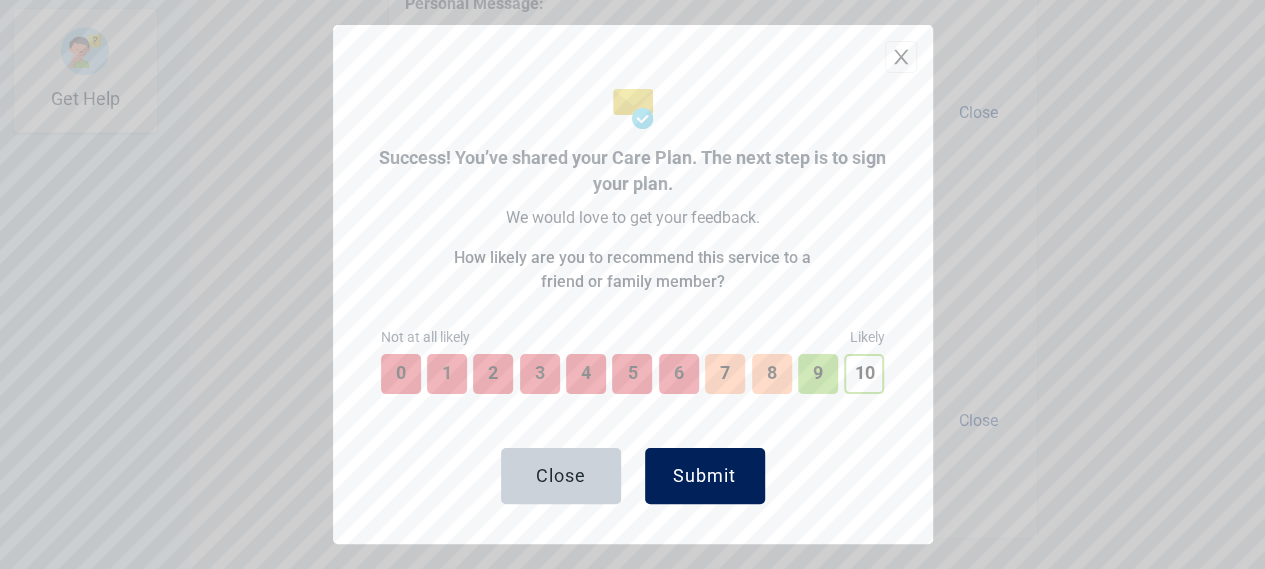 click on "Submit" at bounding box center [704, 476] 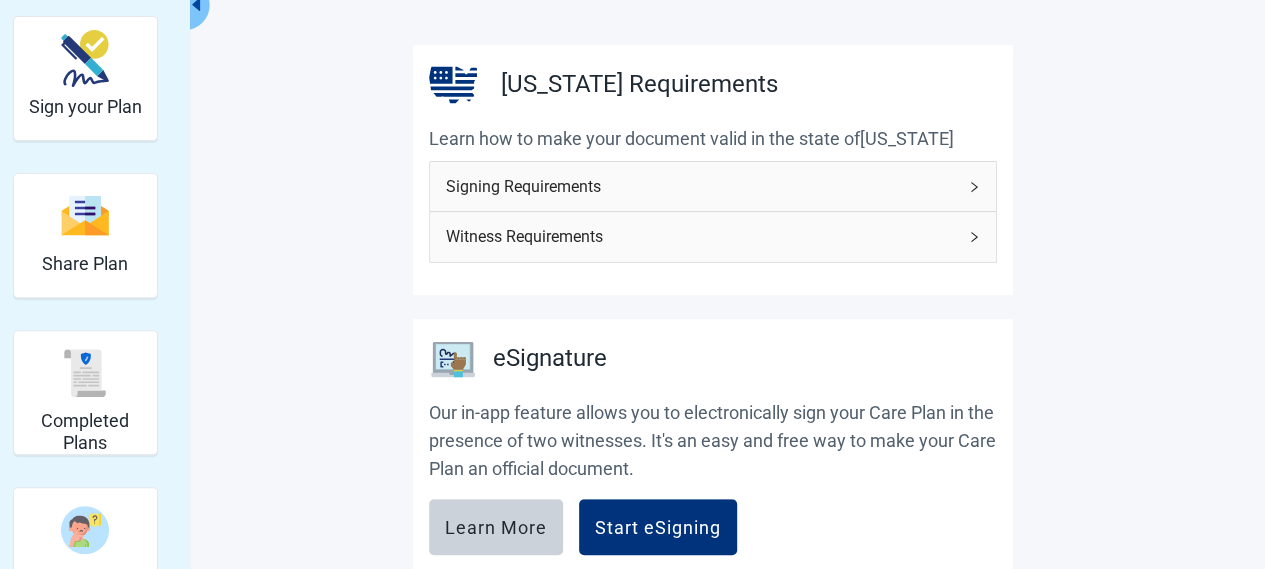 scroll, scrollTop: 200, scrollLeft: 0, axis: vertical 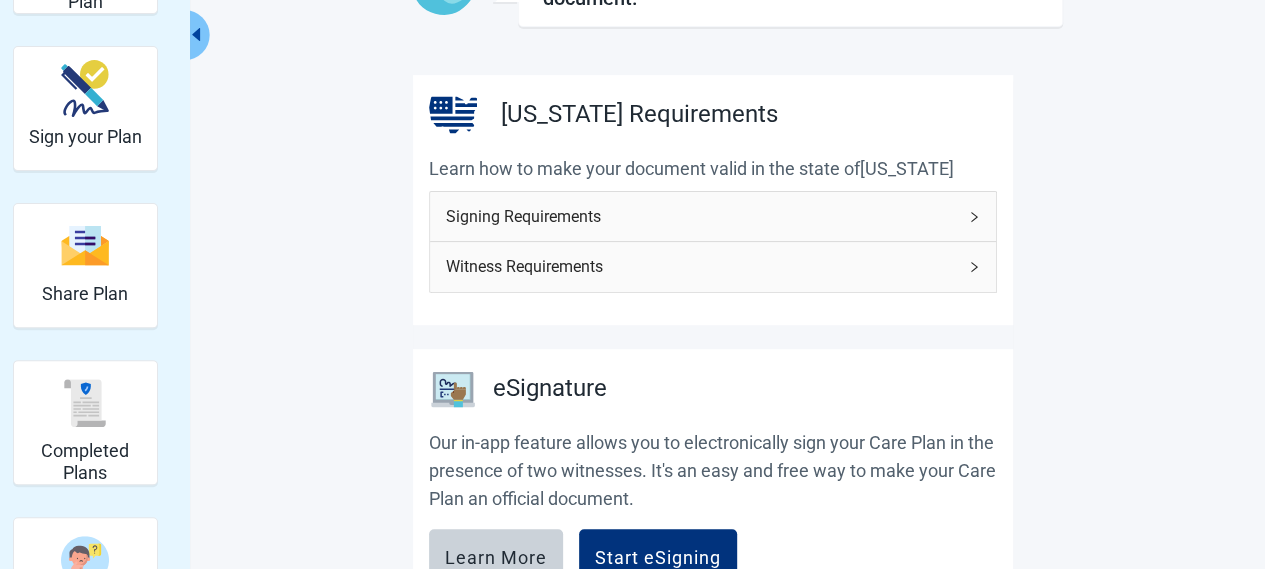 click 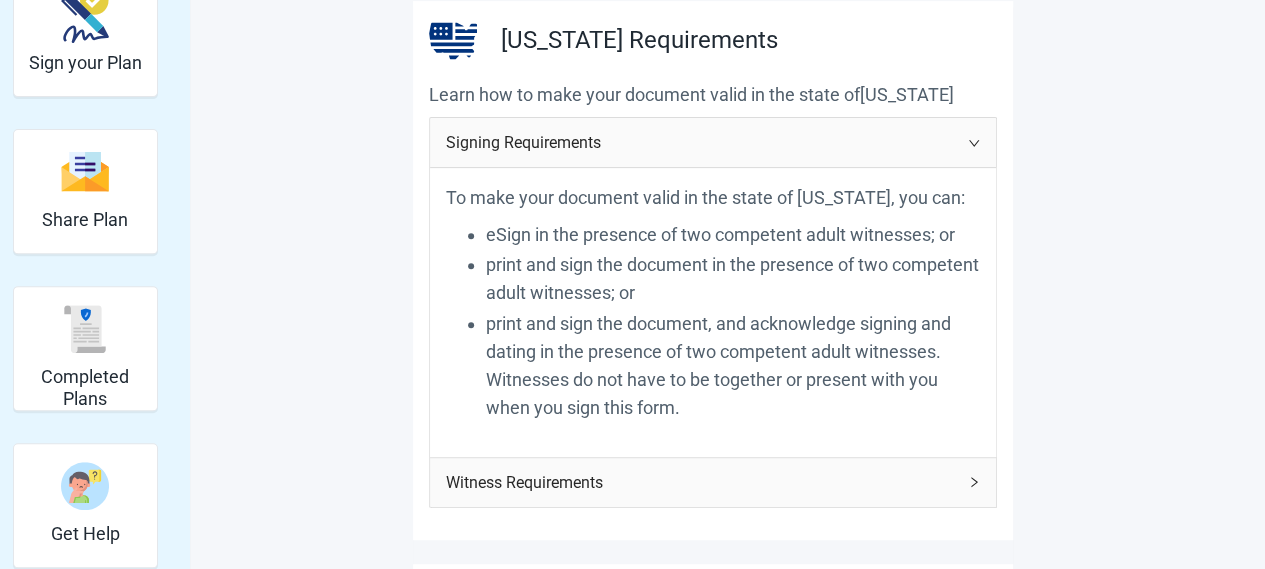 scroll, scrollTop: 300, scrollLeft: 0, axis: vertical 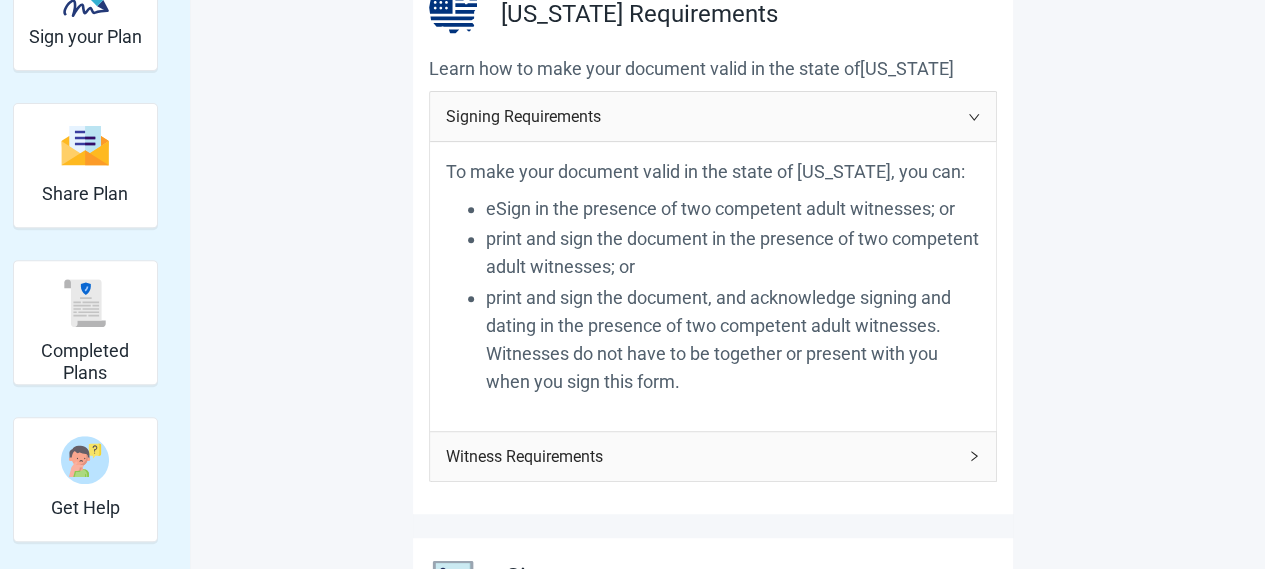 click 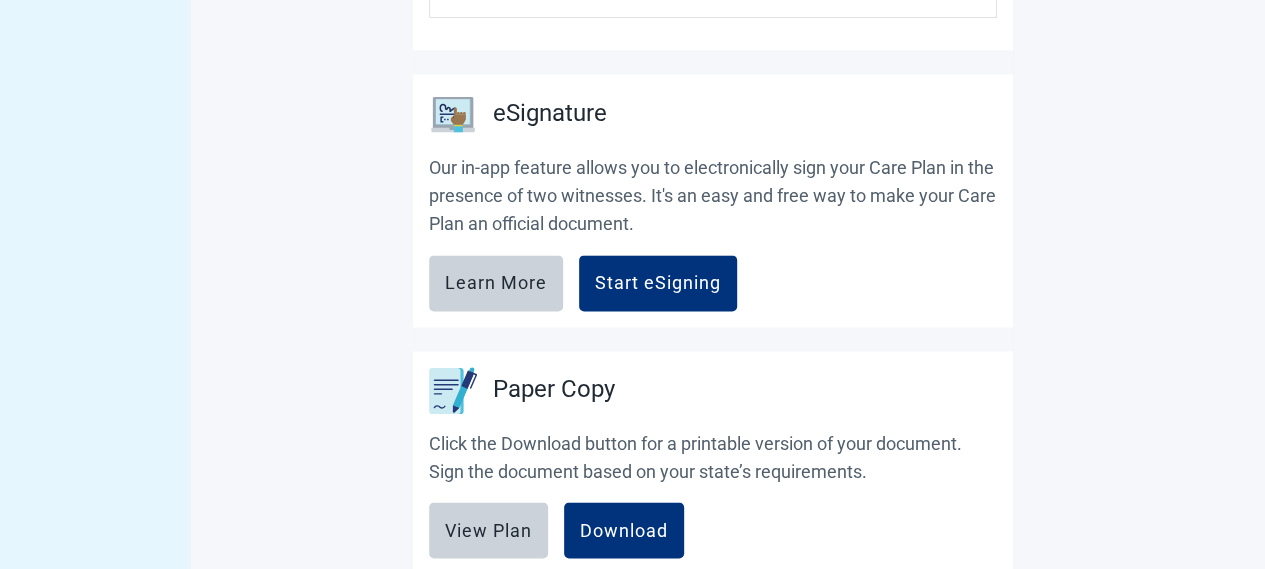 scroll, scrollTop: 1202, scrollLeft: 0, axis: vertical 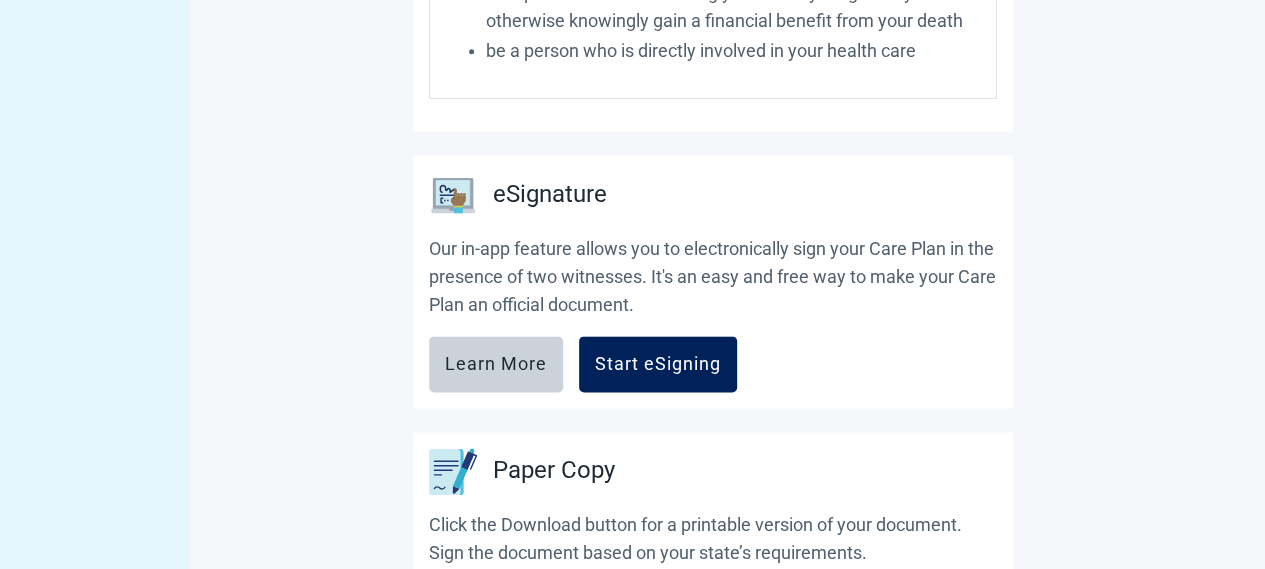 click on "Start eSigning" at bounding box center [658, 364] 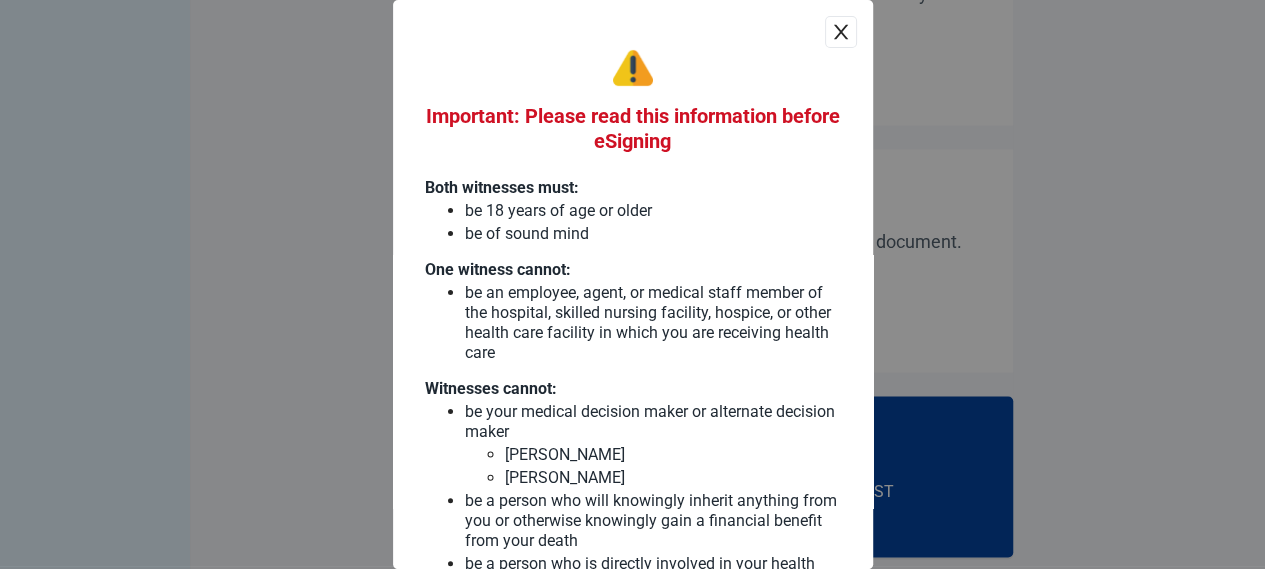 scroll, scrollTop: 1502, scrollLeft: 0, axis: vertical 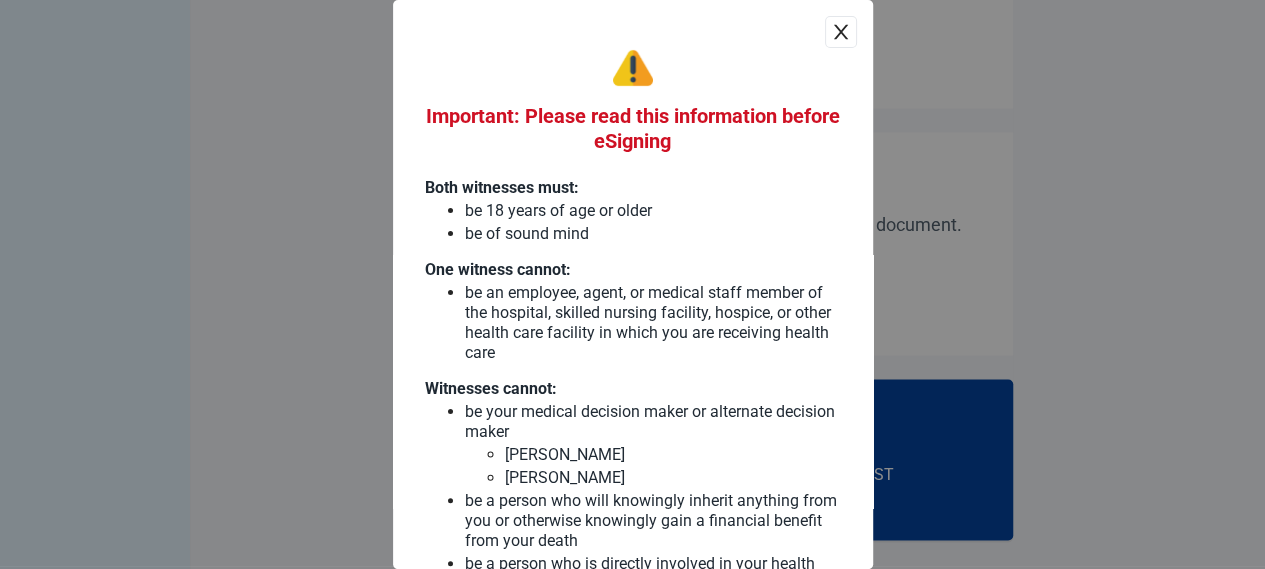 click 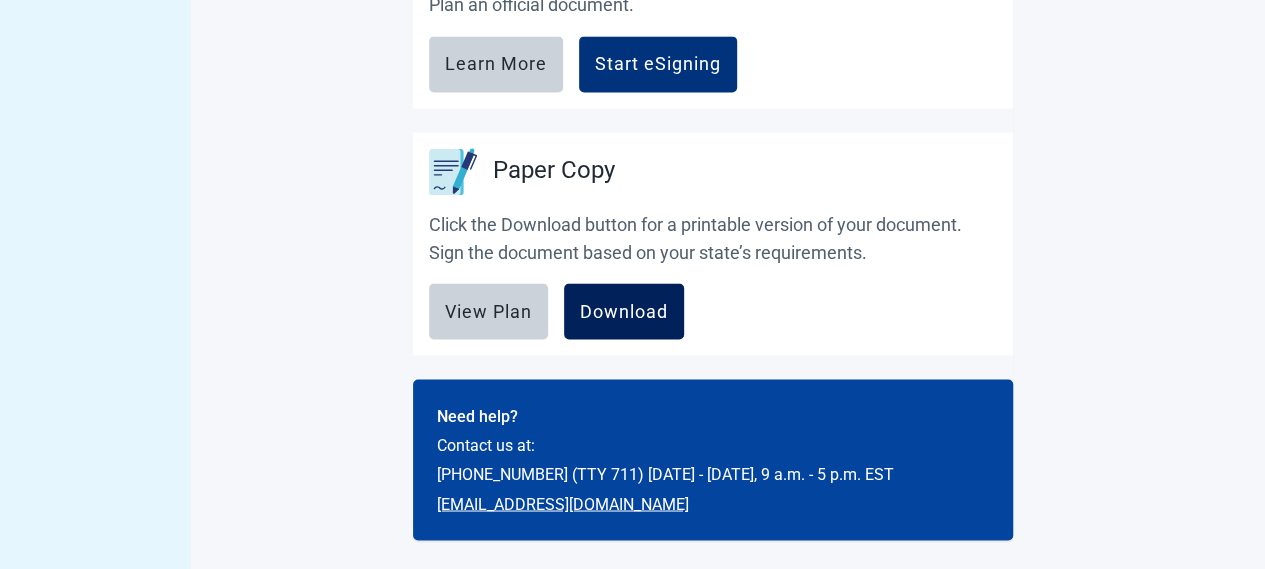 click on "Download" at bounding box center (624, 311) 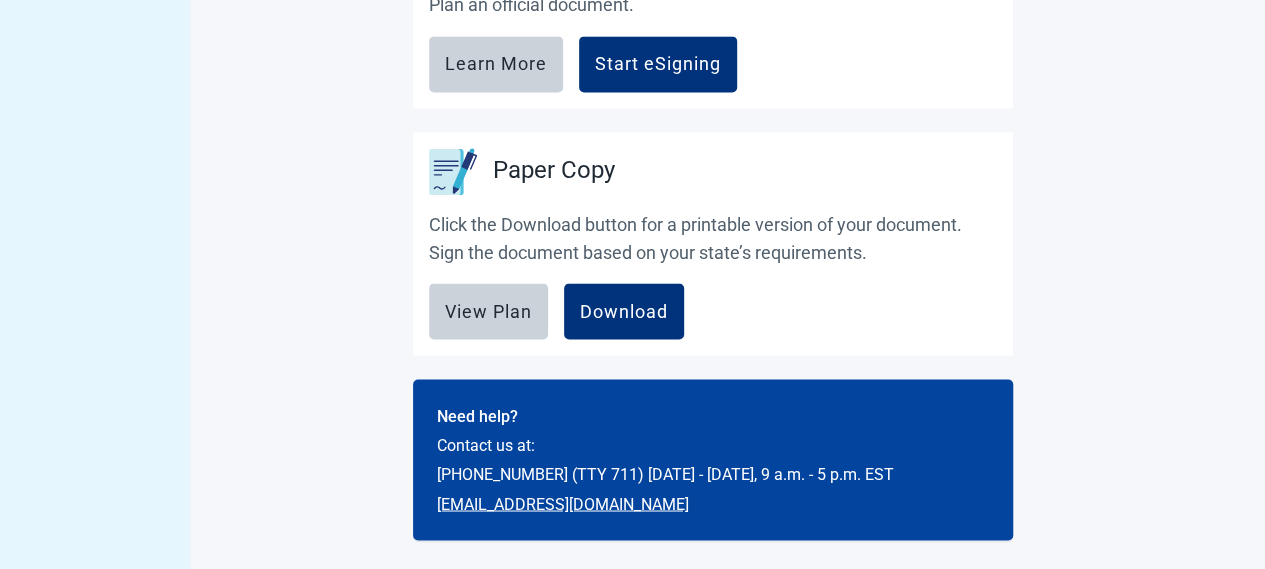 click on "View Unsigned Plan Sign your Plan Share Plan Completed Plans Get Help It's important to sign your Advance Medical Care Plan. Read the information below to learn how to sign your document. [US_STATE] Requirements Learn how to make your document valid in the state of  [US_STATE] Signing Requirements To make your document valid in the state of [US_STATE], you can: eSign in the presence of two competent adult witnesses; or print and sign the document in the presence of two competent adult witnesses; or print and sign the document, and acknowledge signing and dating in the presence of two competent adult witnesses. Witnesses do not have to be together or present with you when you sign this form. Witness Requirements Both witnesses must: be 18 years of age or older be of sound mind One witness cannot: be an employee, agent, or medical staff member of the hospital, skilled nursing facility, hospice, or other health care facility in which you are receiving health care Witnesses cannot: [PERSON_NAME] [PERSON_NAME] View Plan" at bounding box center [633, -437] 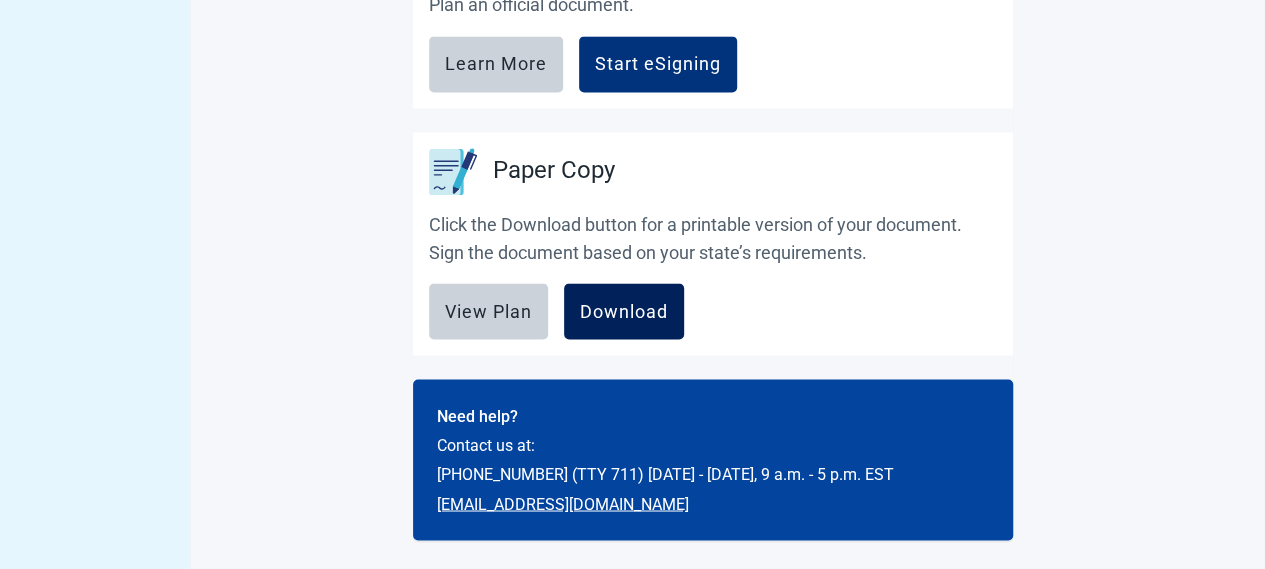 click on "Download" at bounding box center (624, 311) 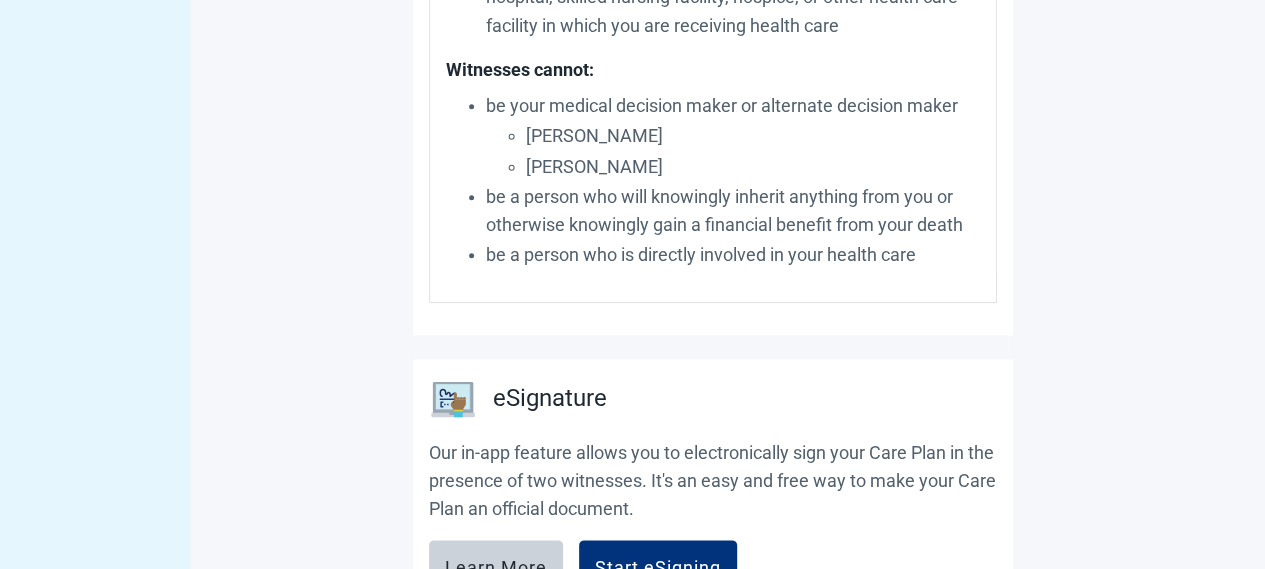 scroll, scrollTop: 900, scrollLeft: 0, axis: vertical 